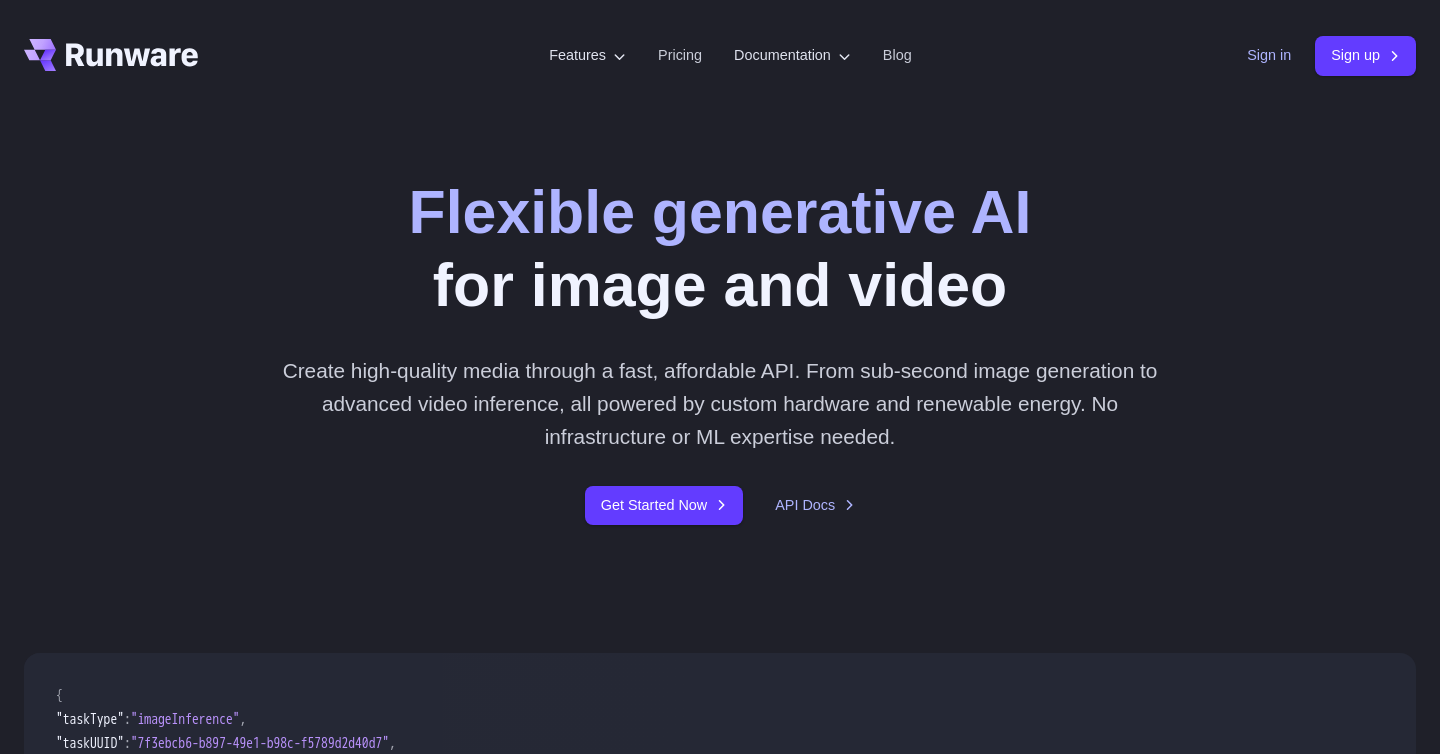 scroll, scrollTop: 0, scrollLeft: 0, axis: both 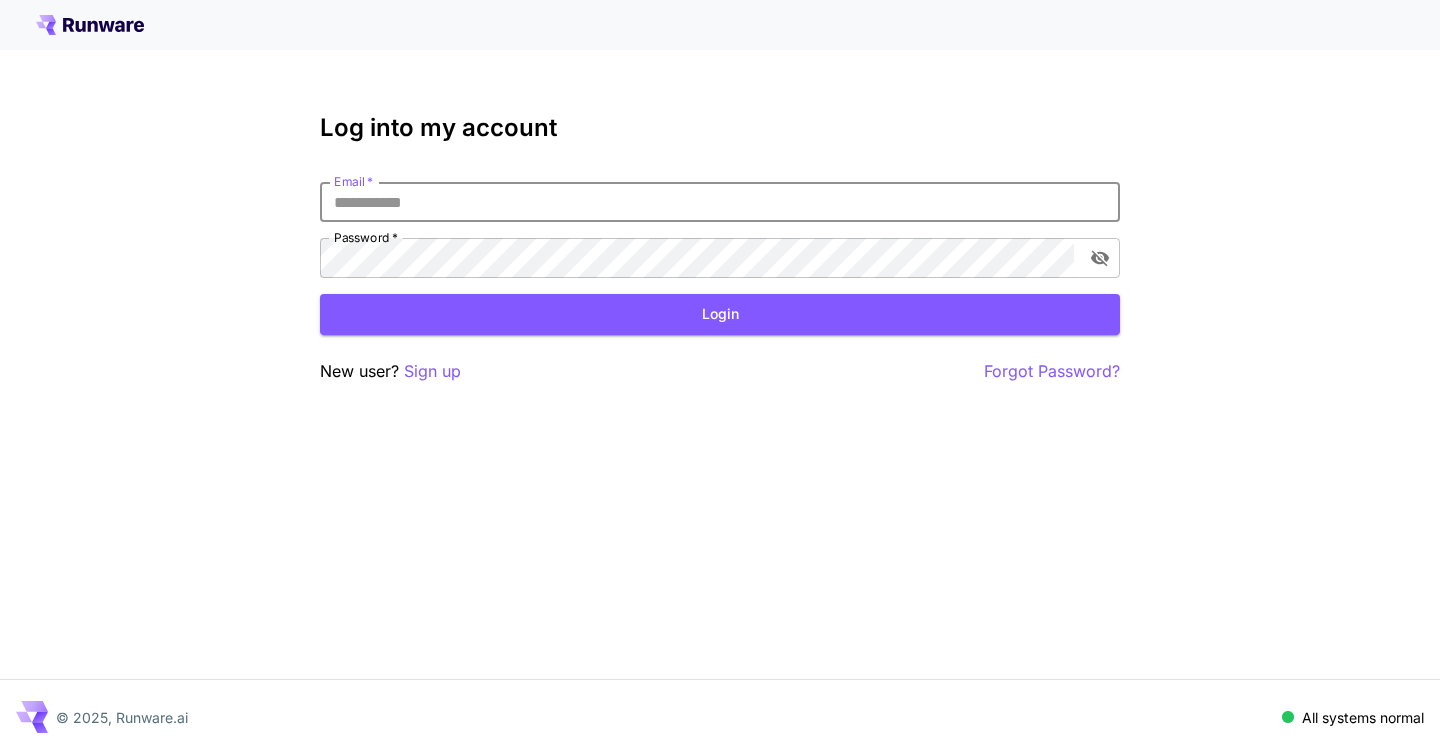 click on "Email   *" at bounding box center (720, 202) 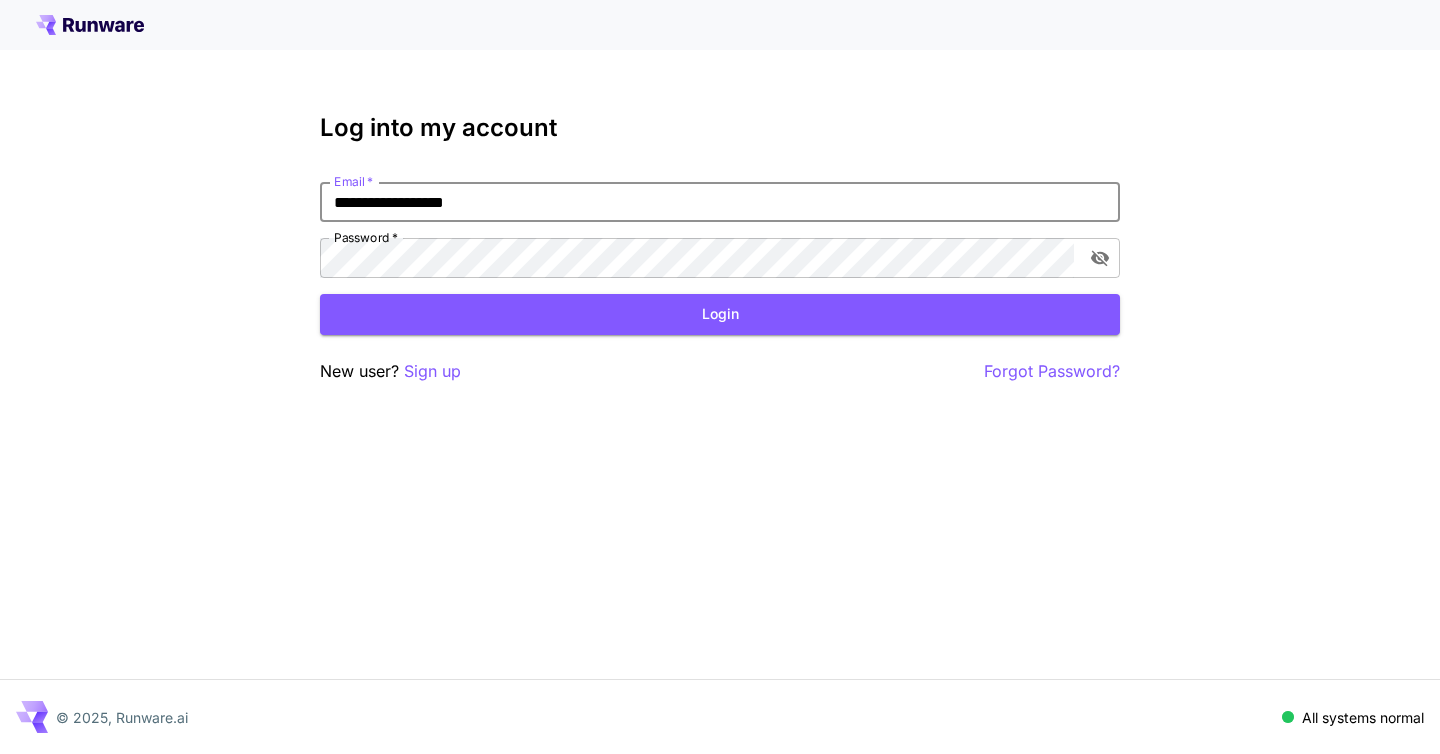 type on "**********" 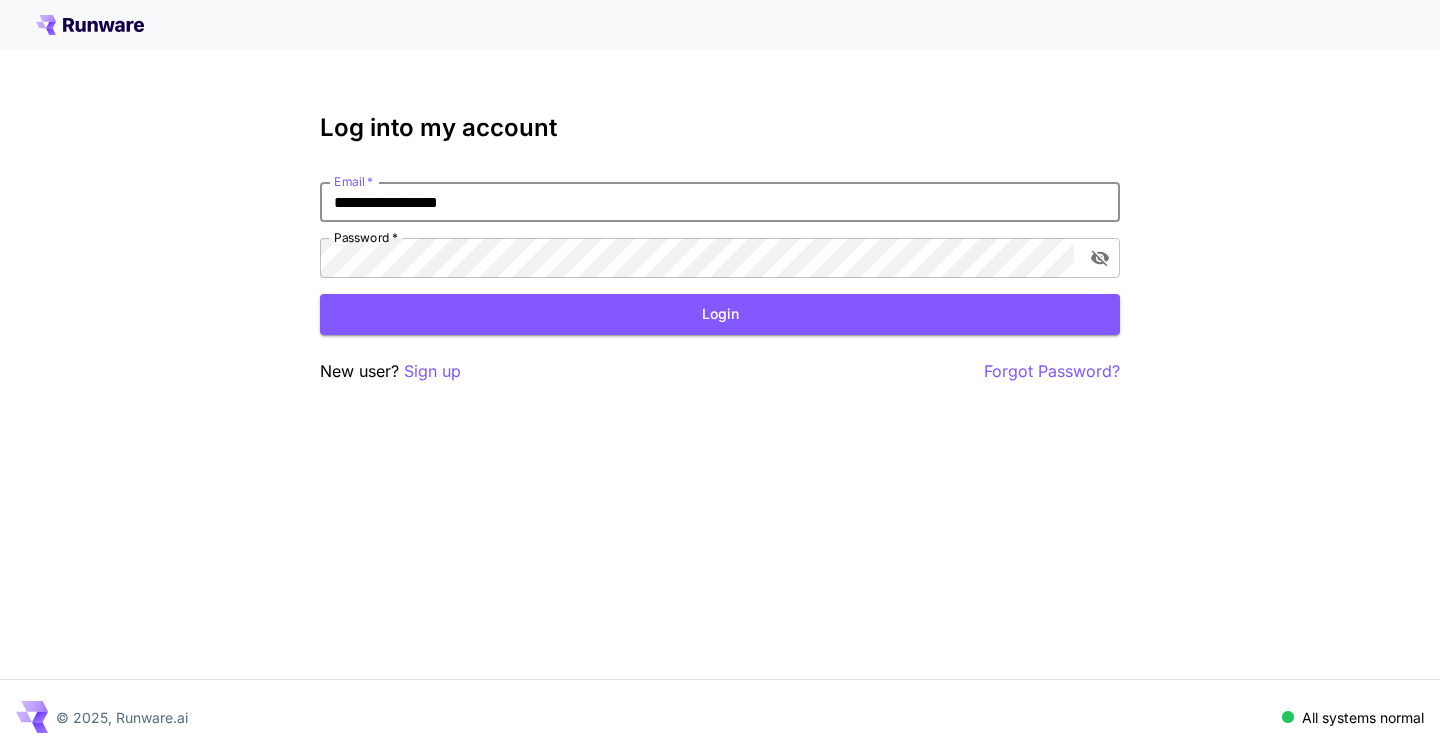 click on "Login" at bounding box center (720, 314) 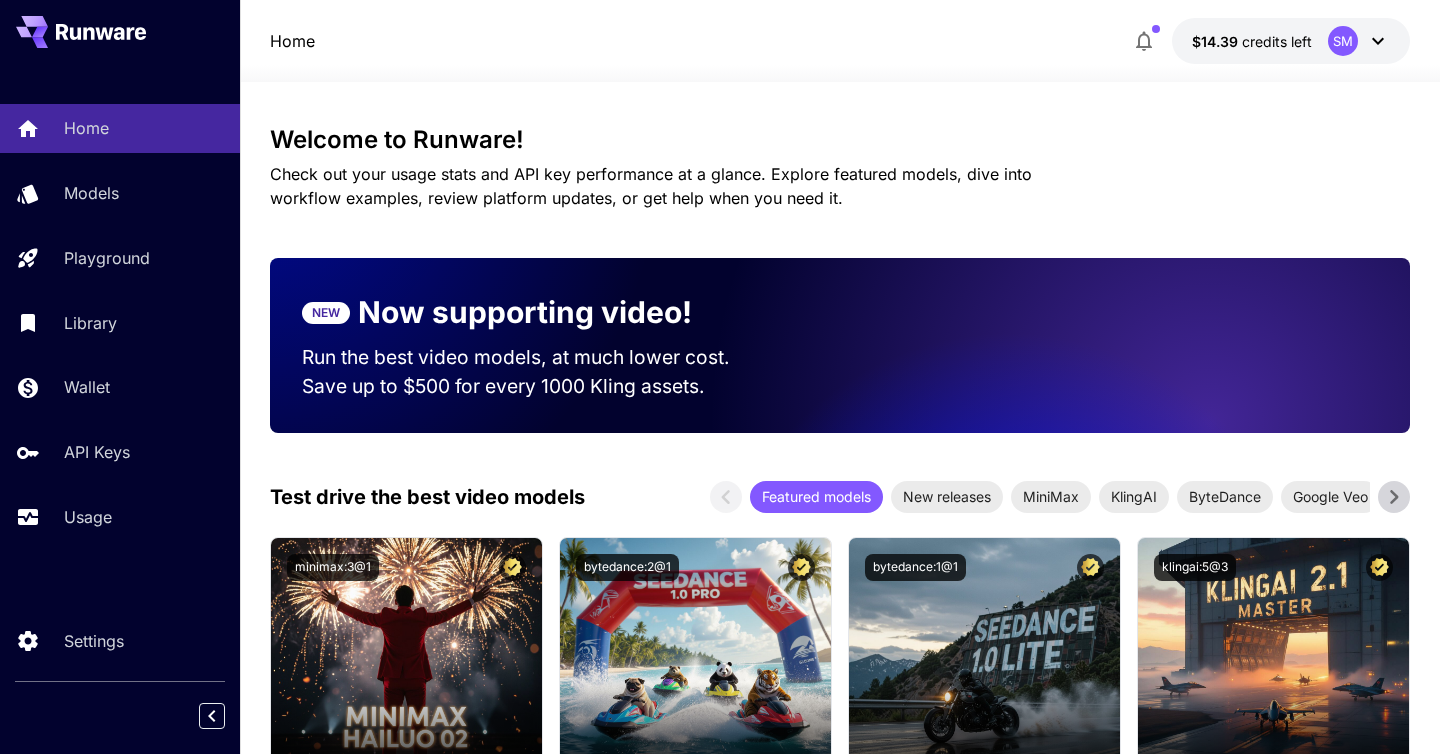 click 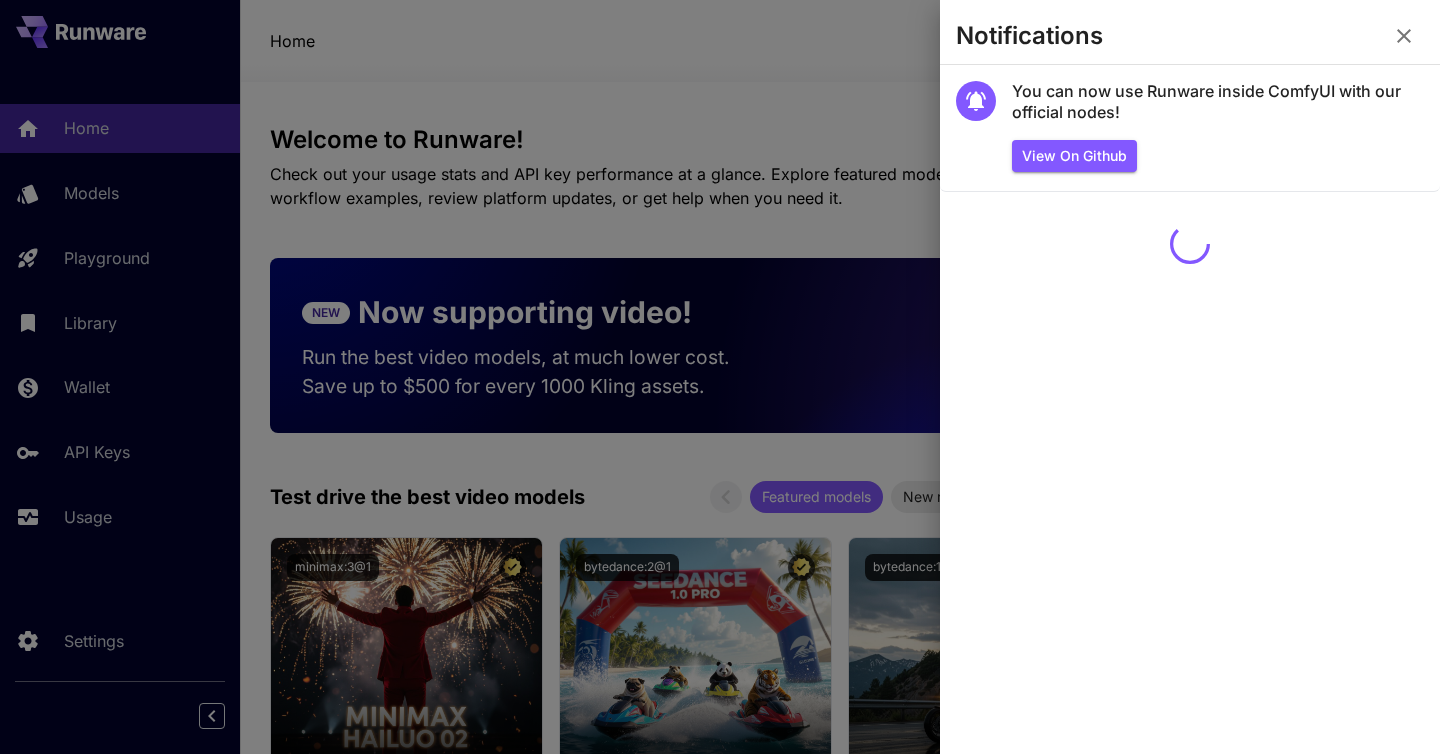 click at bounding box center (720, 377) 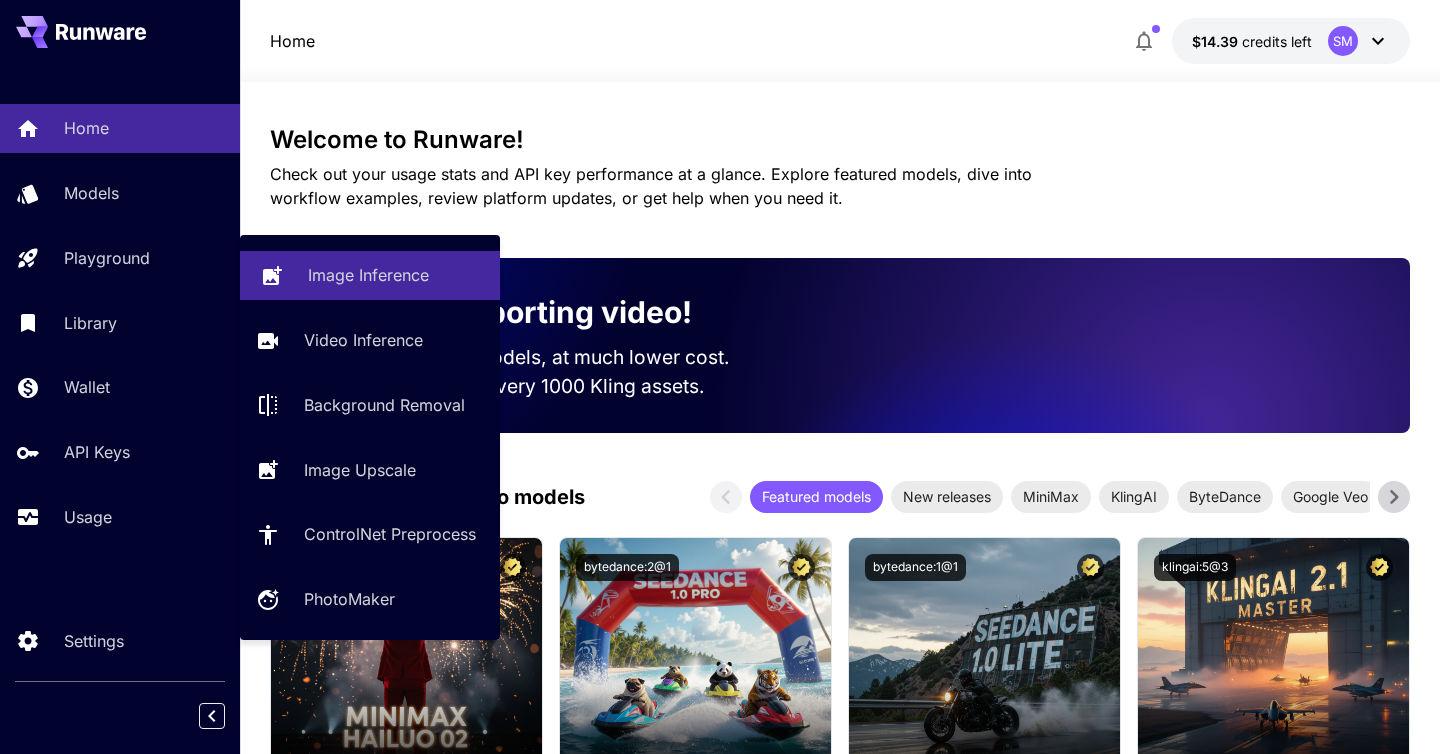 click on "Image Inference" at bounding box center [368, 275] 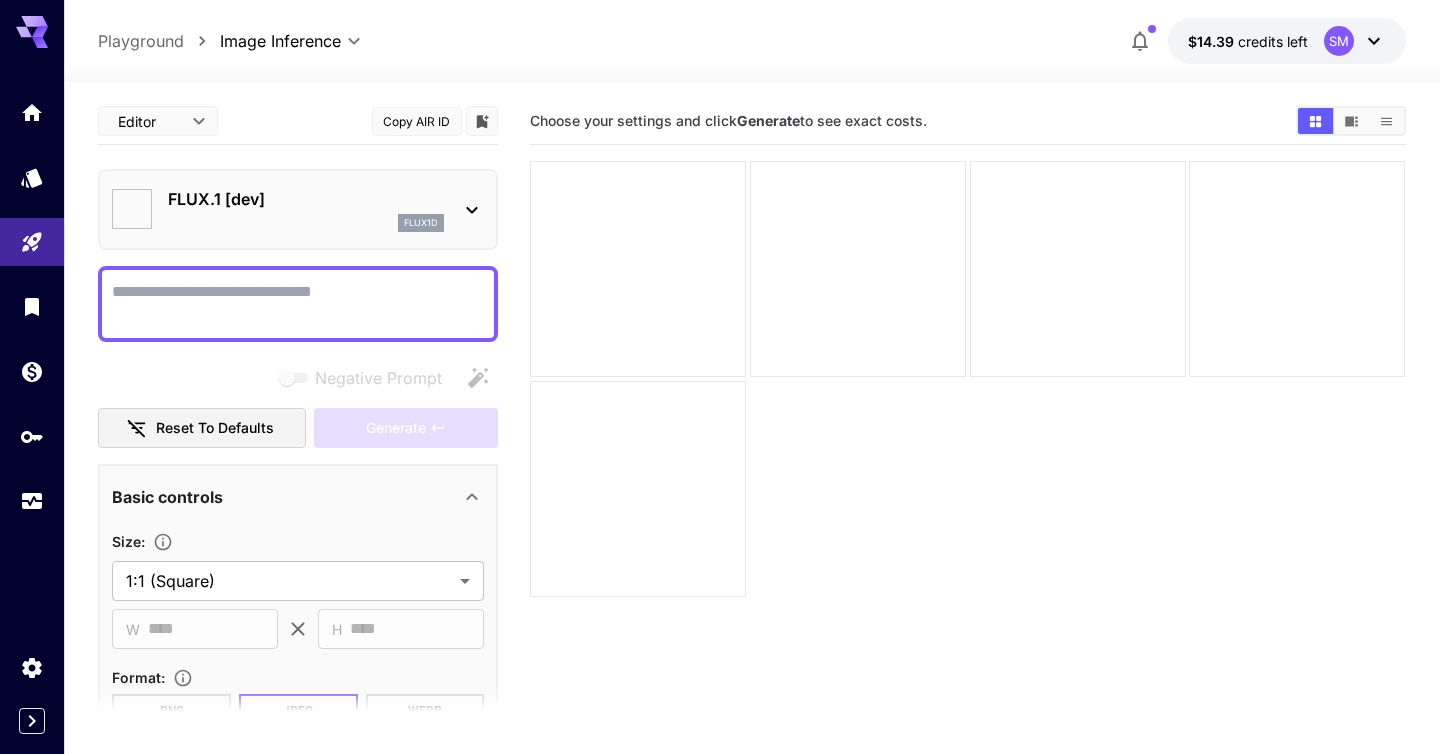 type on "**********" 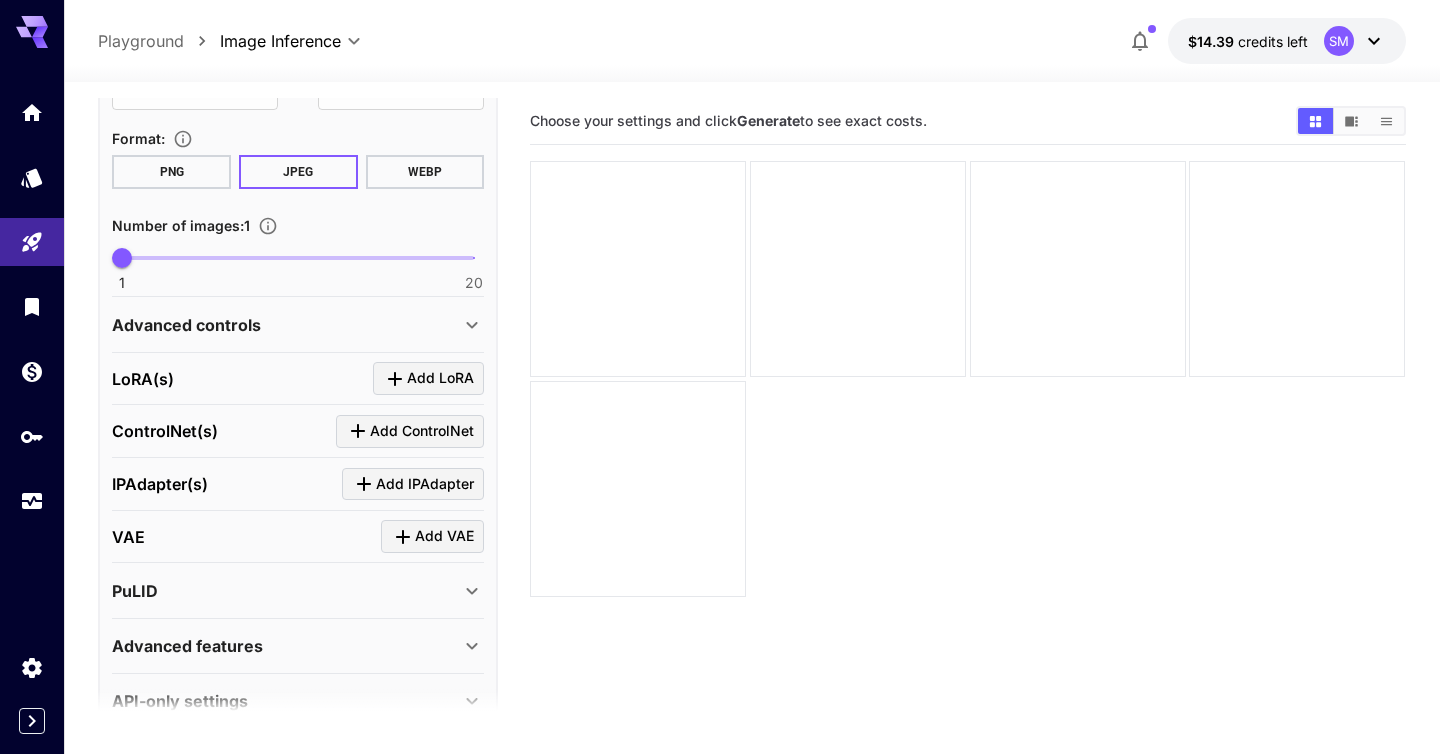 scroll, scrollTop: 580, scrollLeft: 0, axis: vertical 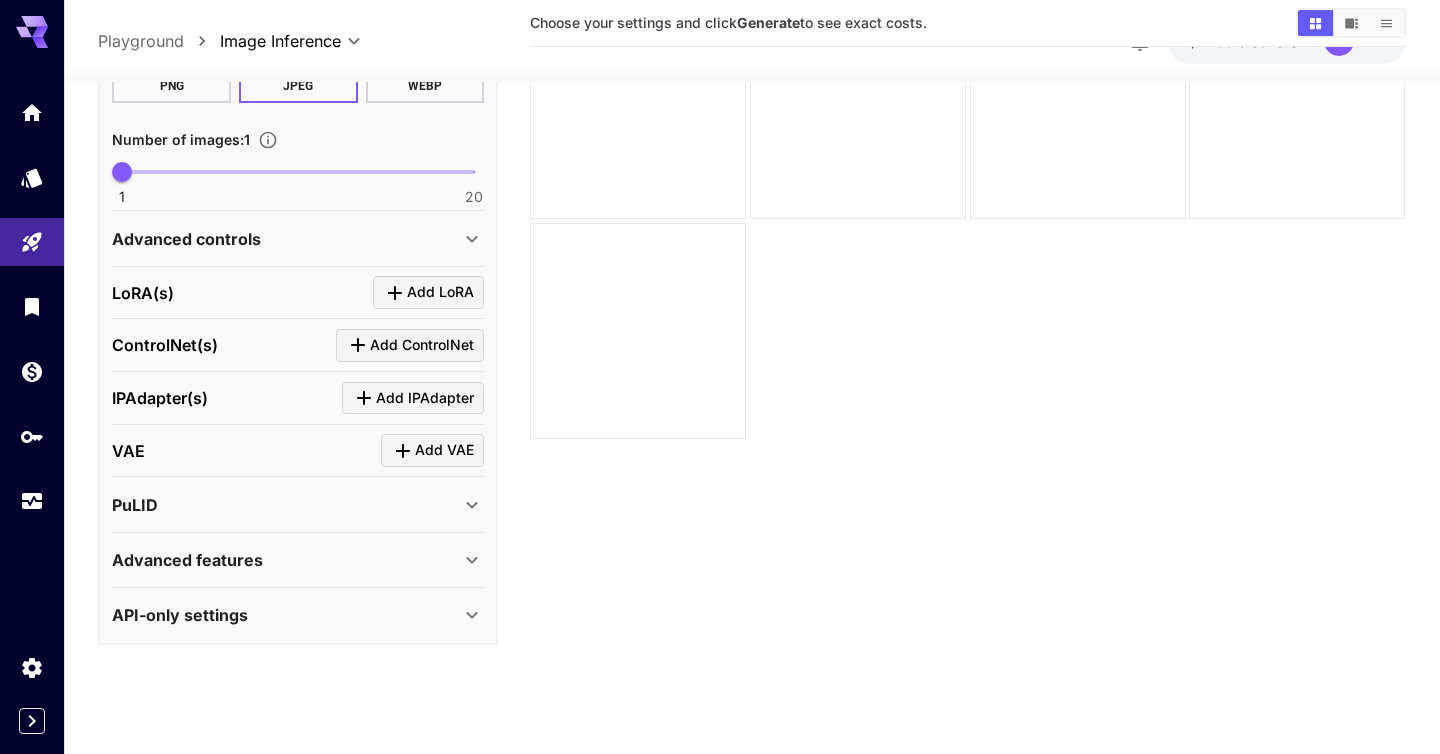 click on "Advanced features" at bounding box center (286, 560) 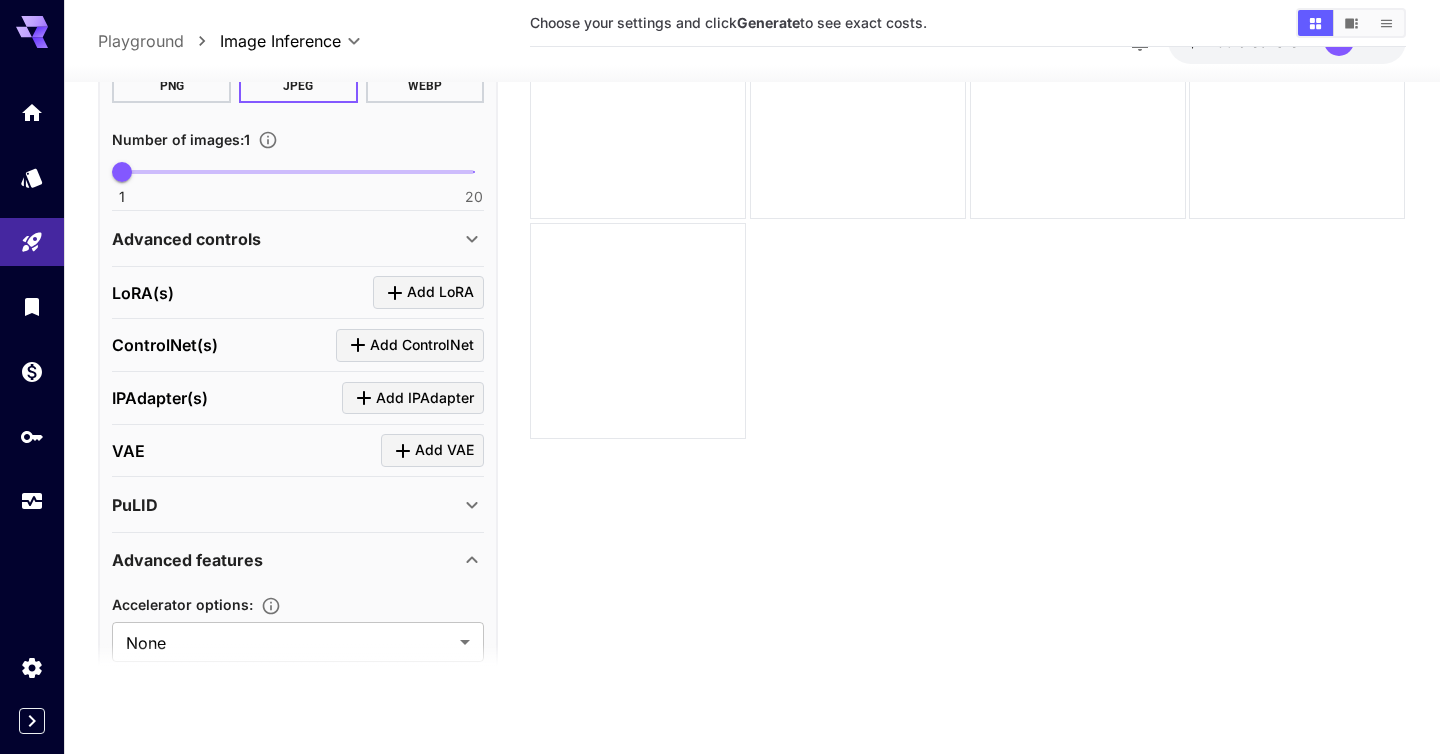 click on "Advanced features" at bounding box center (286, 560) 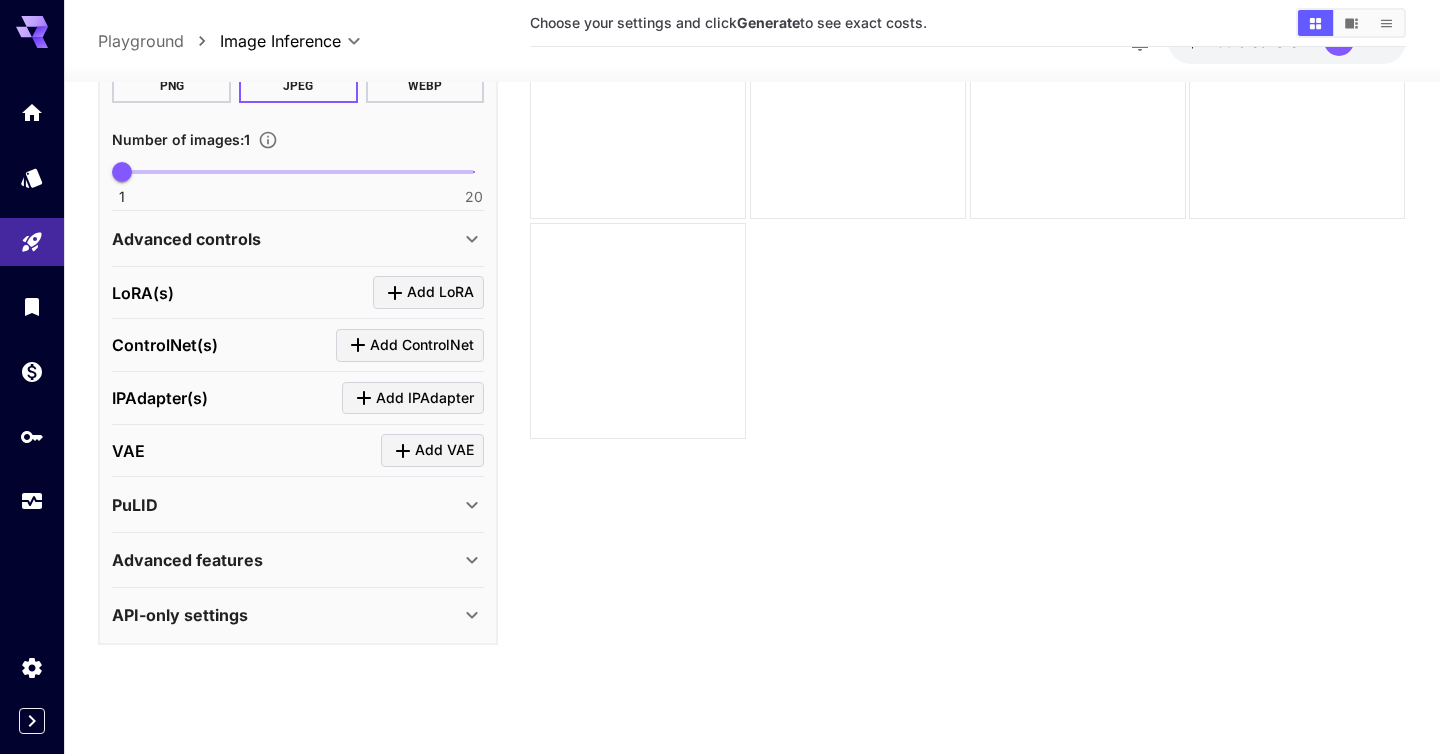 click on "Advanced controls" at bounding box center (186, 239) 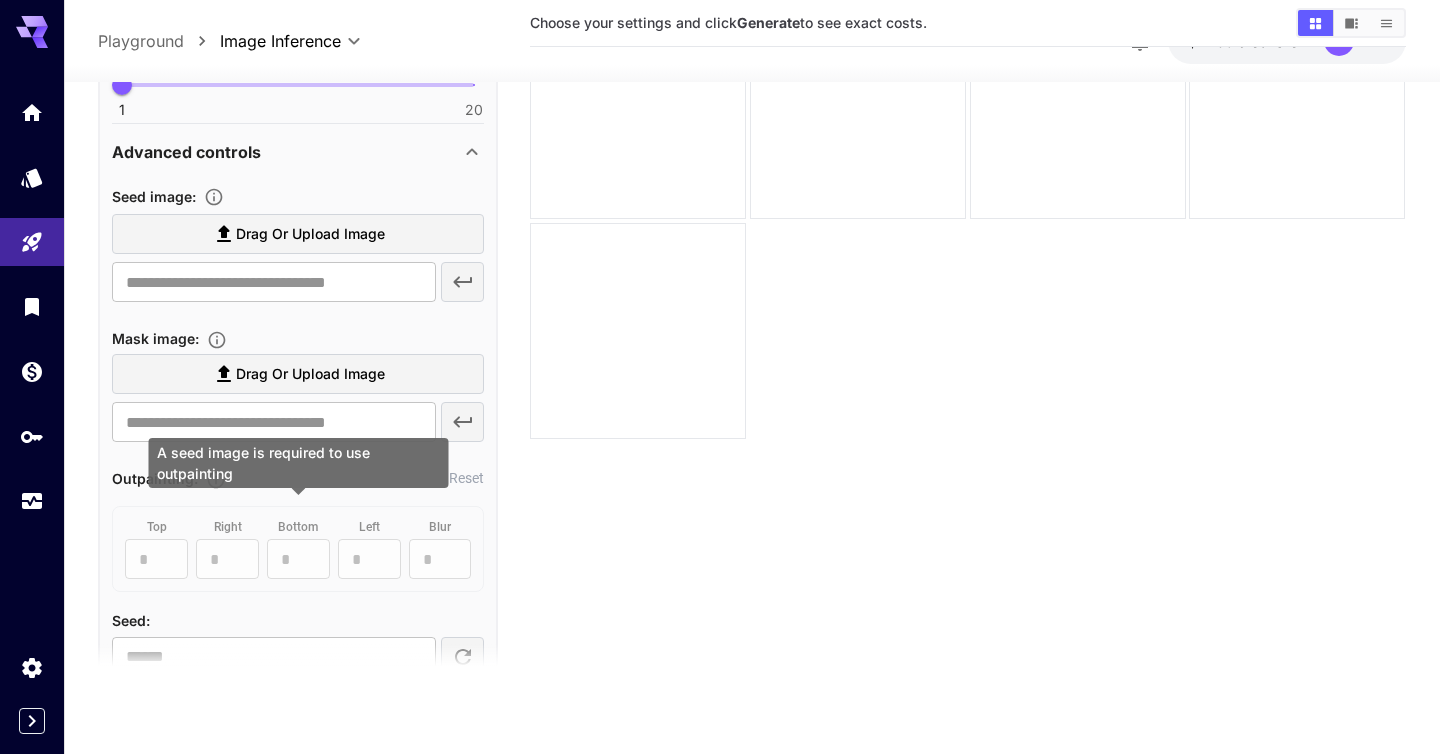 scroll, scrollTop: 643, scrollLeft: 0, axis: vertical 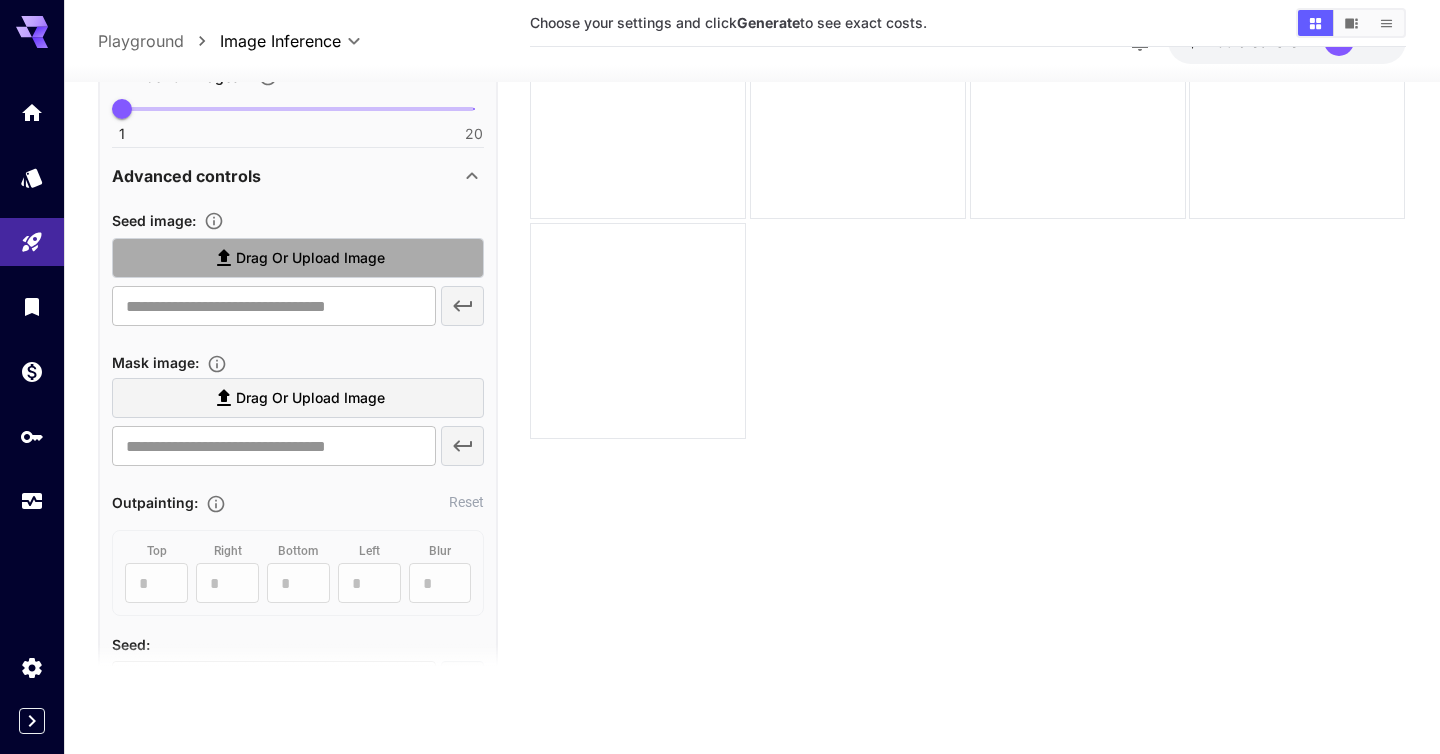 click on "Drag or upload image" at bounding box center [310, 258] 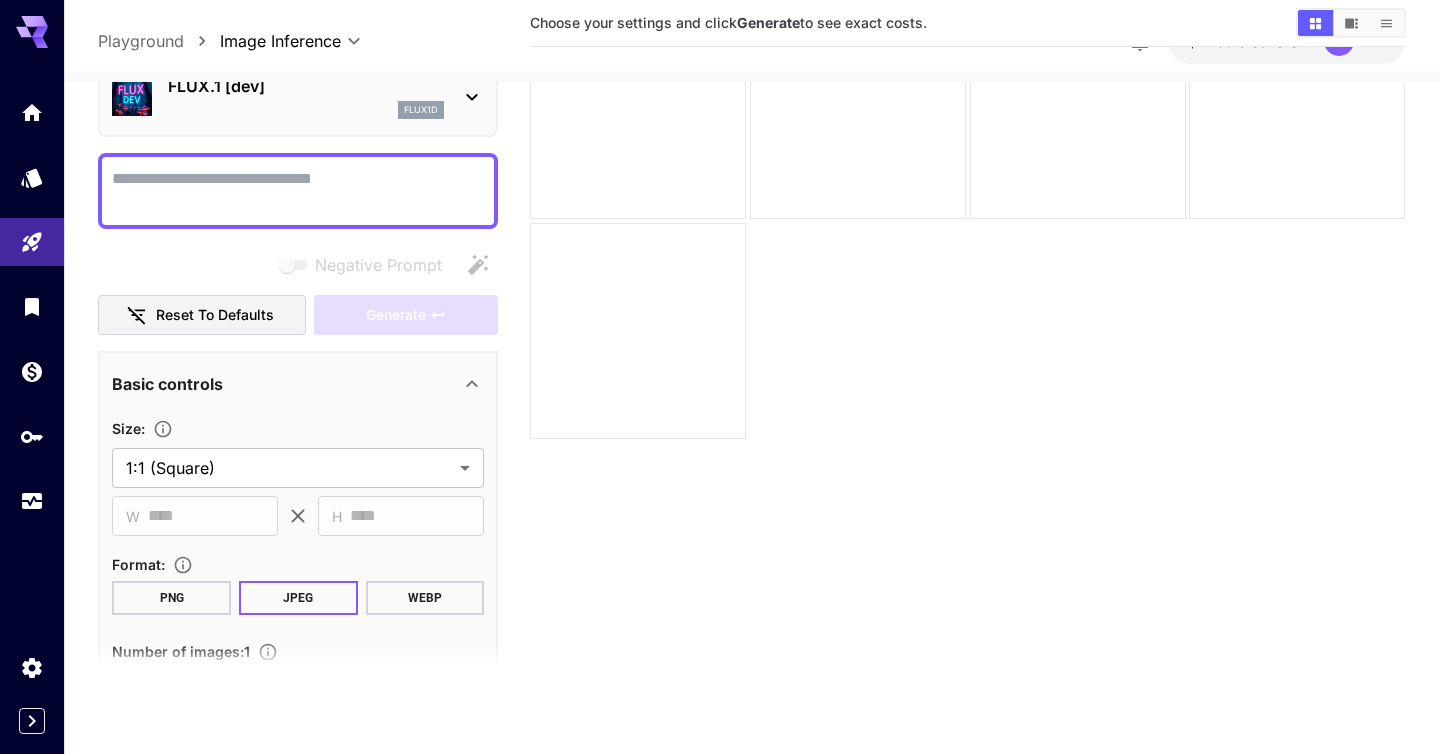 scroll, scrollTop: 0, scrollLeft: 0, axis: both 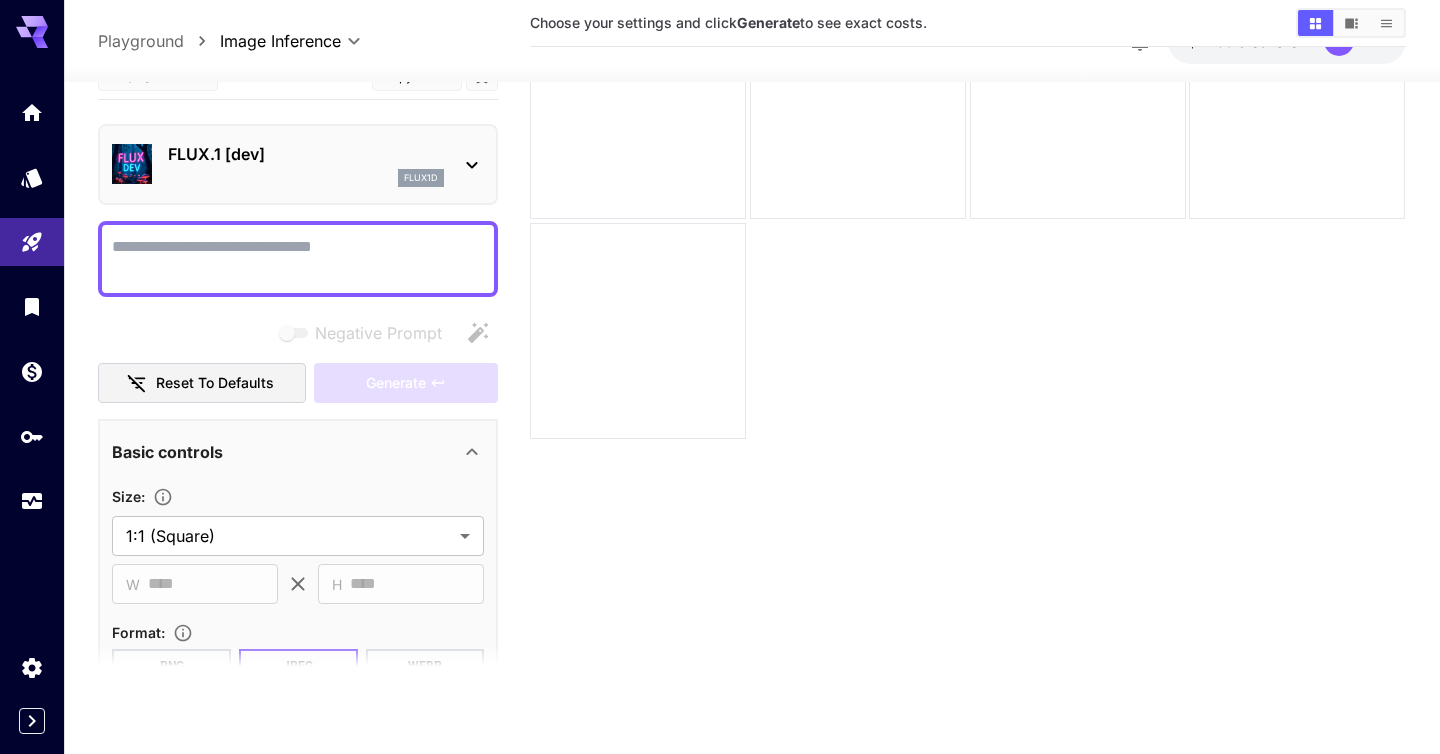 type on "**********" 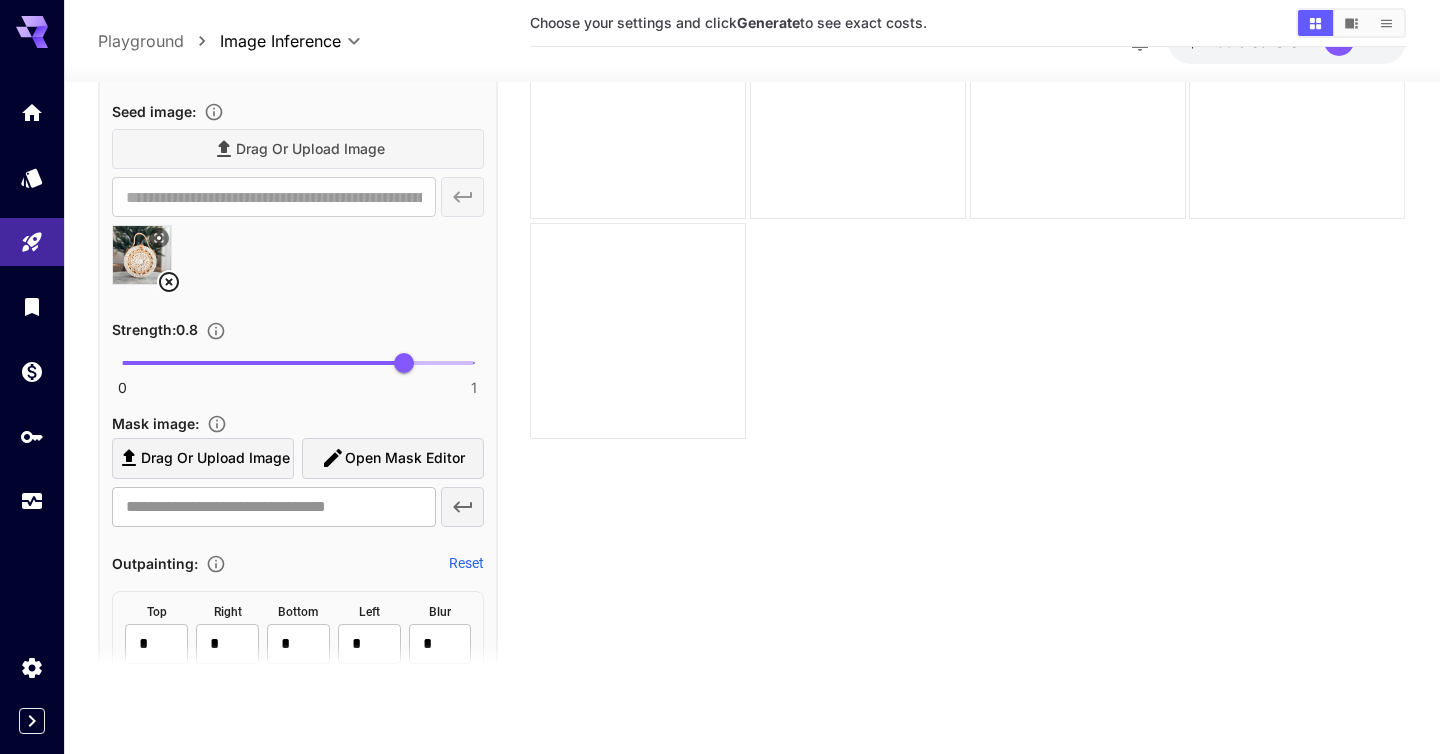scroll, scrollTop: 0, scrollLeft: 0, axis: both 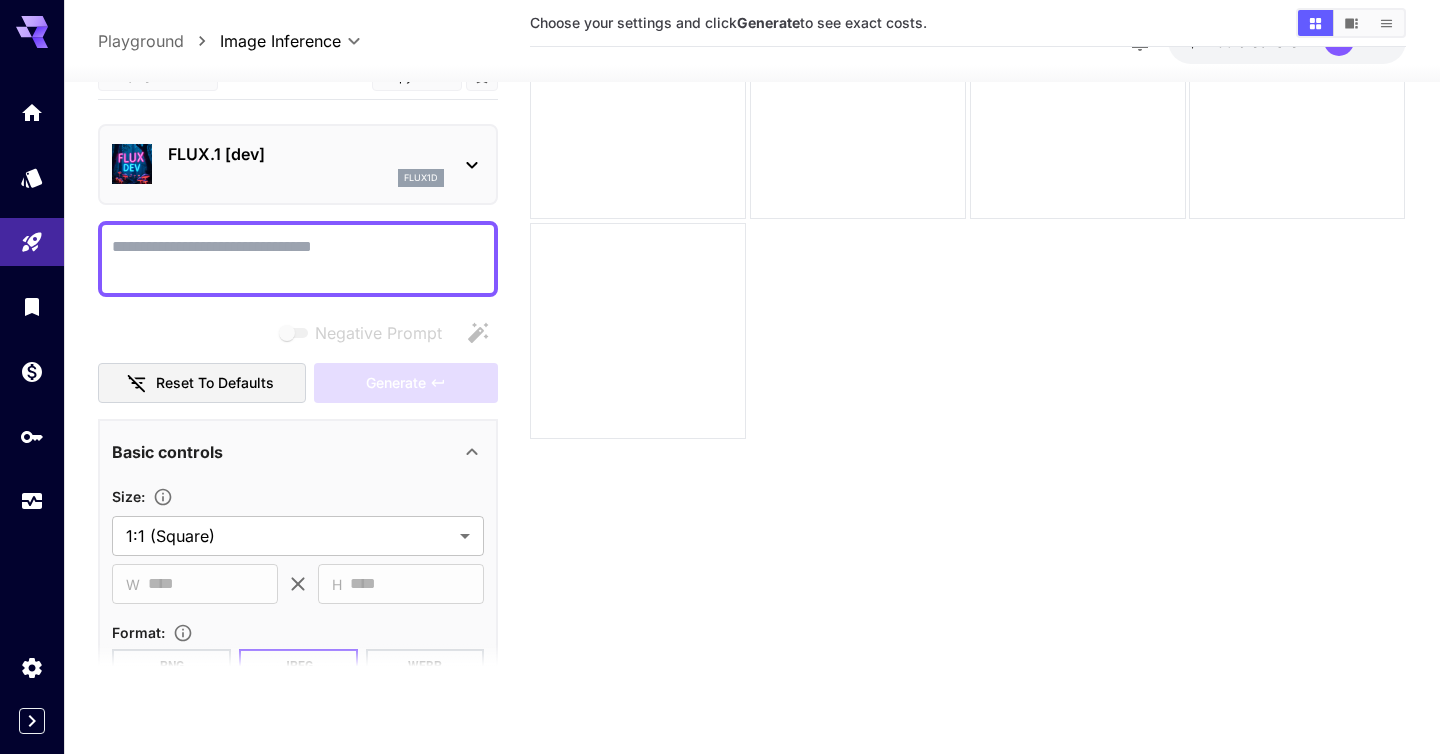 click on "Negative Prompt" at bounding box center [298, 259] 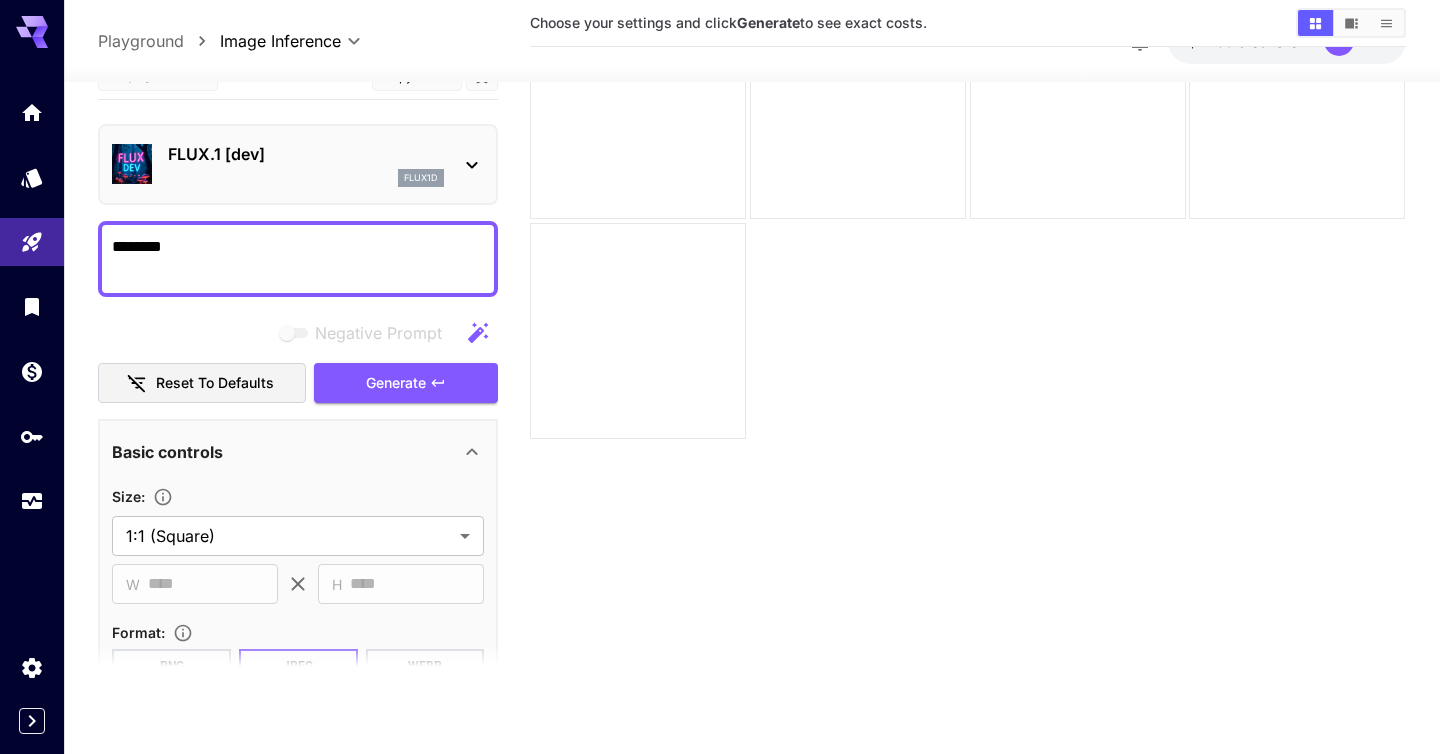 click on "*******" at bounding box center (298, 259) 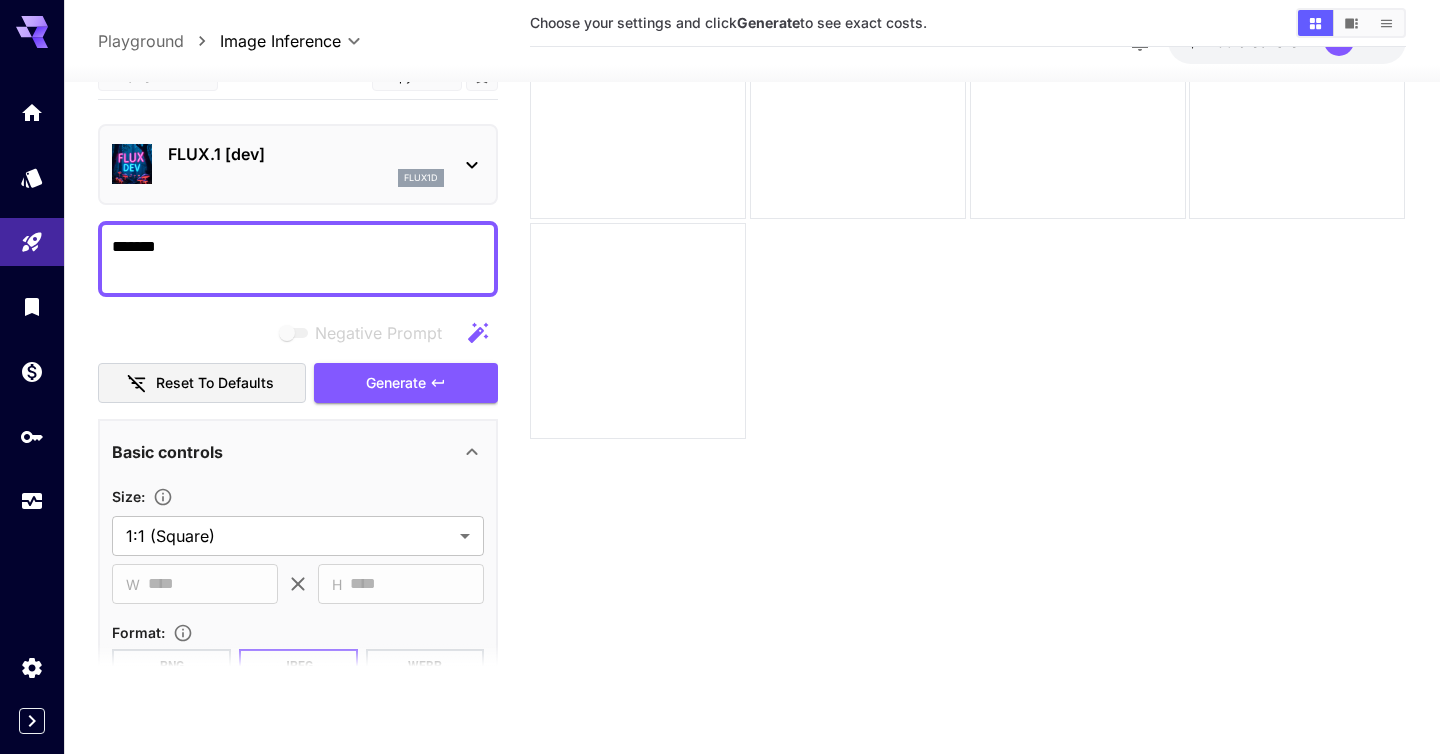 type on "******" 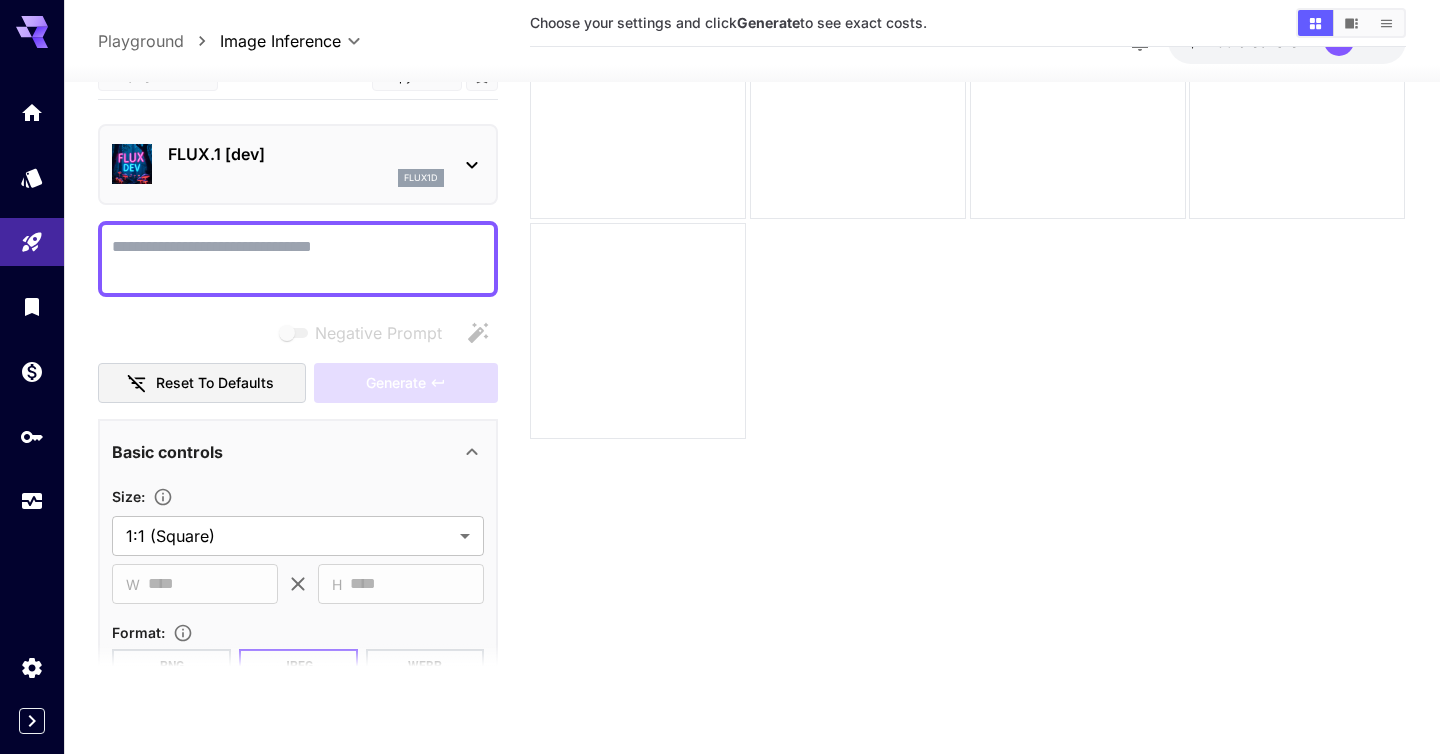 paste on "**********" 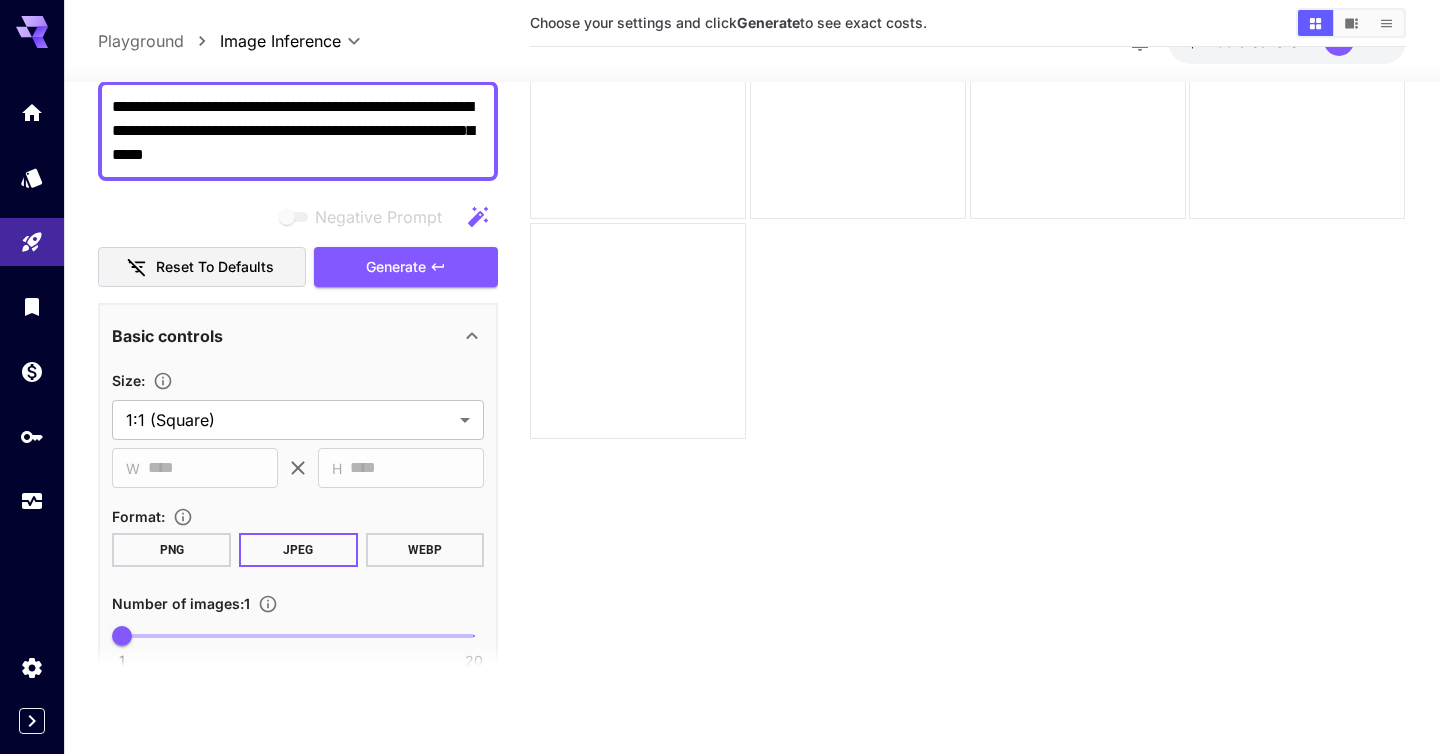 scroll, scrollTop: 239, scrollLeft: 0, axis: vertical 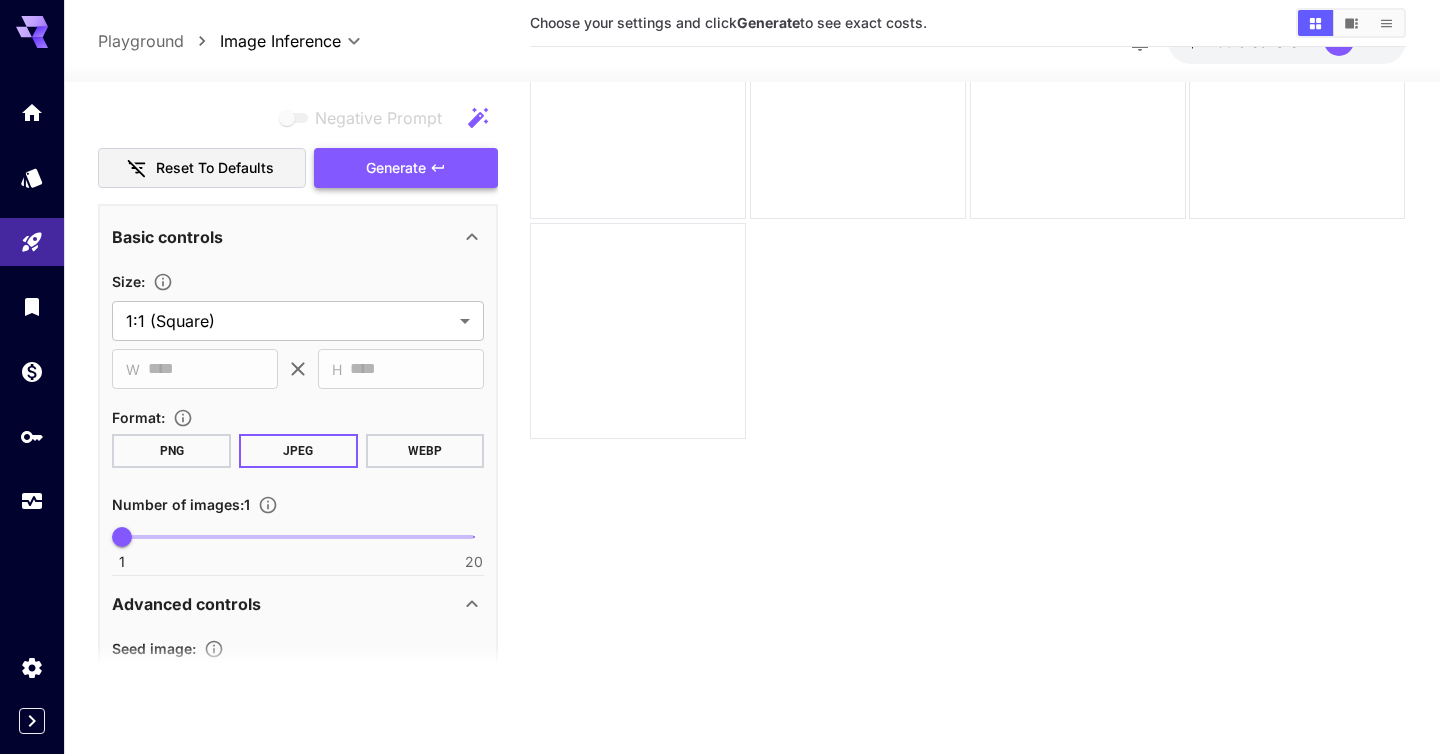 type on "**********" 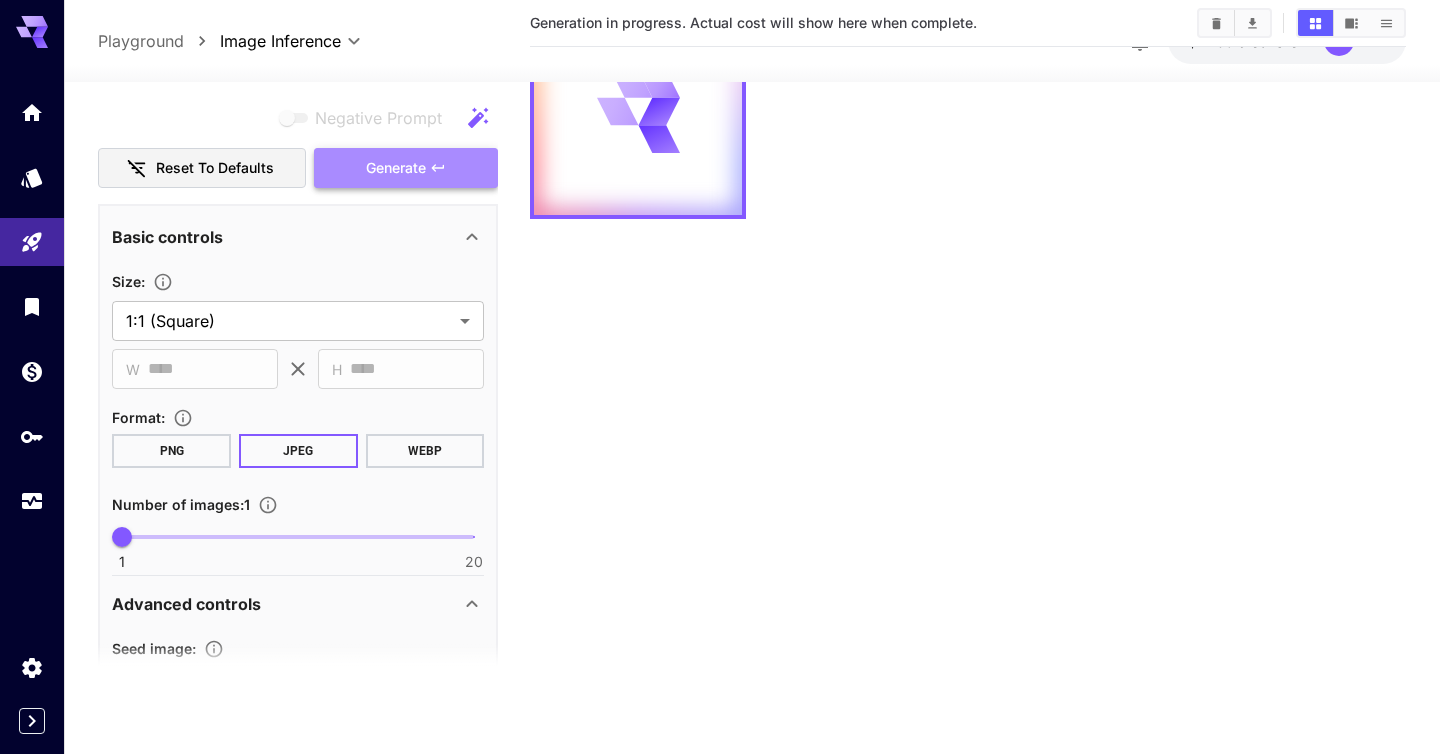 click on "Generate" at bounding box center (396, 168) 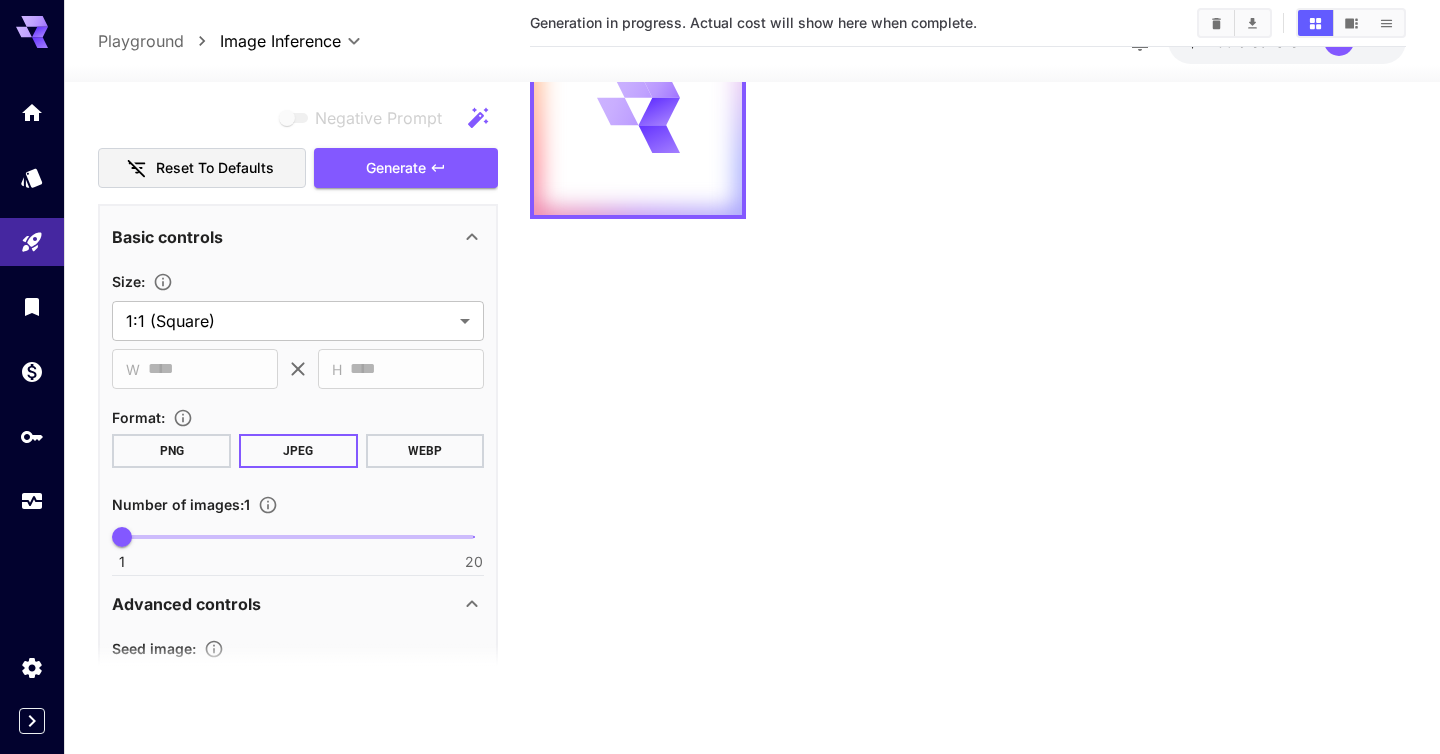 scroll, scrollTop: 0, scrollLeft: 0, axis: both 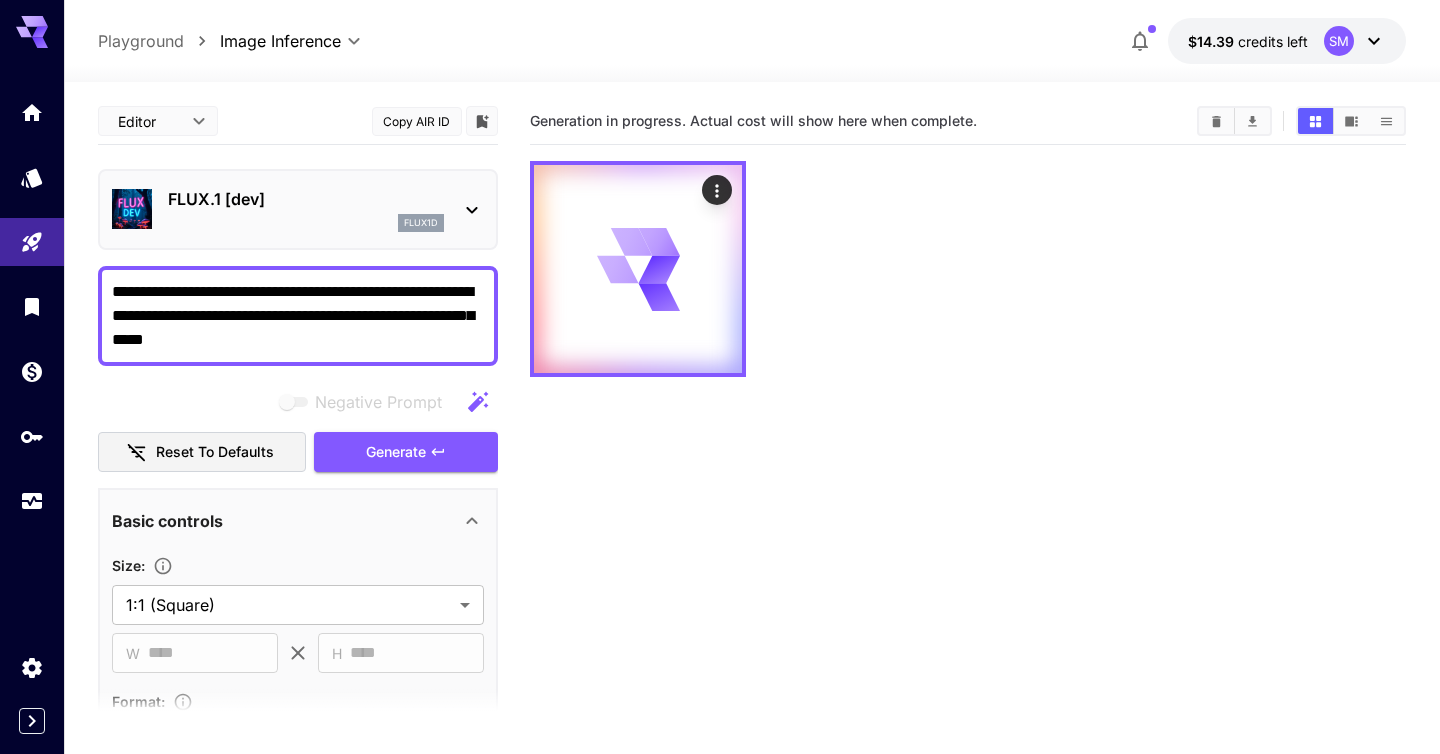 click on "FLUX.1 [dev]" at bounding box center [306, 199] 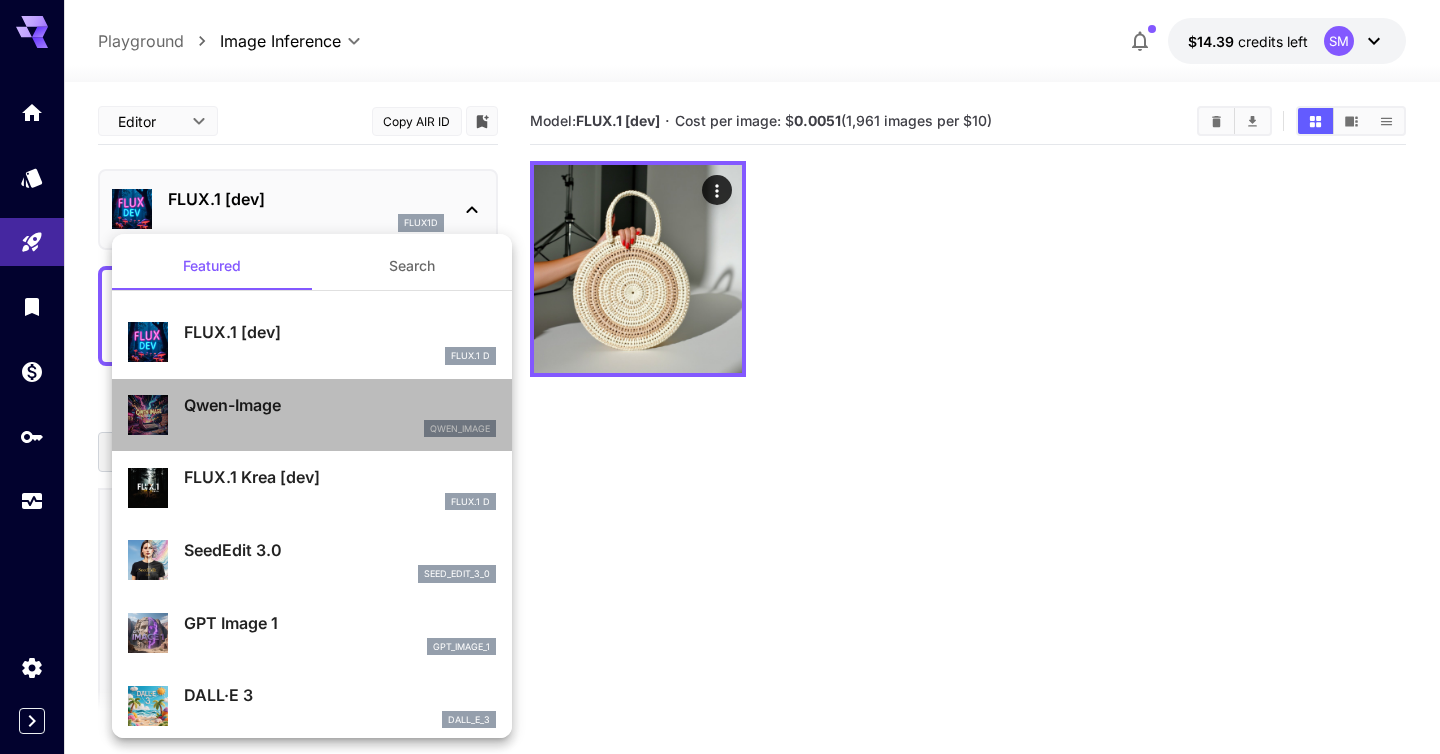 click on "qwen_image" at bounding box center (340, 429) 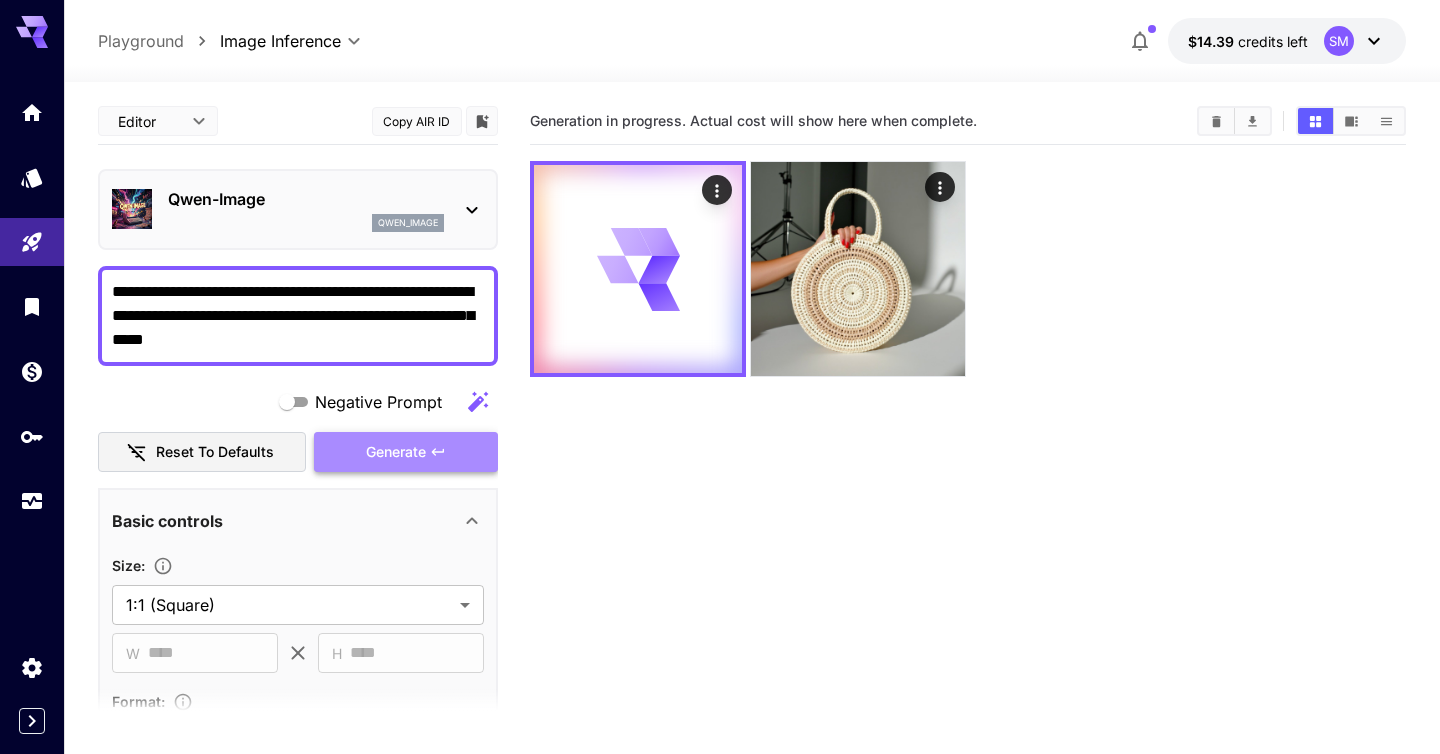 click on "Generate" at bounding box center (396, 452) 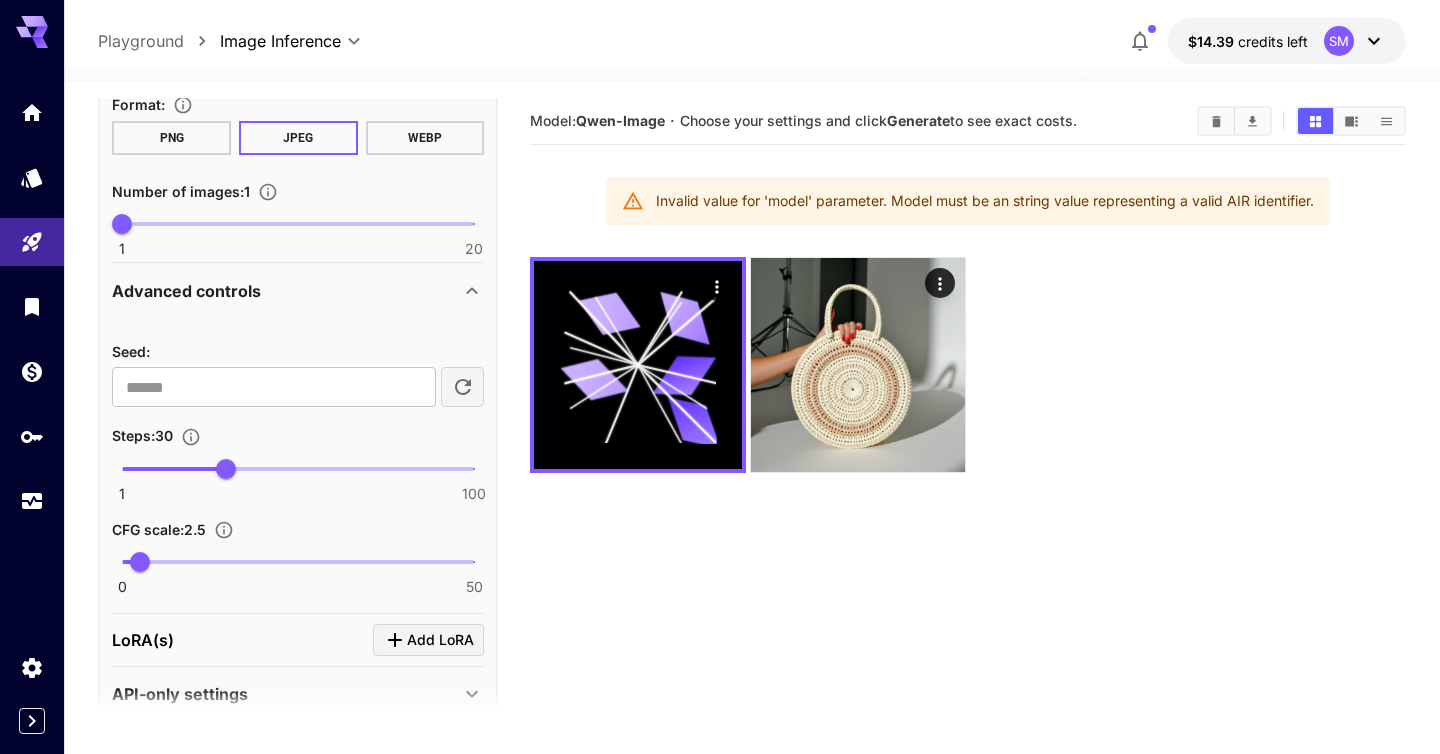 scroll, scrollTop: 630, scrollLeft: 0, axis: vertical 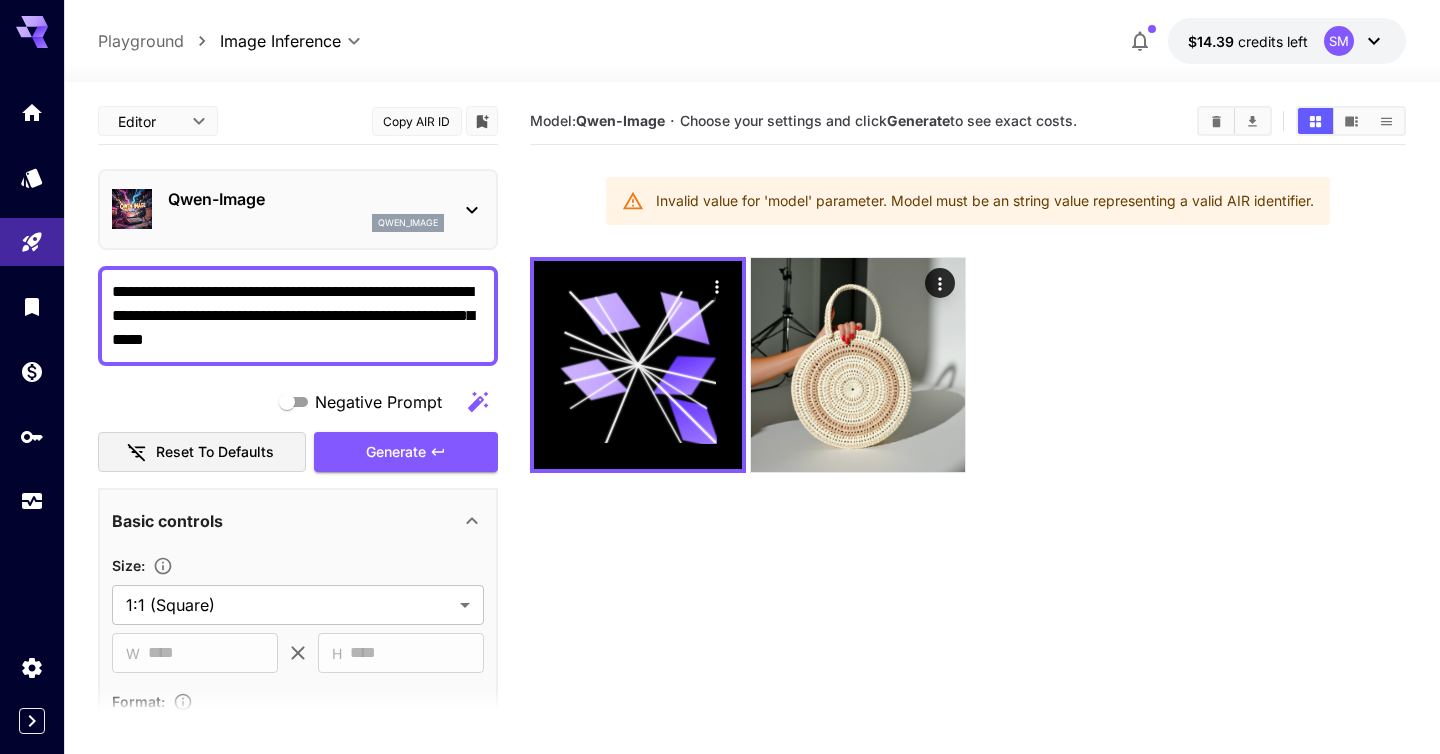 click on "Qwen-Image qwen_image" at bounding box center (298, 209) 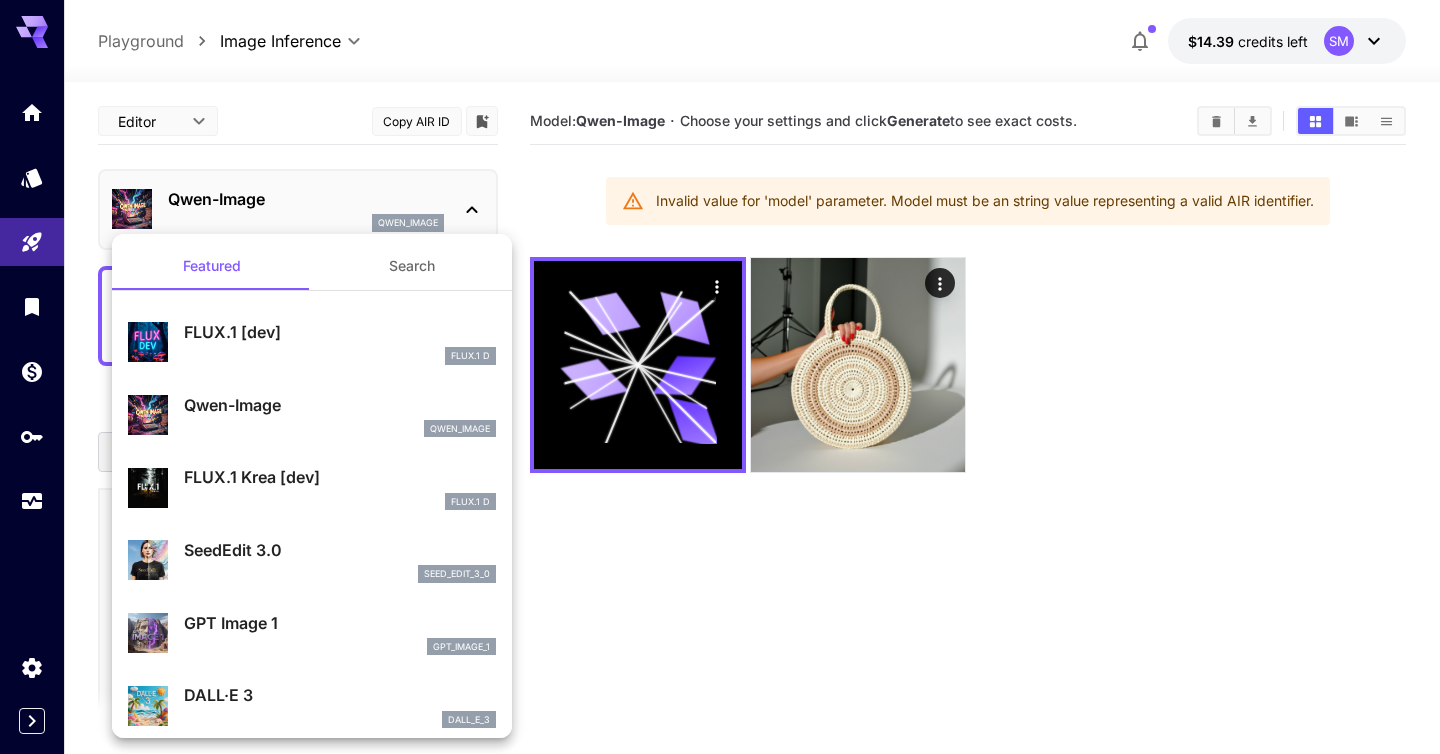 click on "FLUX.1 Krea [dev]" at bounding box center (340, 477) 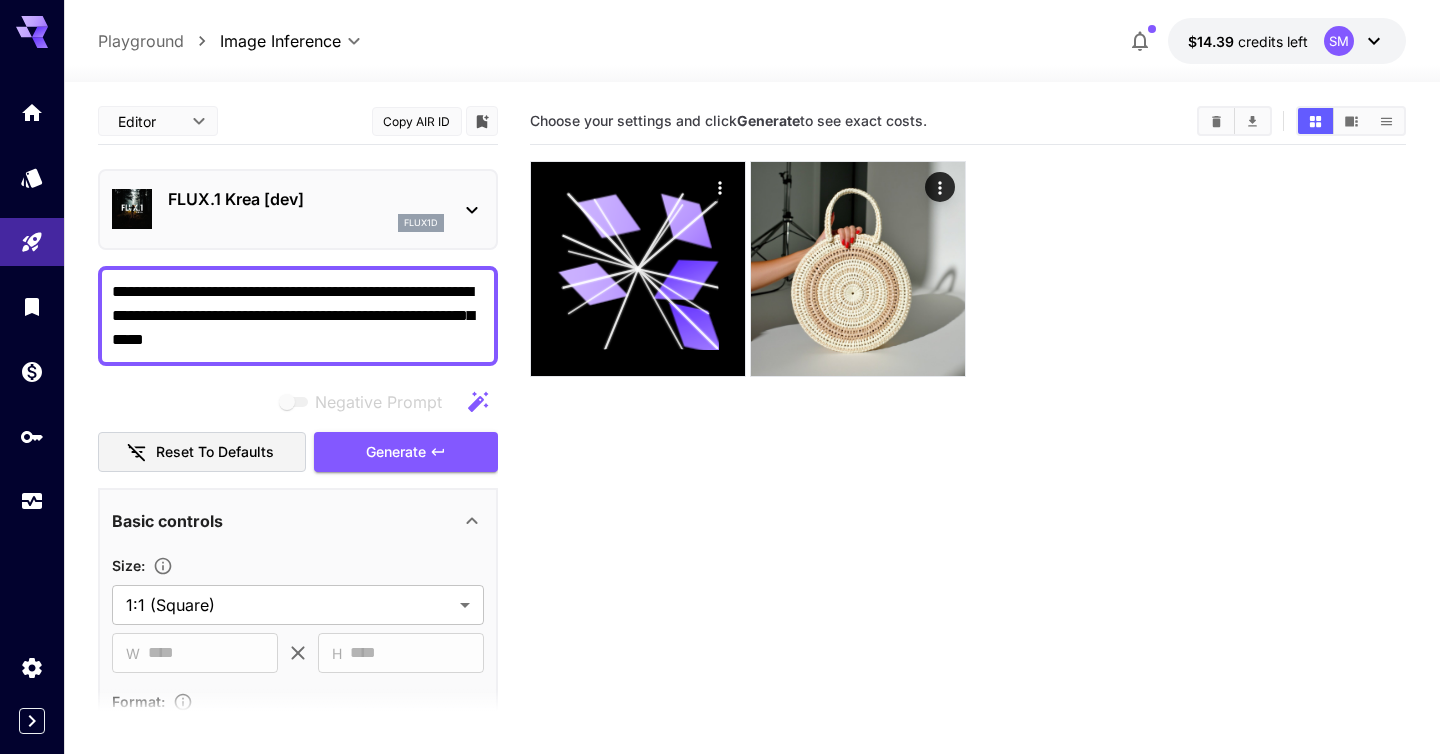 click on "flux1d" at bounding box center (306, 223) 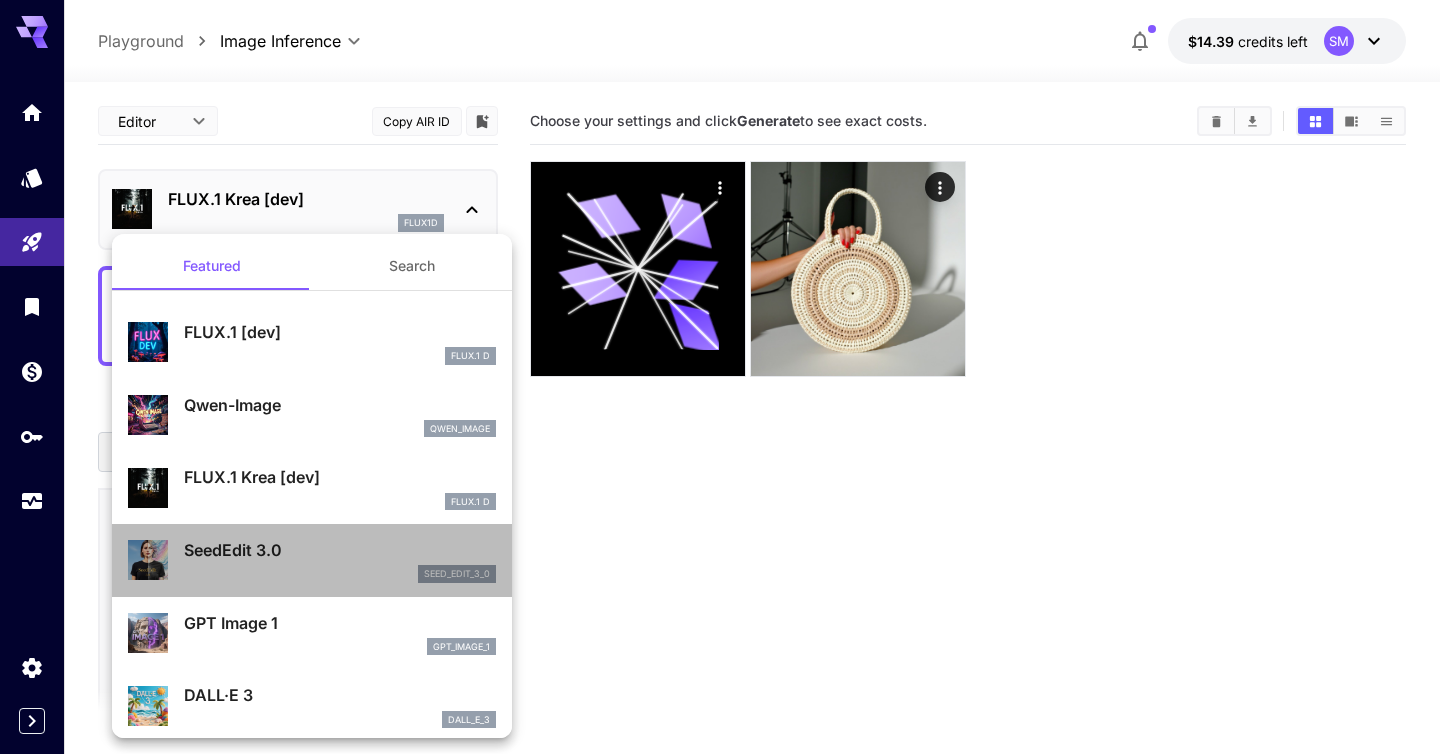 click on "SeedEdit 3.0" at bounding box center (340, 550) 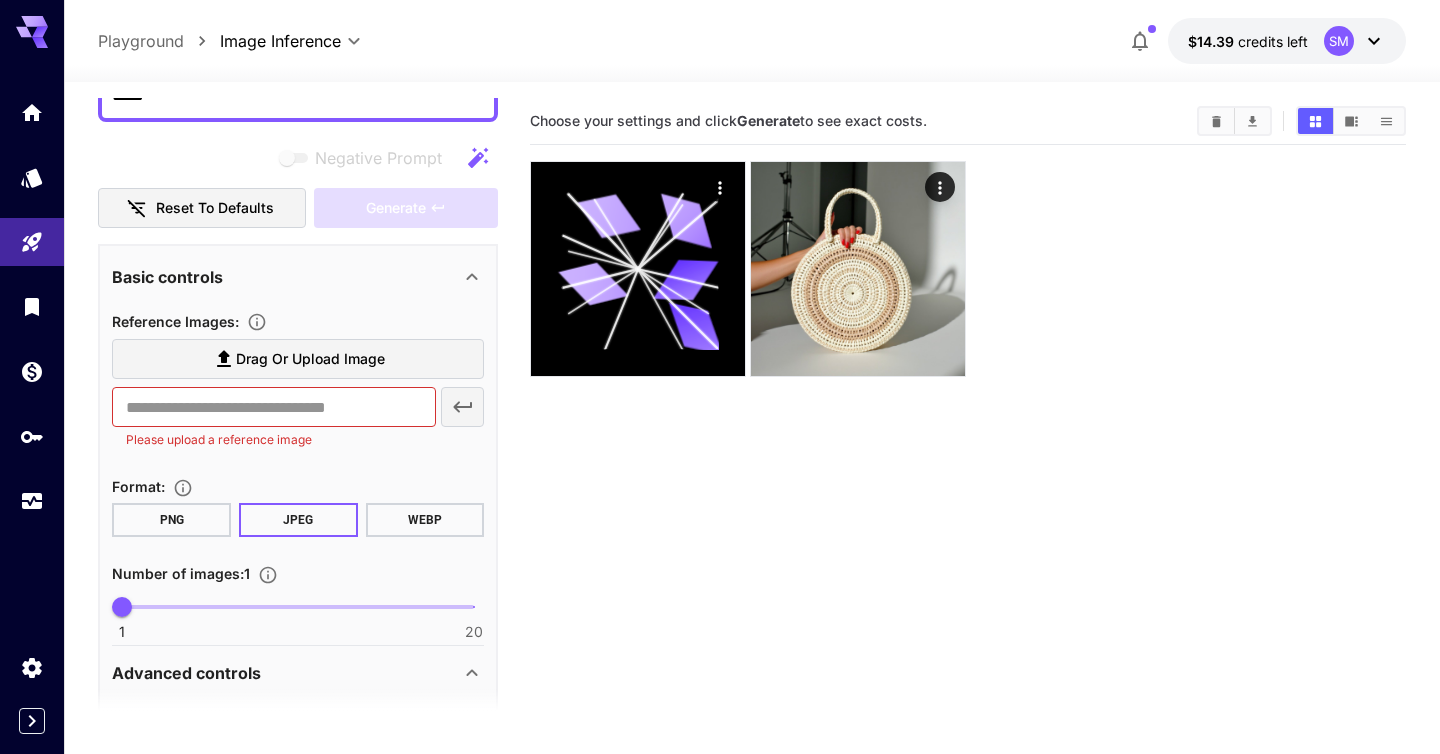 scroll, scrollTop: 276, scrollLeft: 0, axis: vertical 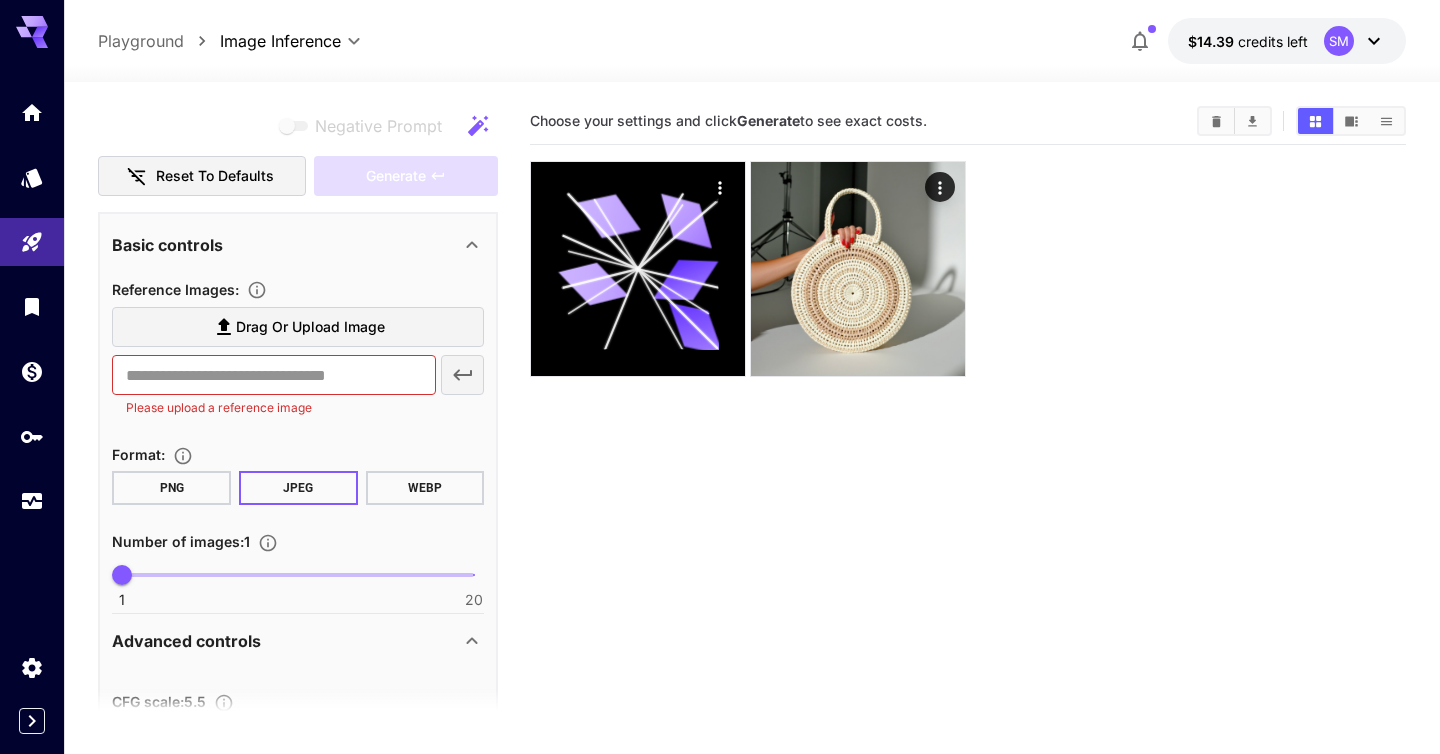 click on "Drag or upload image" at bounding box center [298, 327] 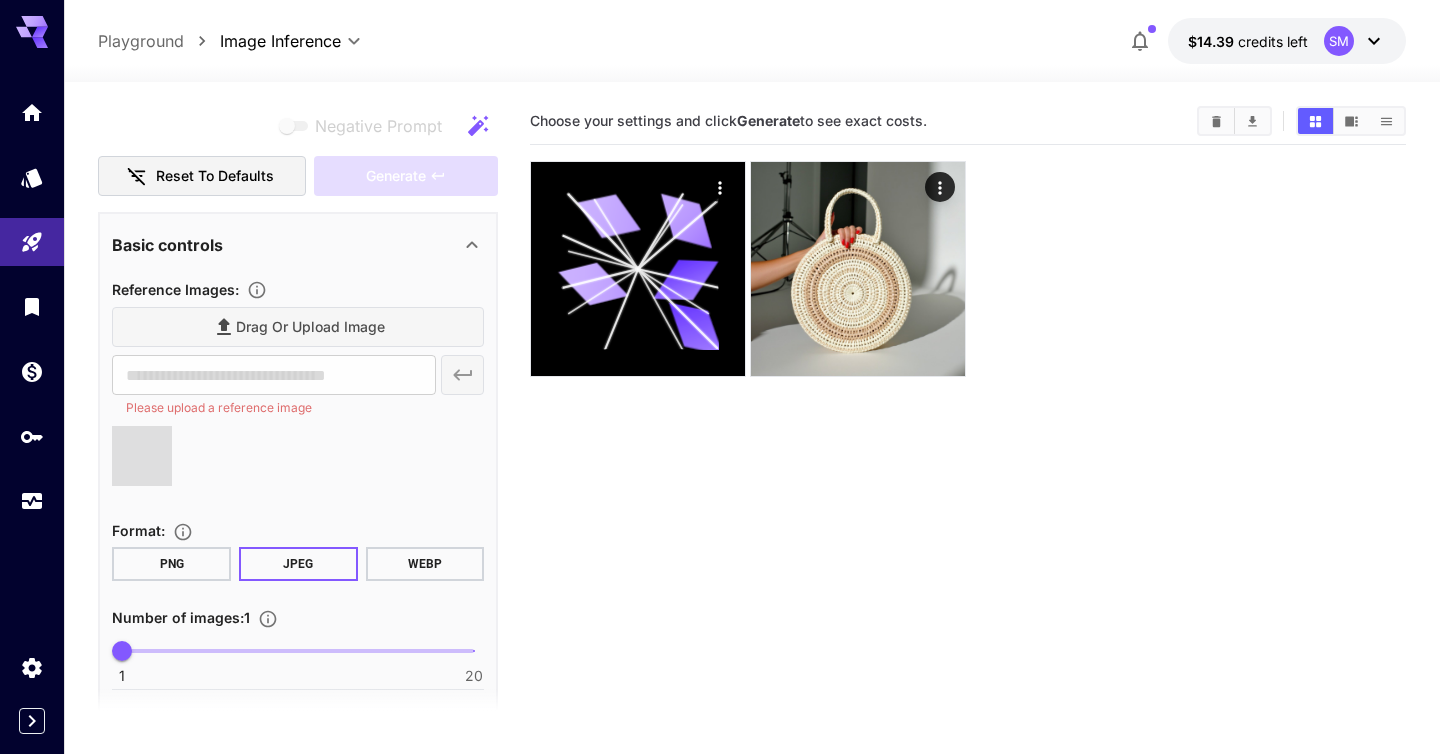 type on "**********" 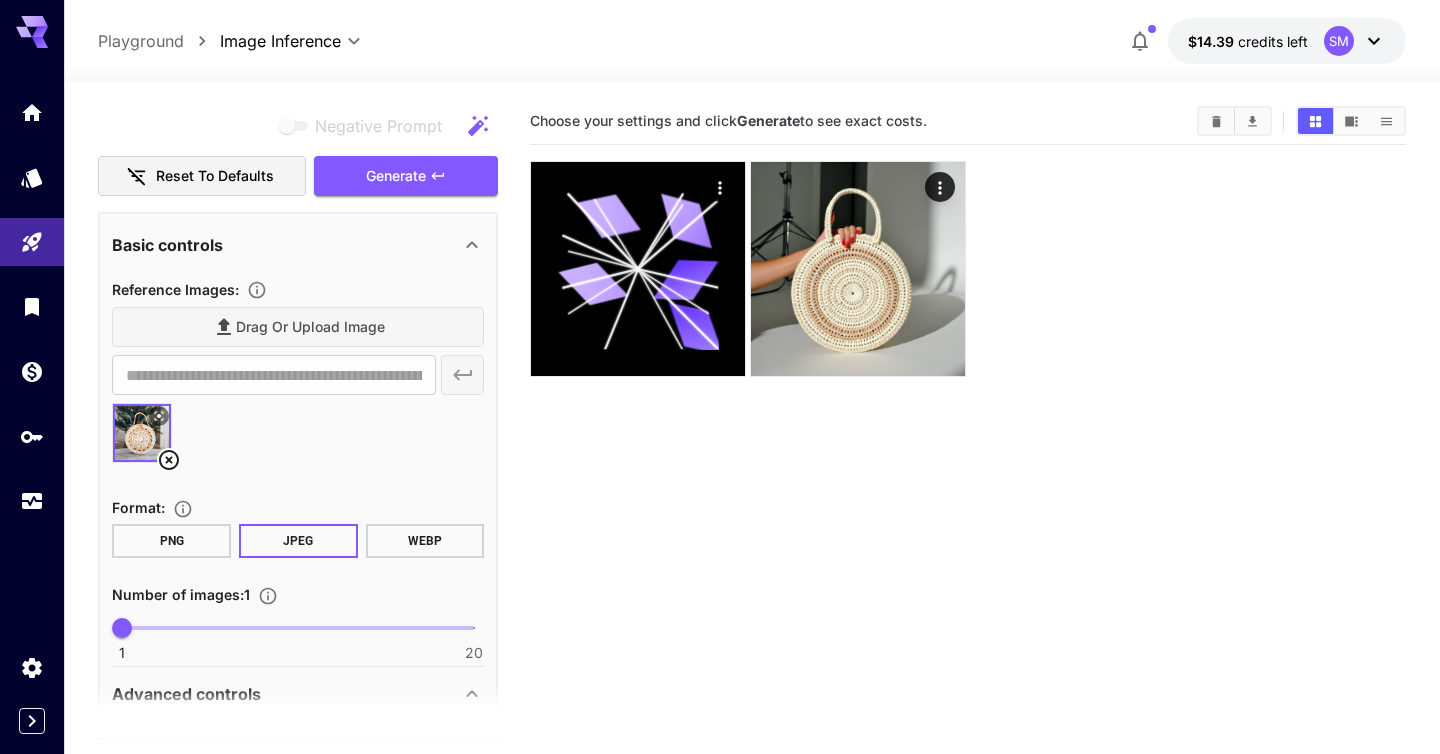 scroll, scrollTop: 0, scrollLeft: 0, axis: both 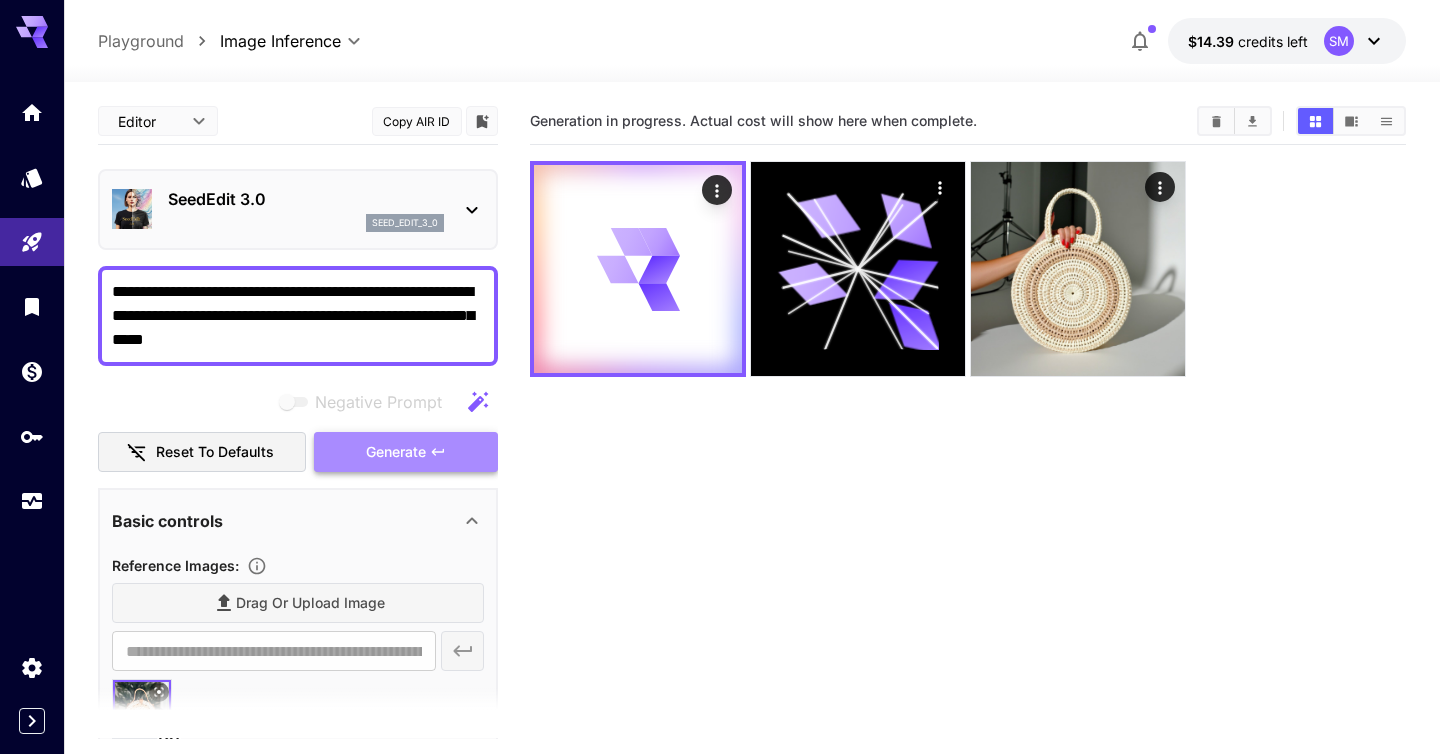 click on "Generate" at bounding box center [396, 452] 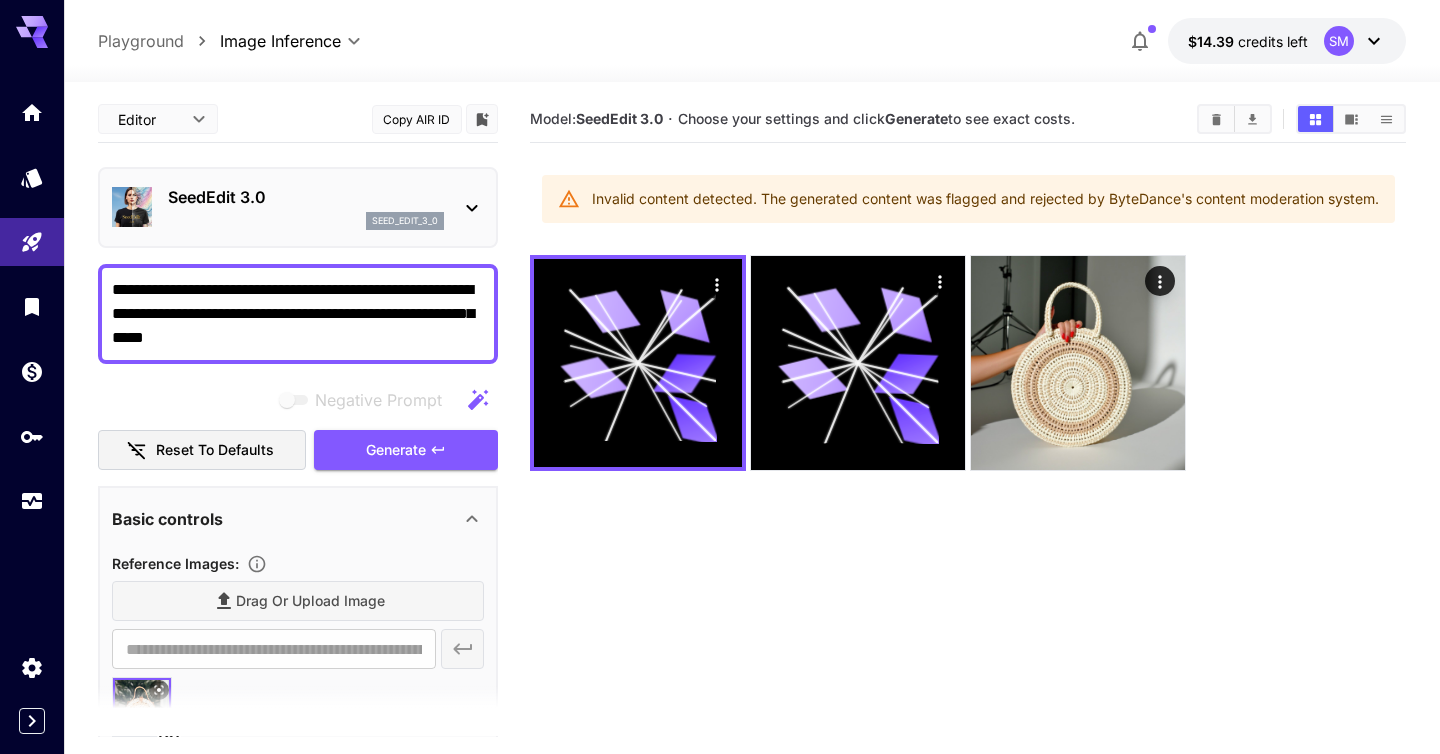 scroll, scrollTop: 0, scrollLeft: 0, axis: both 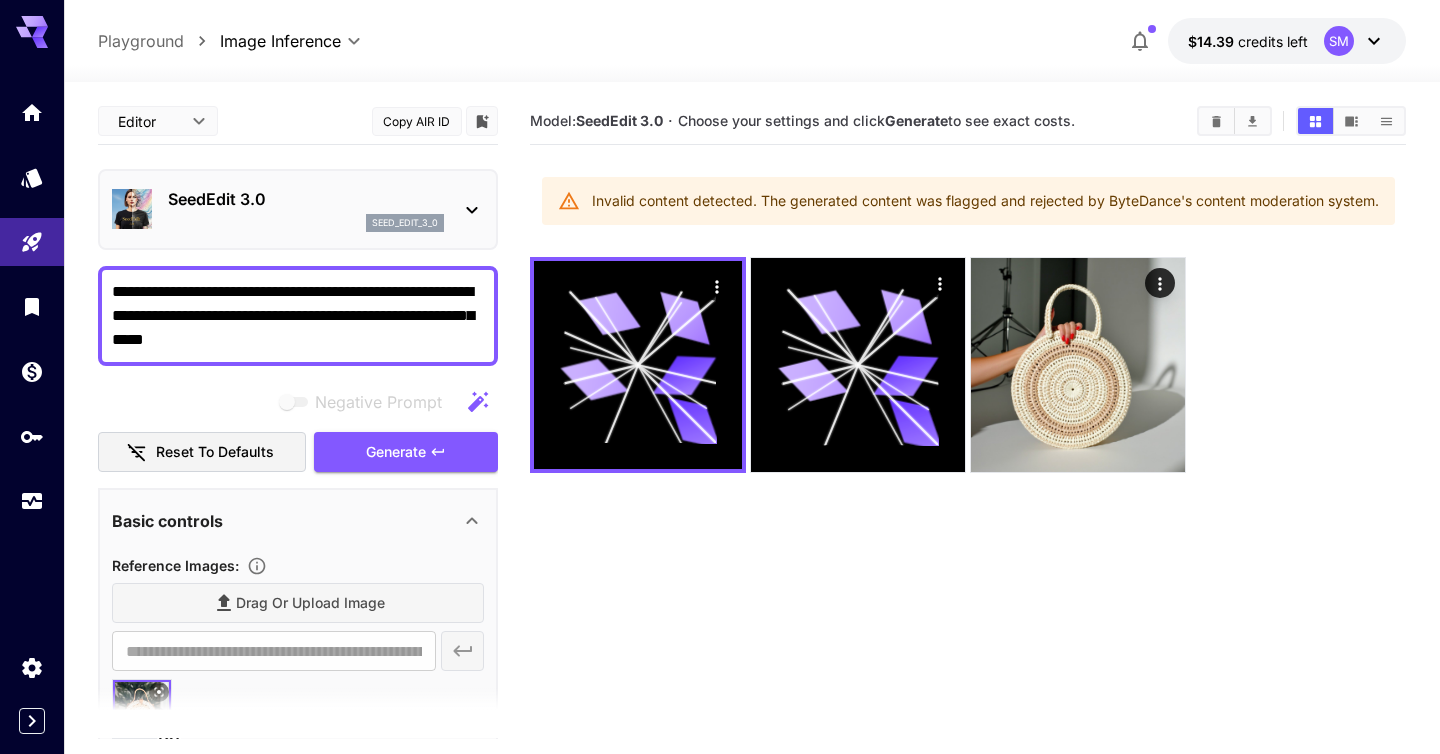 click on "Invalid content detected. The generated content was flagged and rejected by ByteDance's content moderation system." at bounding box center [985, 201] 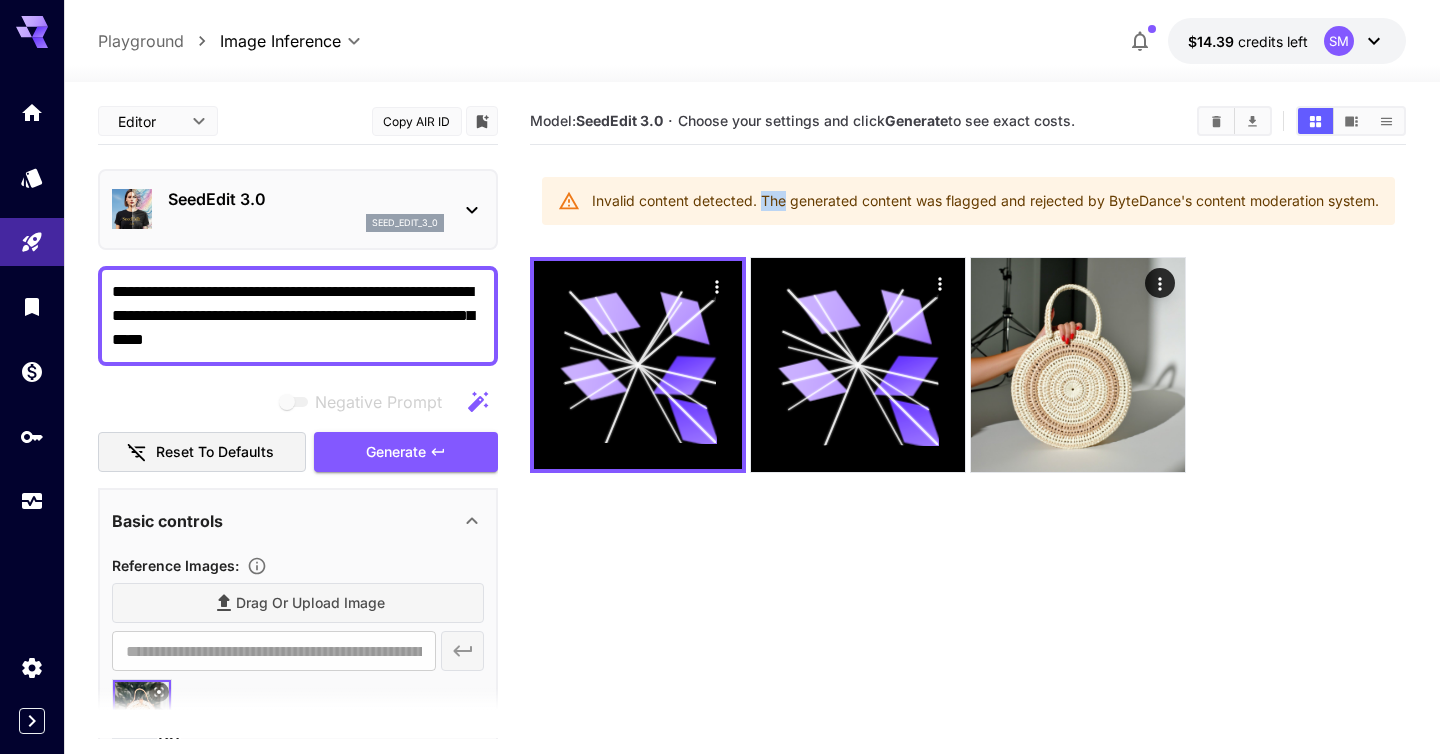 click on "Invalid content detected. The generated content was flagged and rejected by ByteDance's content moderation system." at bounding box center (985, 201) 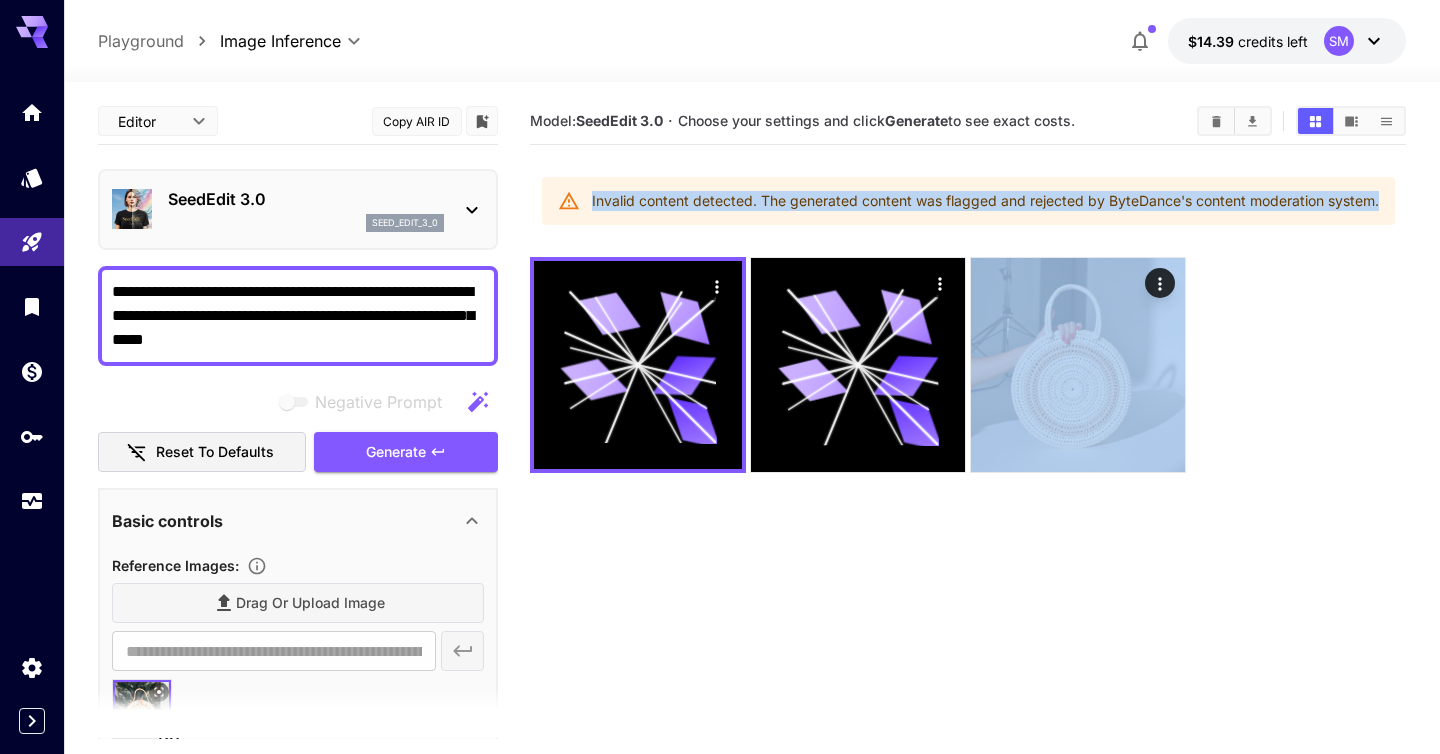 click on "Invalid content detected. The generated content was flagged and rejected by ByteDance's content moderation system." at bounding box center (985, 201) 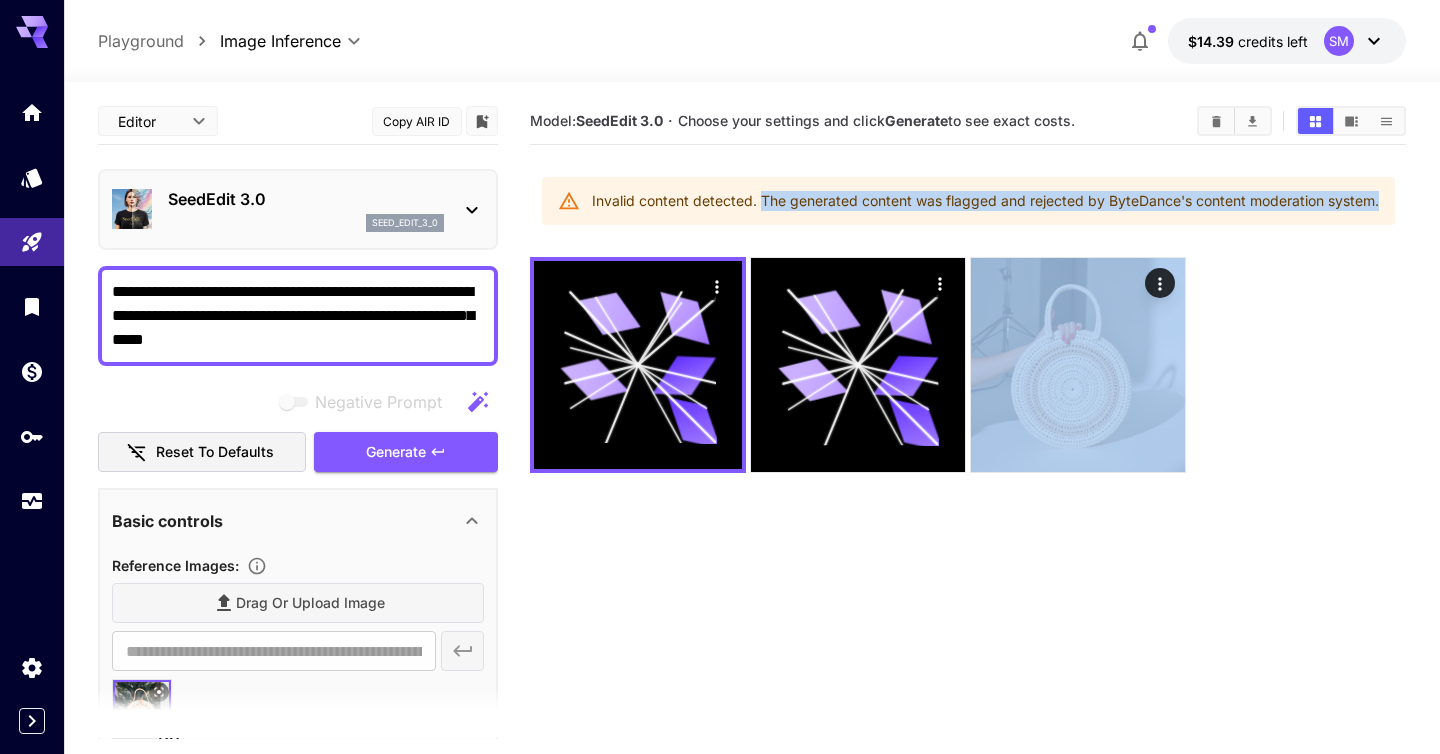 drag, startPoint x: 780, startPoint y: 205, endPoint x: 1194, endPoint y: 275, distance: 419.87616 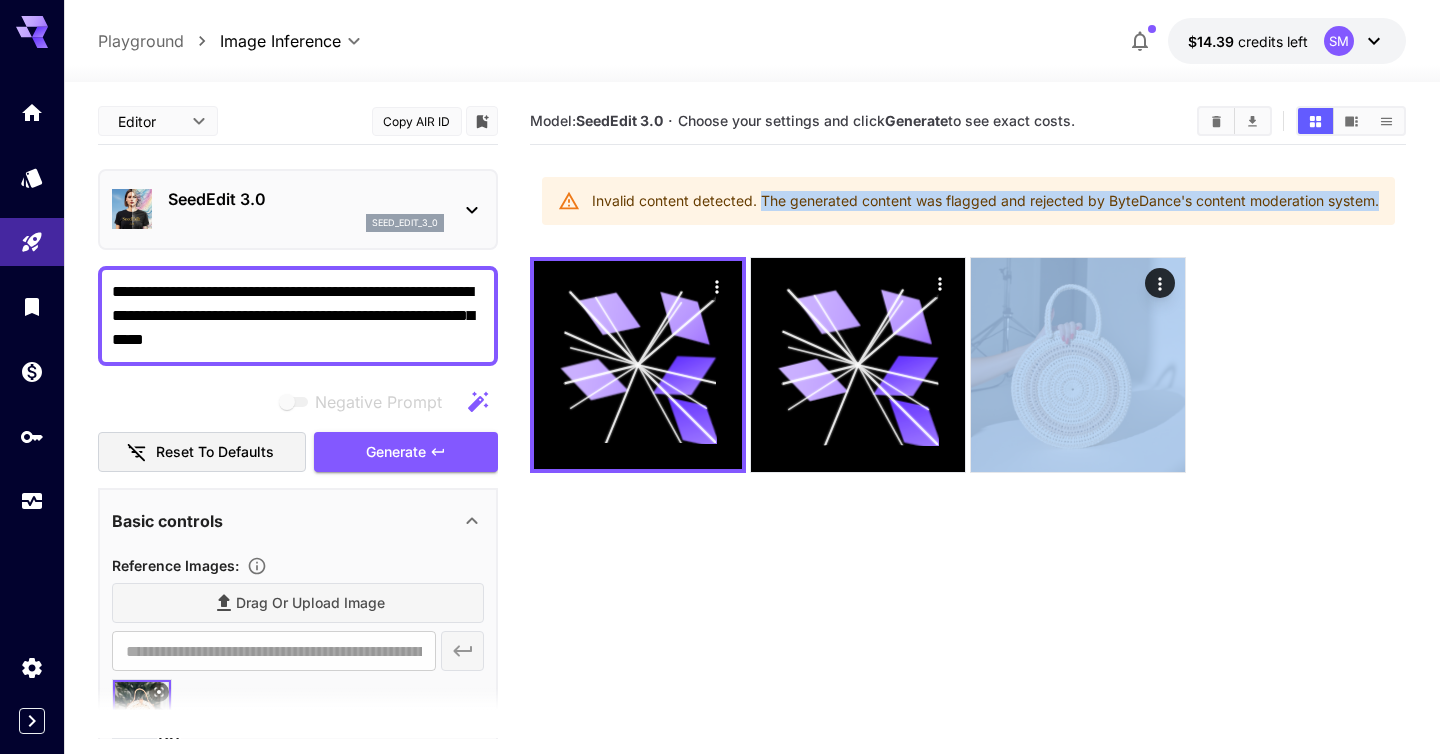 click on "Invalid content detected. The generated content was flagged and rejected by ByteDance's content moderation system." at bounding box center (985, 201) 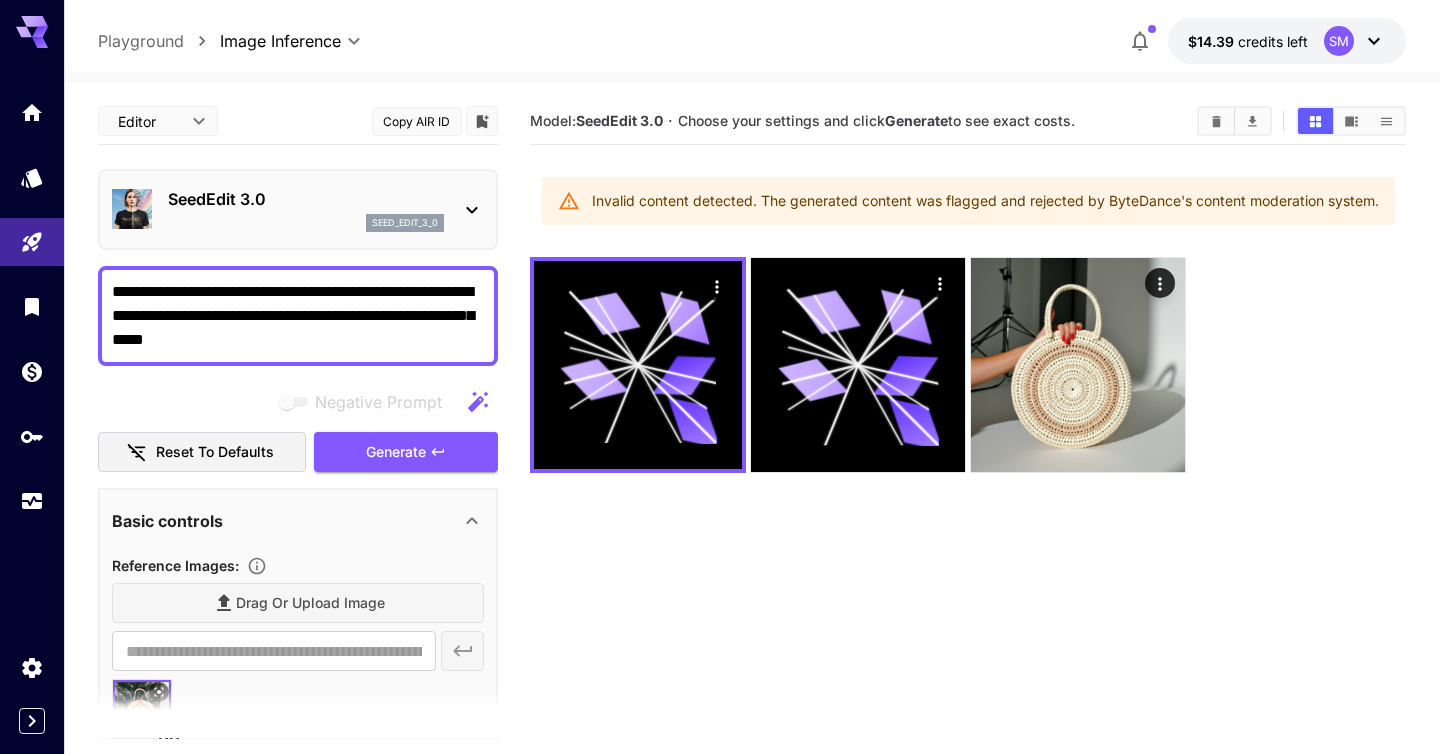 click on "SeedEdit 3.0 seed_edit_3_0" at bounding box center (298, 209) 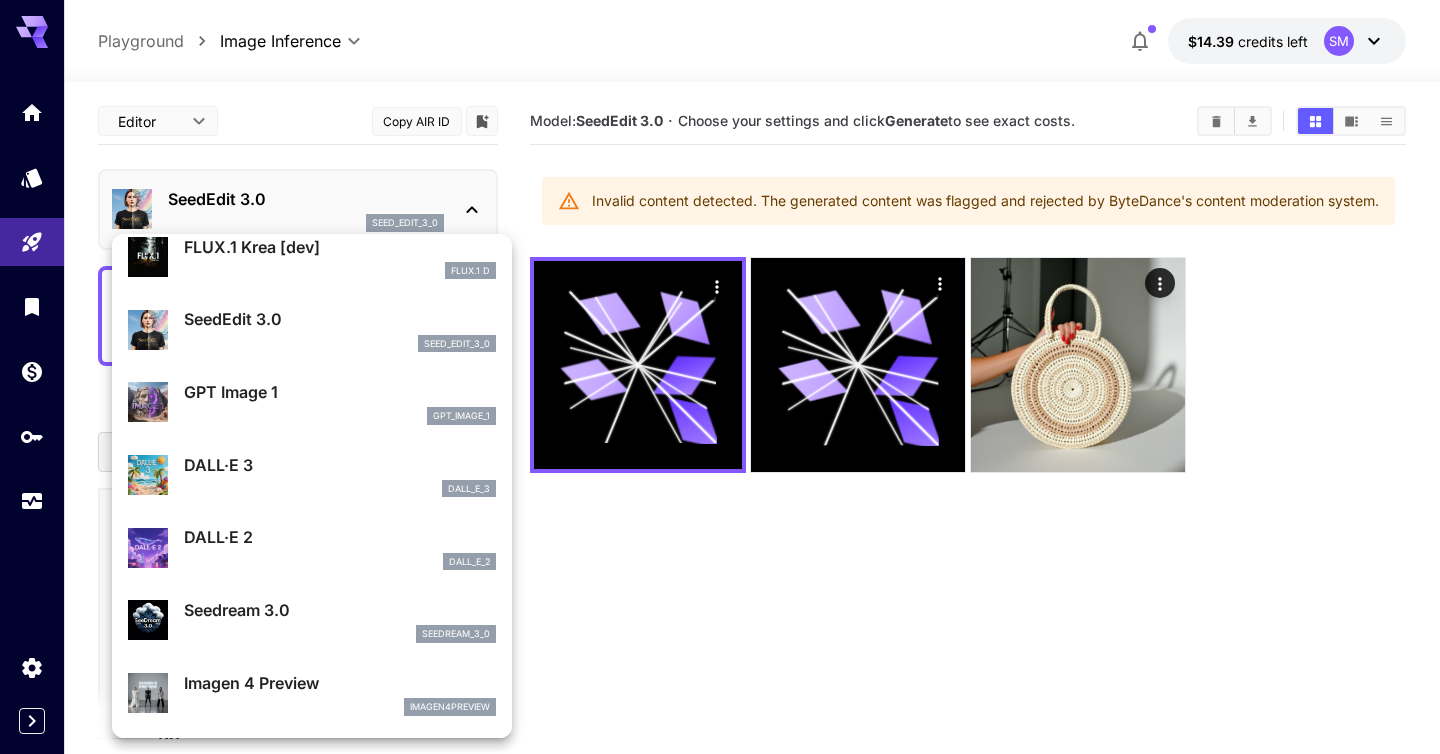scroll, scrollTop: 247, scrollLeft: 0, axis: vertical 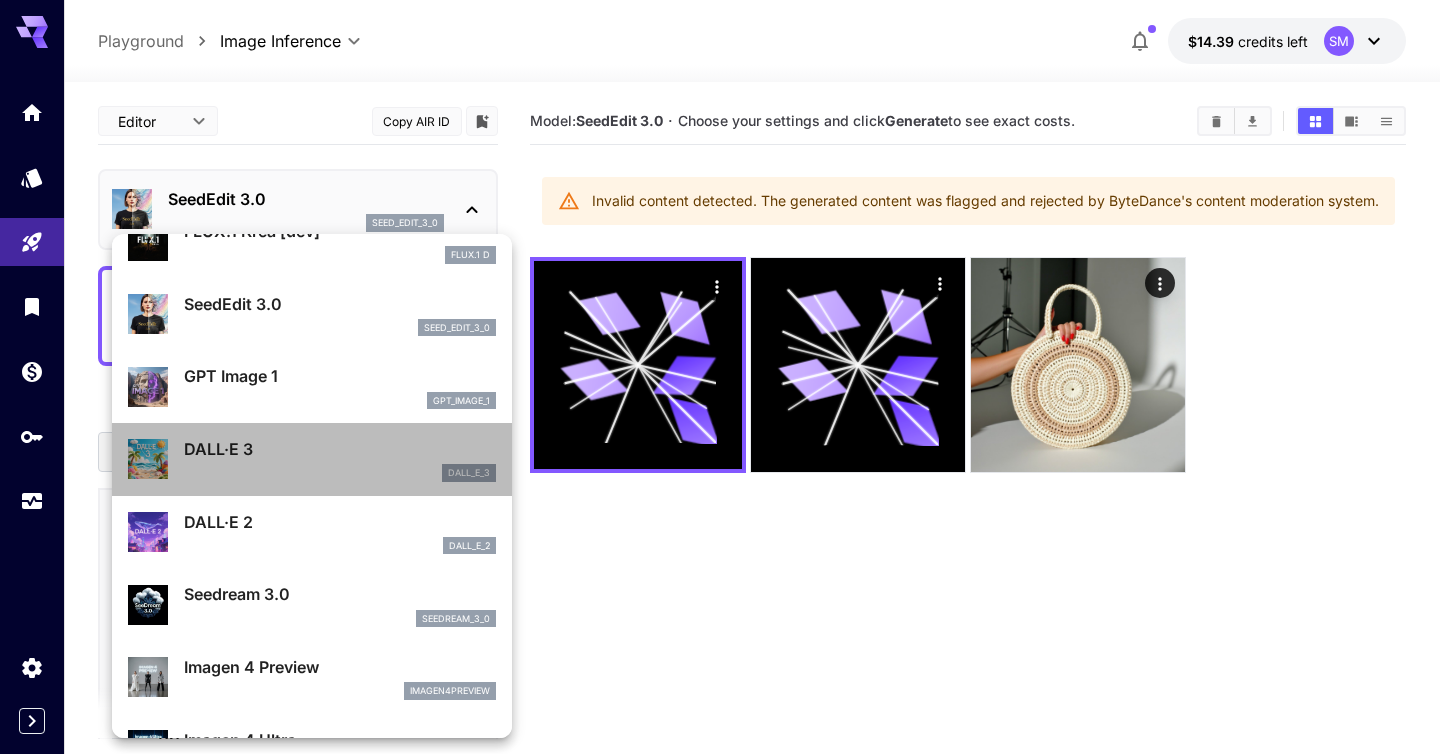 click on "DALL·E 3 dall_e_3" at bounding box center (312, 459) 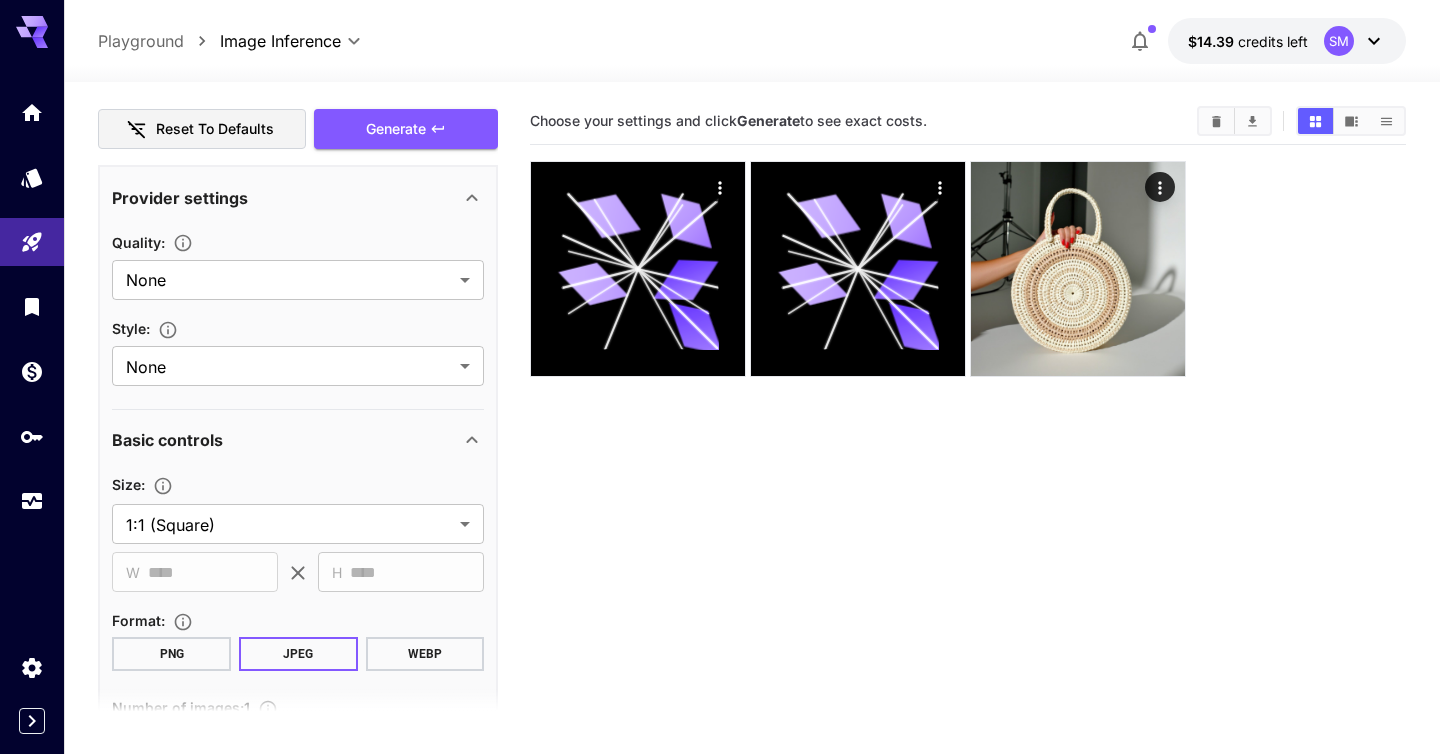 scroll, scrollTop: 470, scrollLeft: 0, axis: vertical 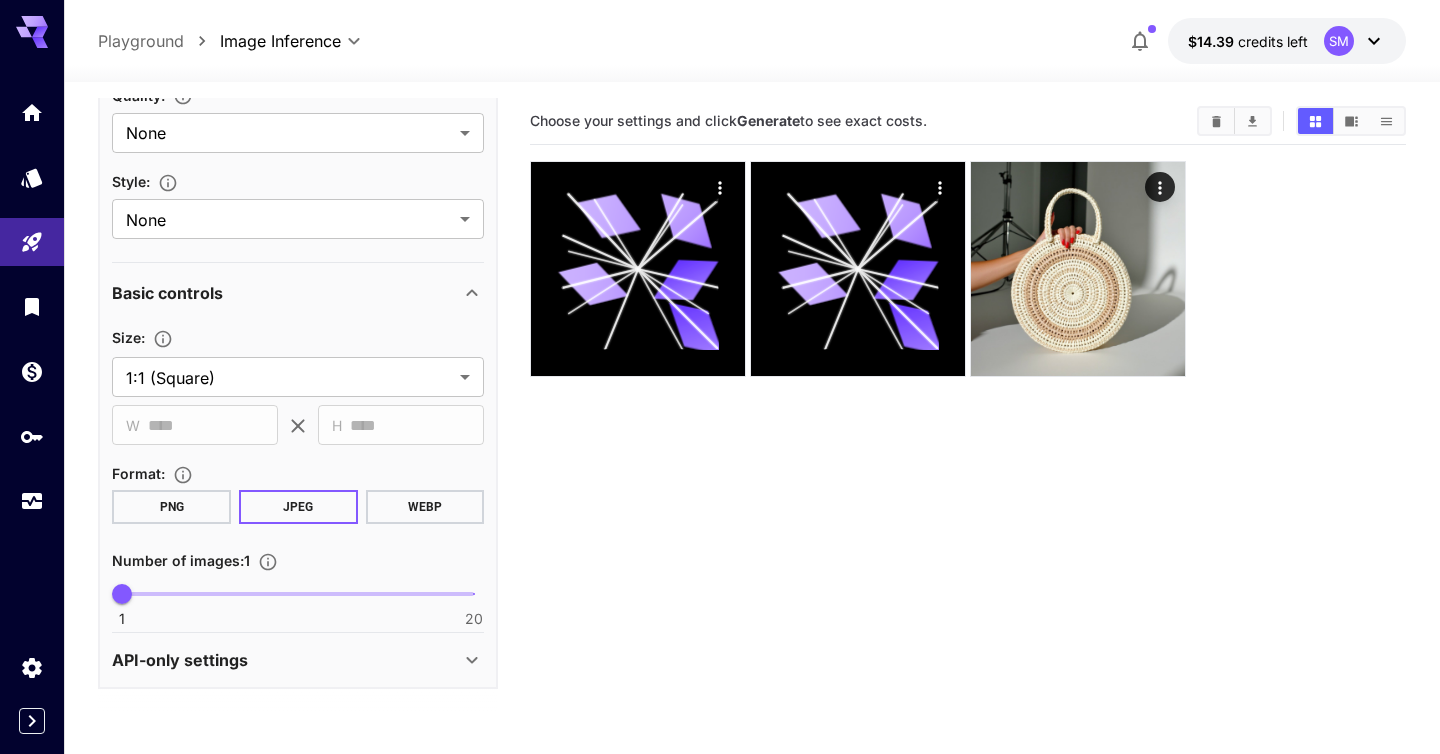 click on "API-only settings" at bounding box center [286, 660] 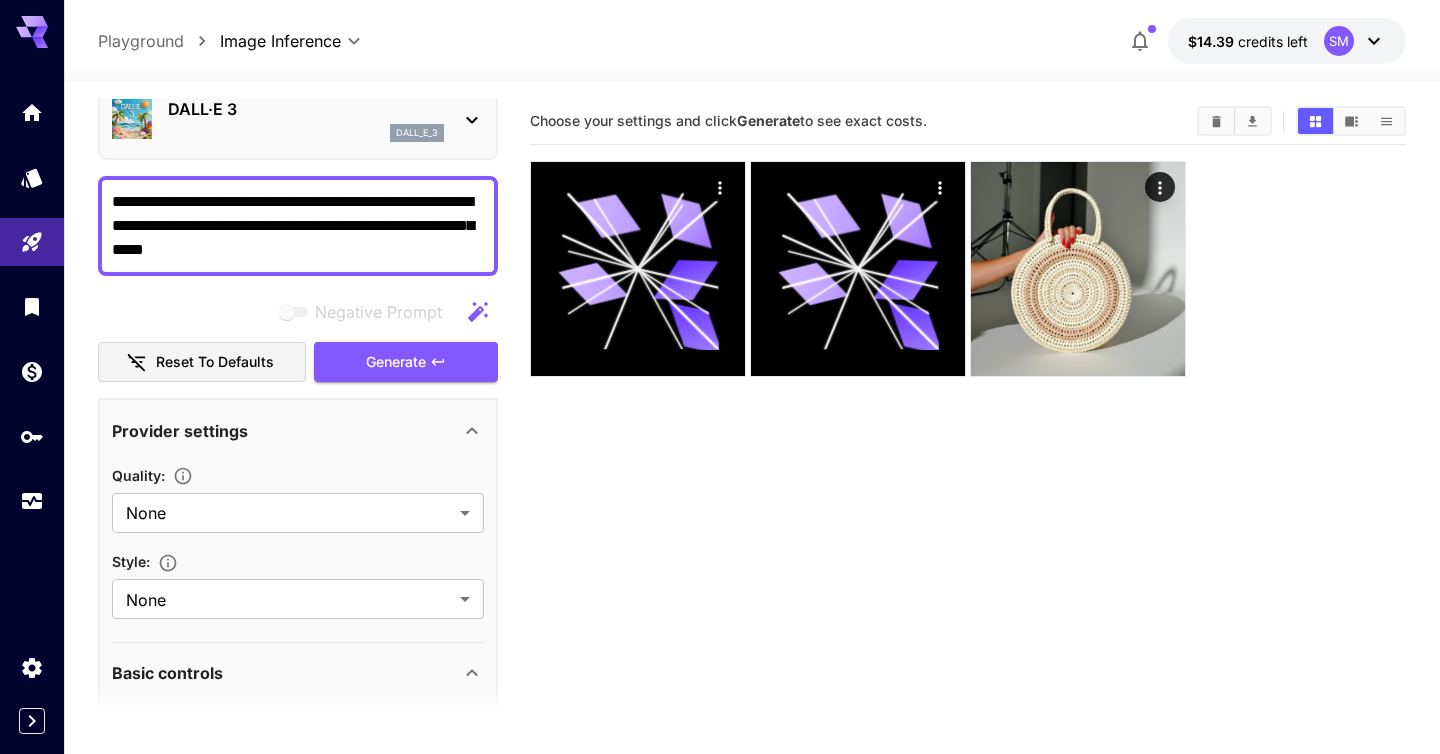 scroll, scrollTop: 0, scrollLeft: 0, axis: both 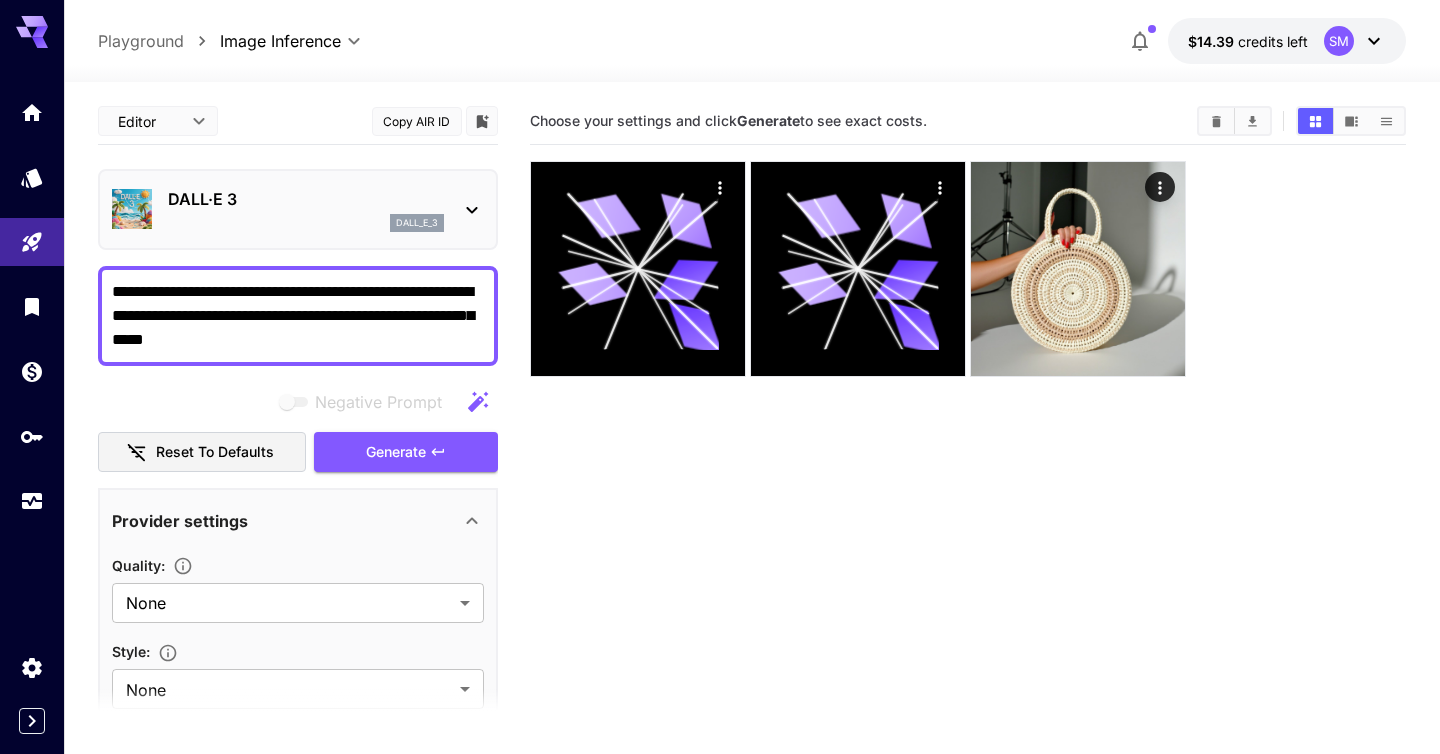 click on "DALL·E 3" at bounding box center (306, 199) 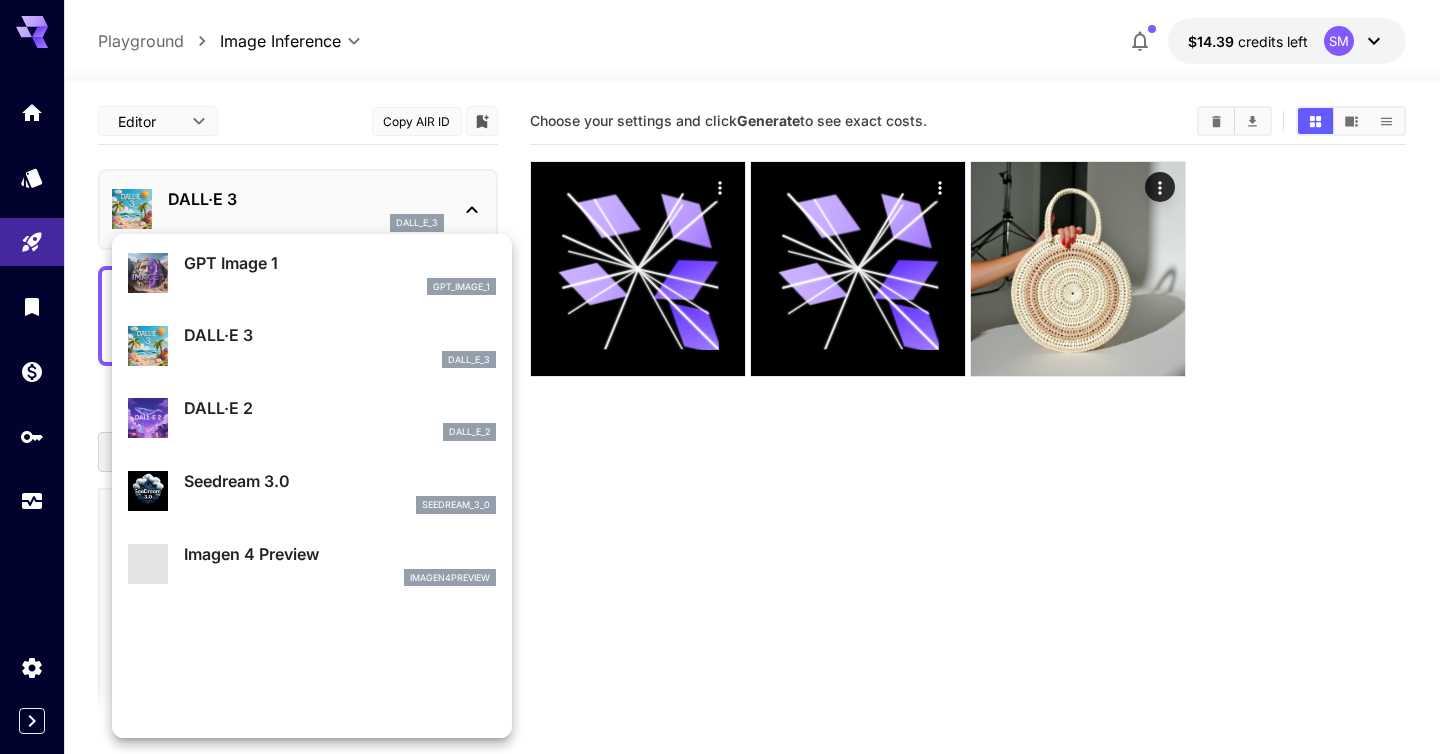scroll, scrollTop: 407, scrollLeft: 0, axis: vertical 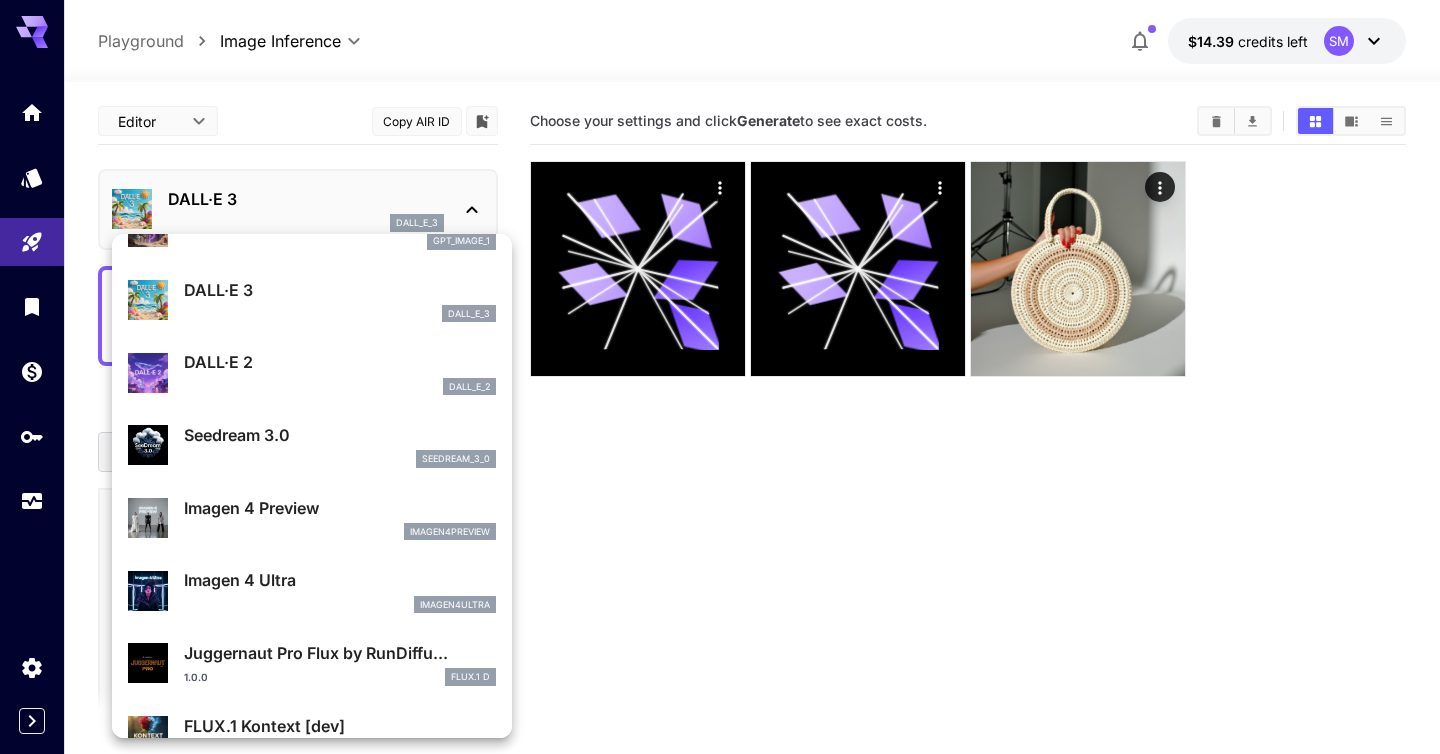 click on "dall_e_2" at bounding box center (340, 387) 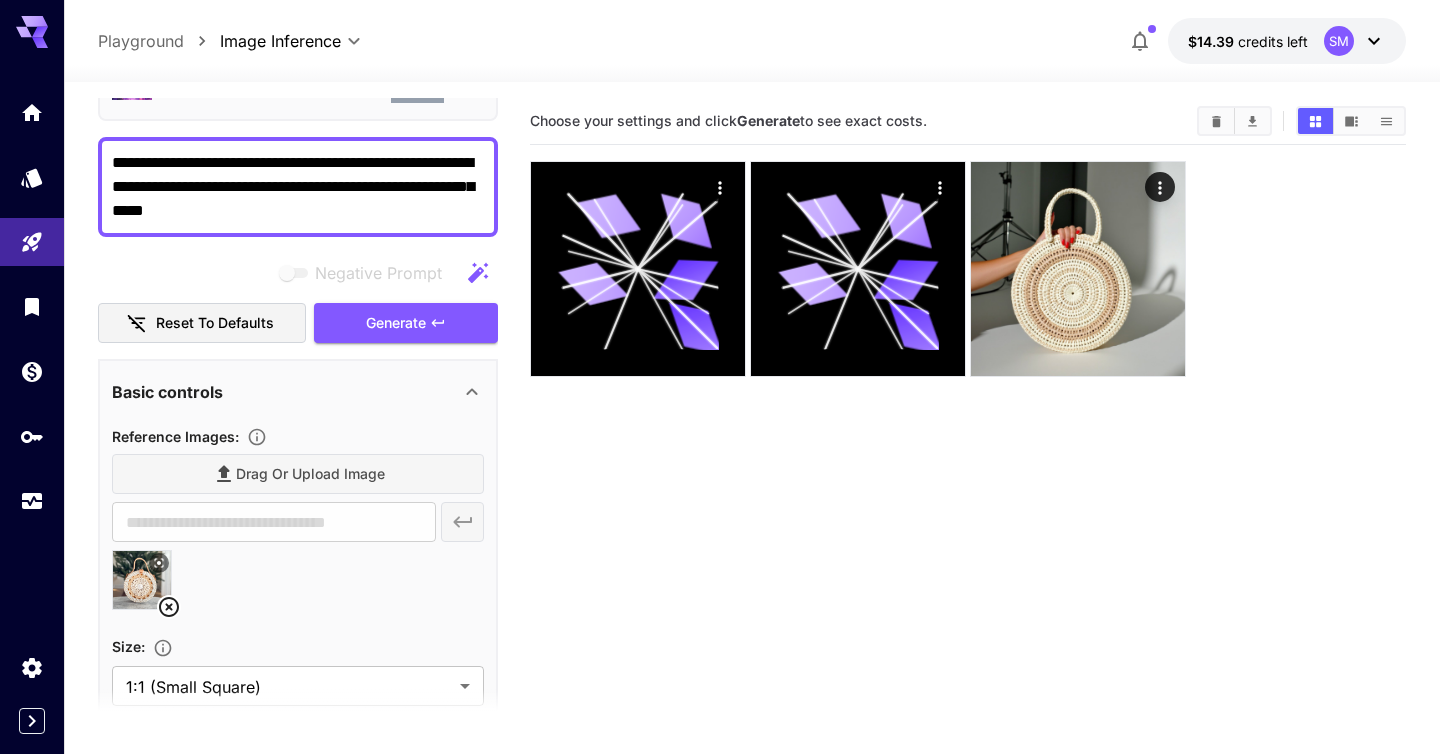scroll, scrollTop: 27, scrollLeft: 0, axis: vertical 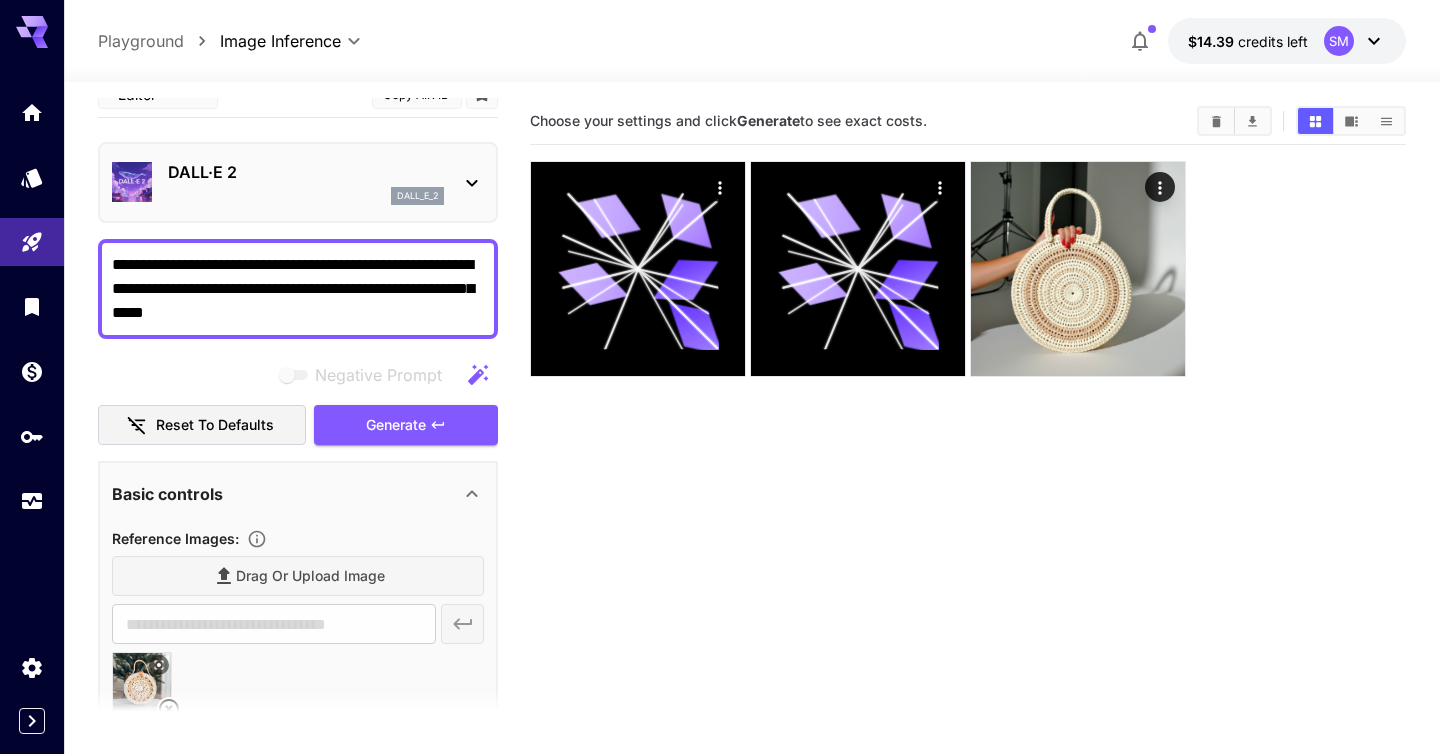 click on "DALL·E 2 dall_e_2" at bounding box center (306, 182) 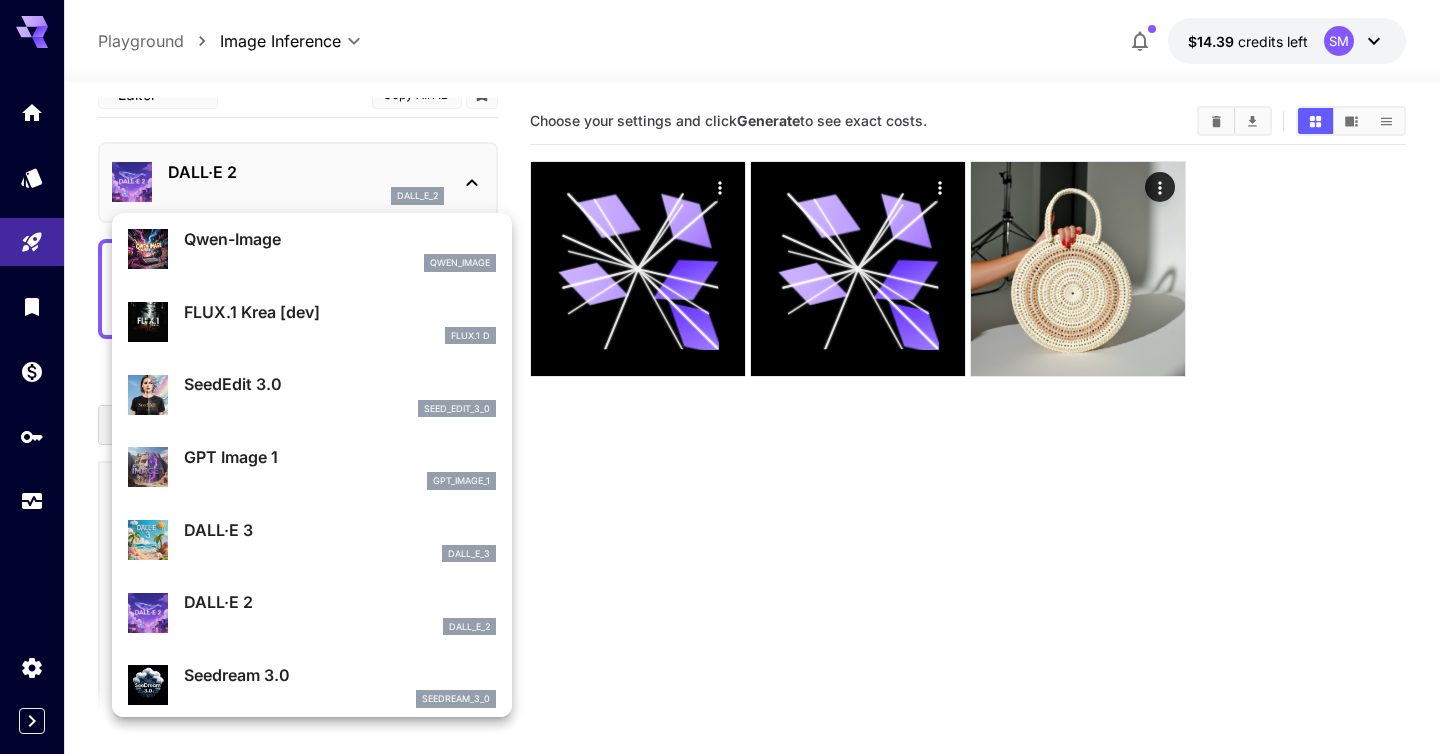 scroll, scrollTop: 188, scrollLeft: 0, axis: vertical 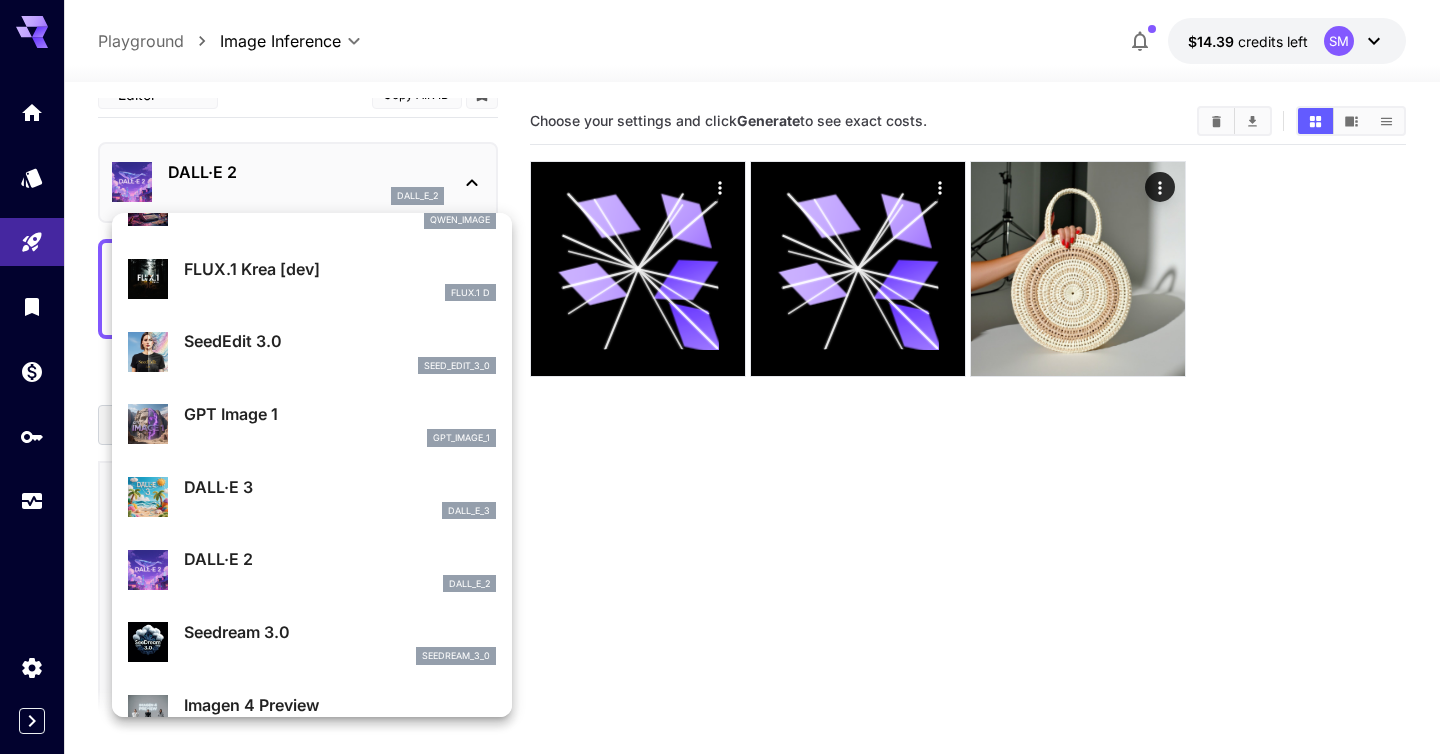 click on "dall_e_3" at bounding box center (340, 511) 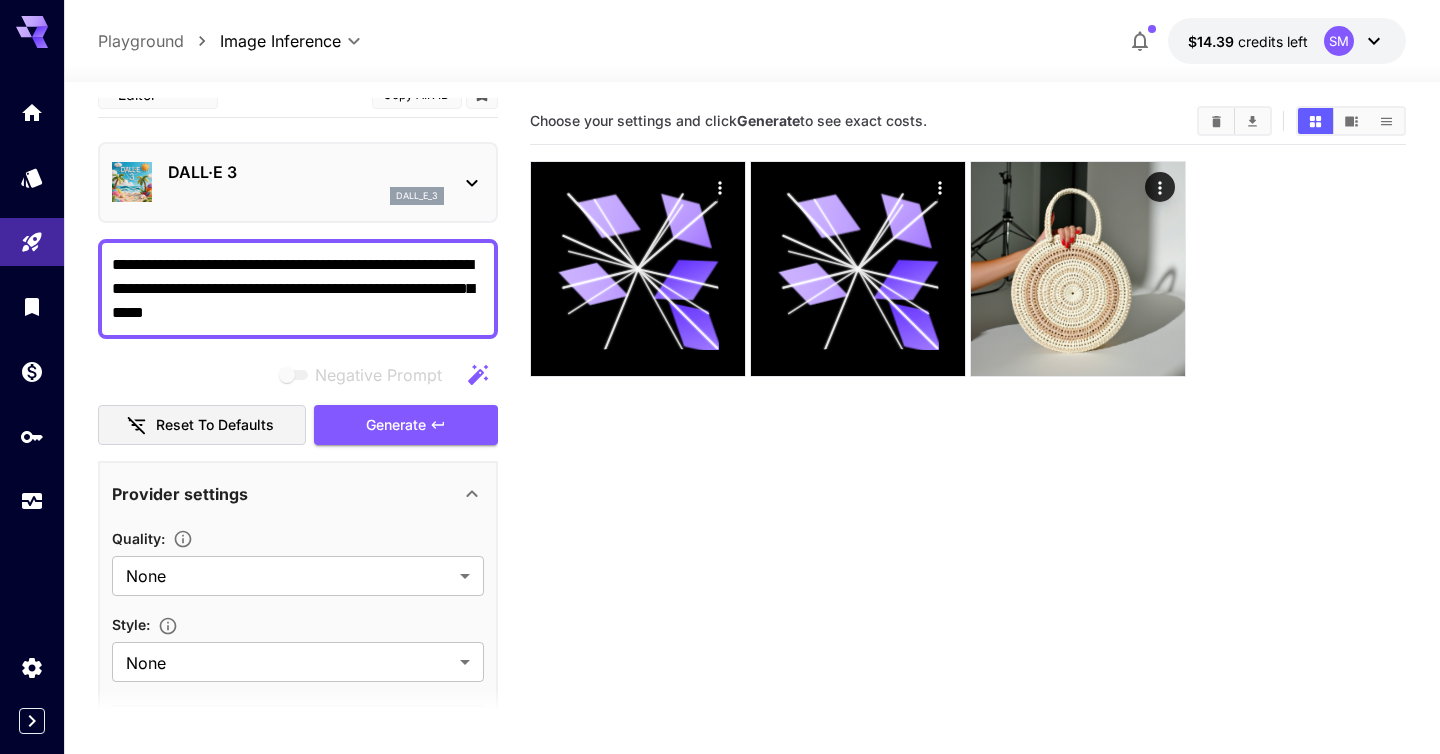 scroll, scrollTop: 0, scrollLeft: 0, axis: both 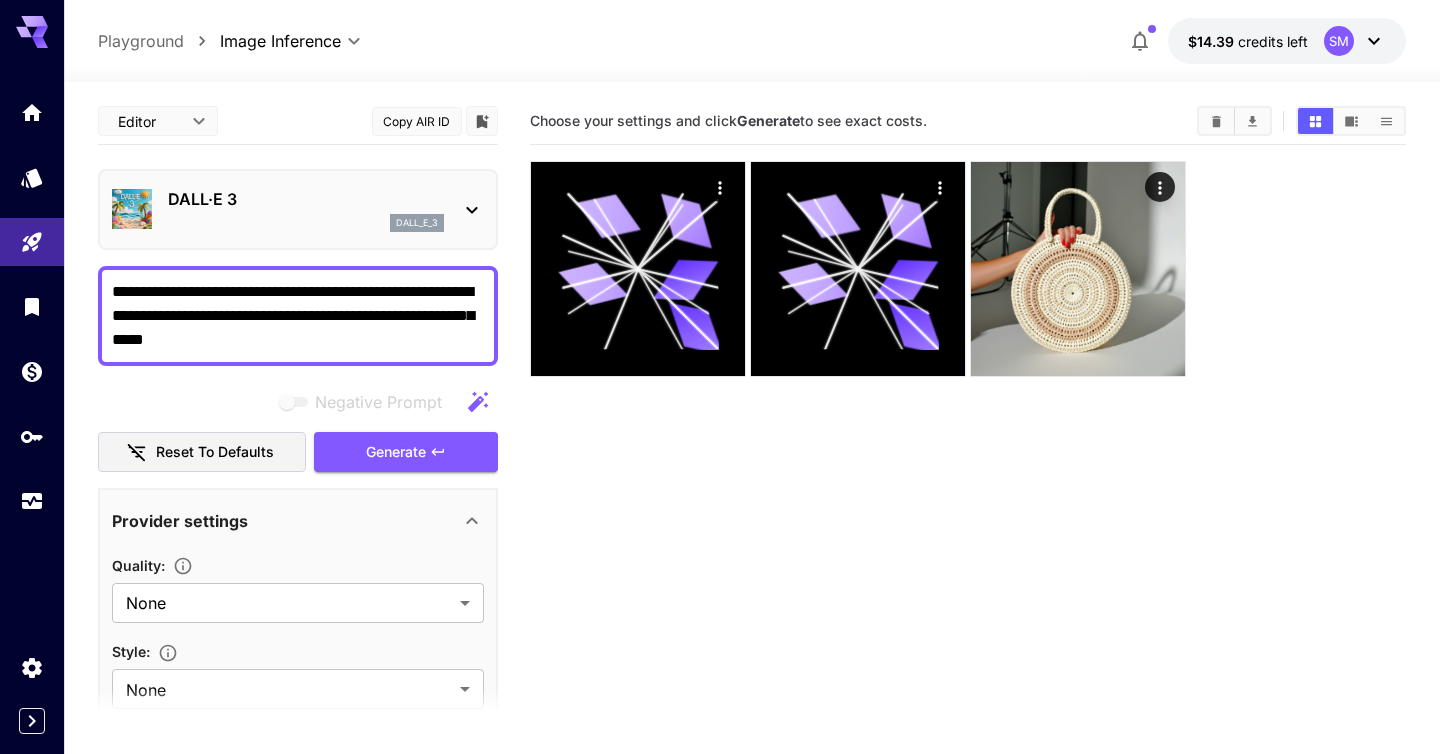click on "DALL·E 3" at bounding box center (306, 199) 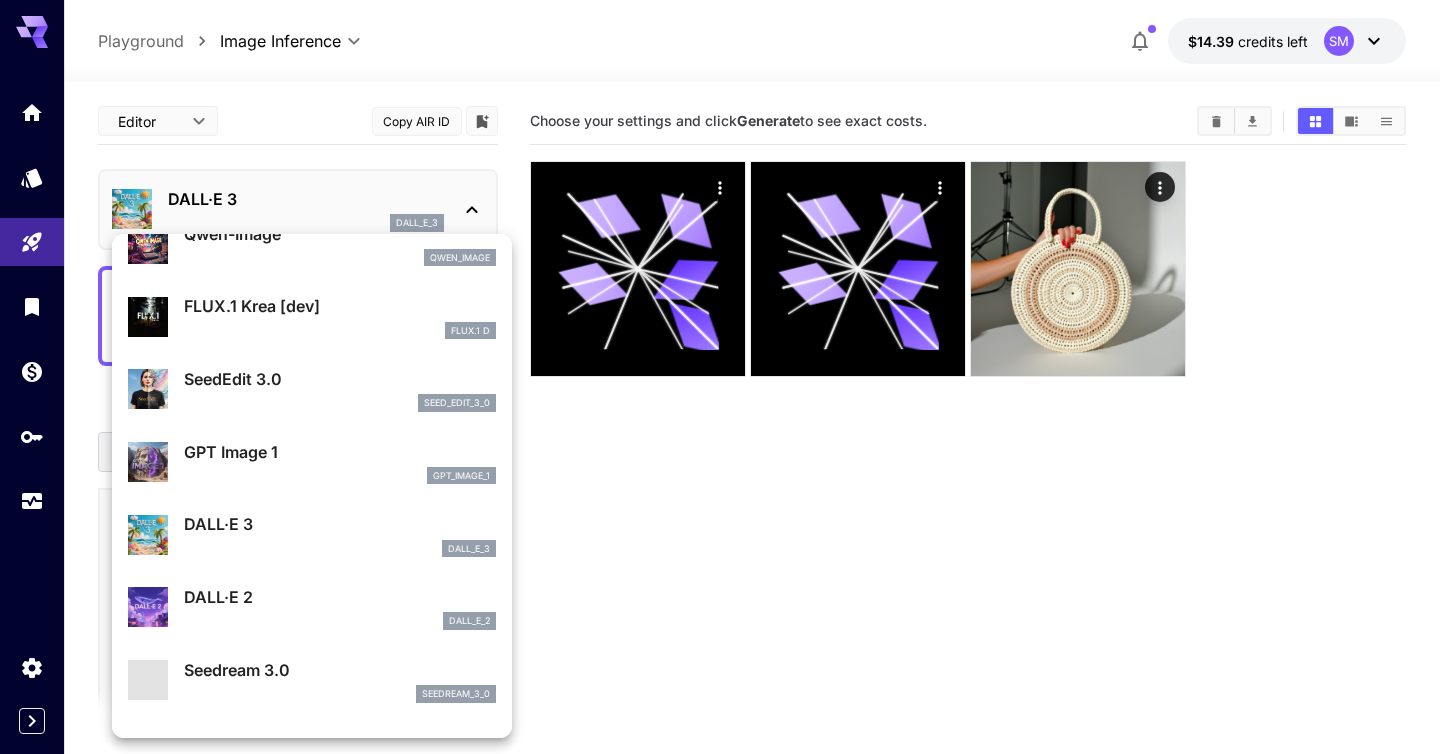 scroll, scrollTop: 217, scrollLeft: 0, axis: vertical 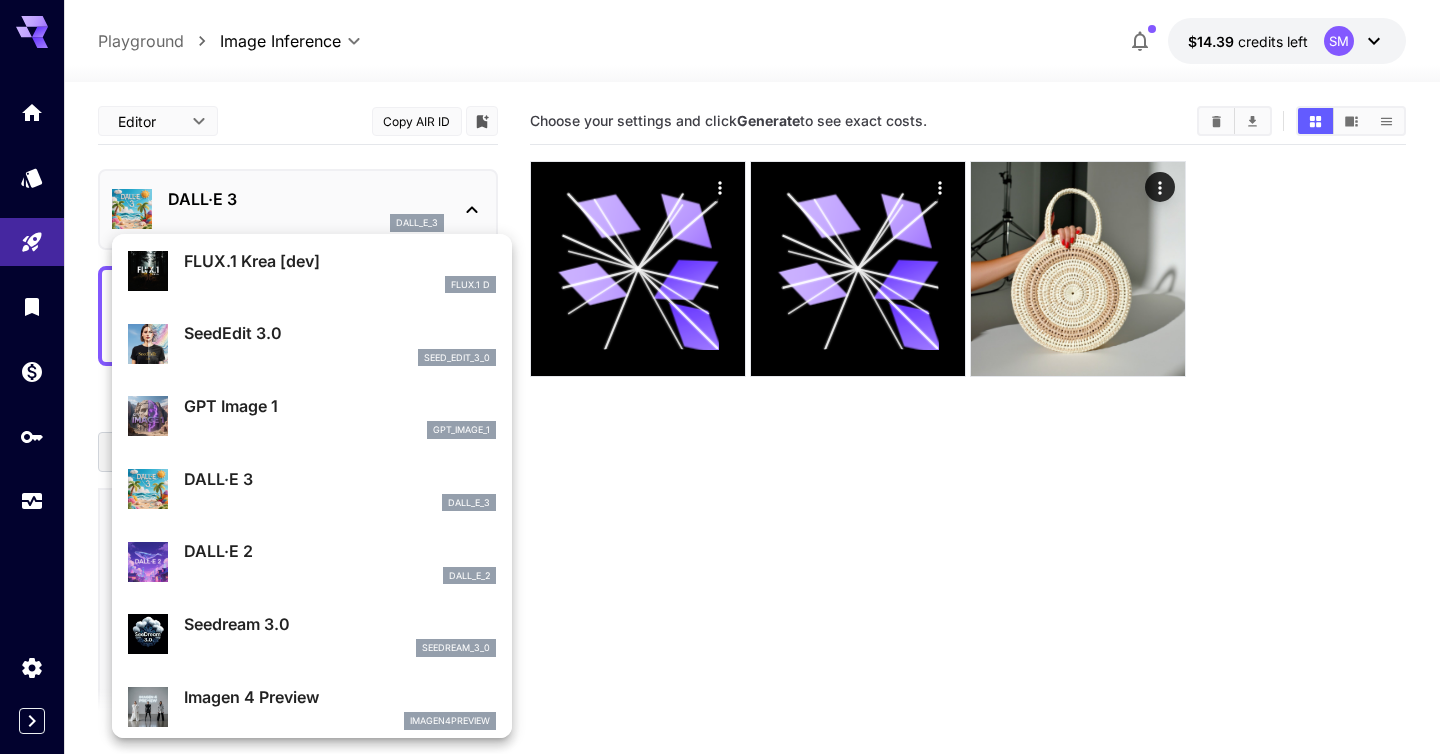 click on "DALL·E 2 dall_e_2" at bounding box center (312, 561) 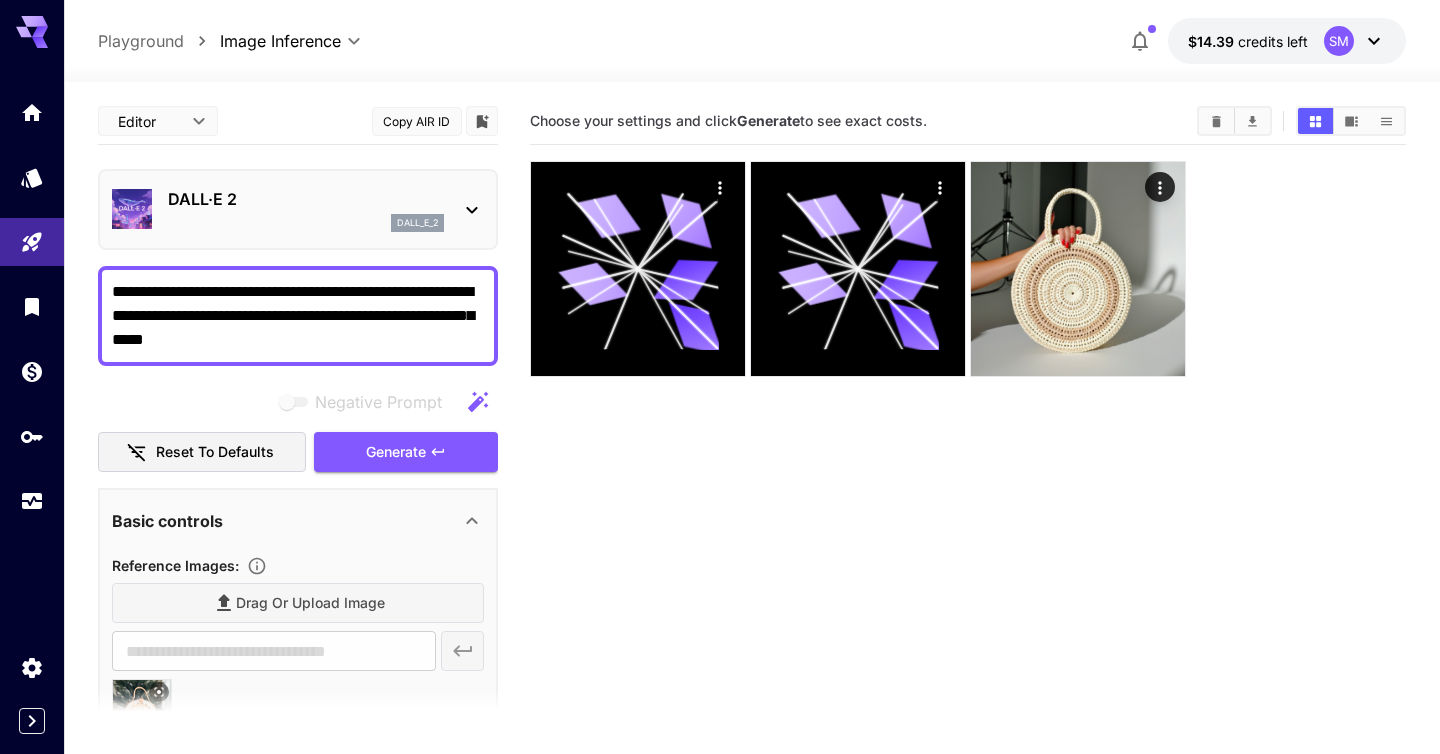 scroll, scrollTop: 77, scrollLeft: 0, axis: vertical 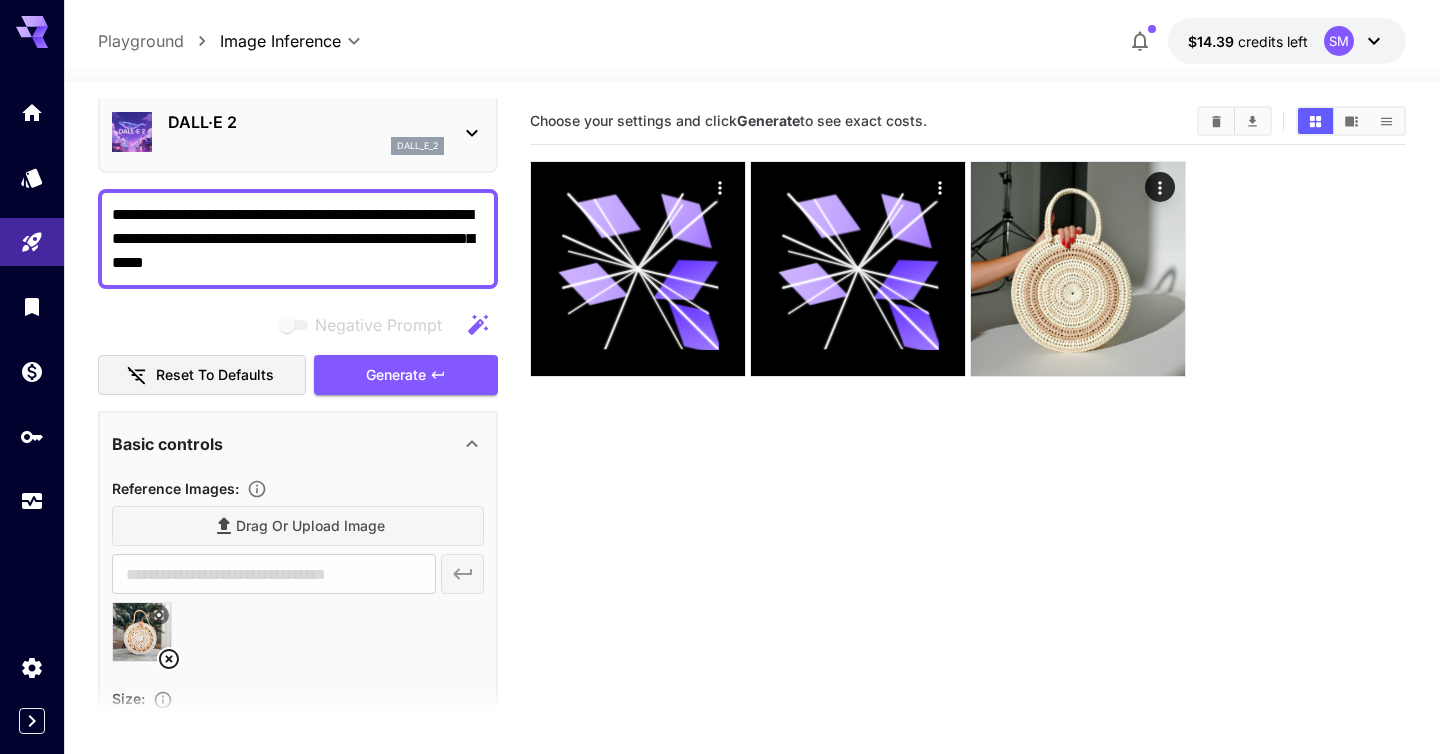 click on "Drag or upload image" at bounding box center (298, 526) 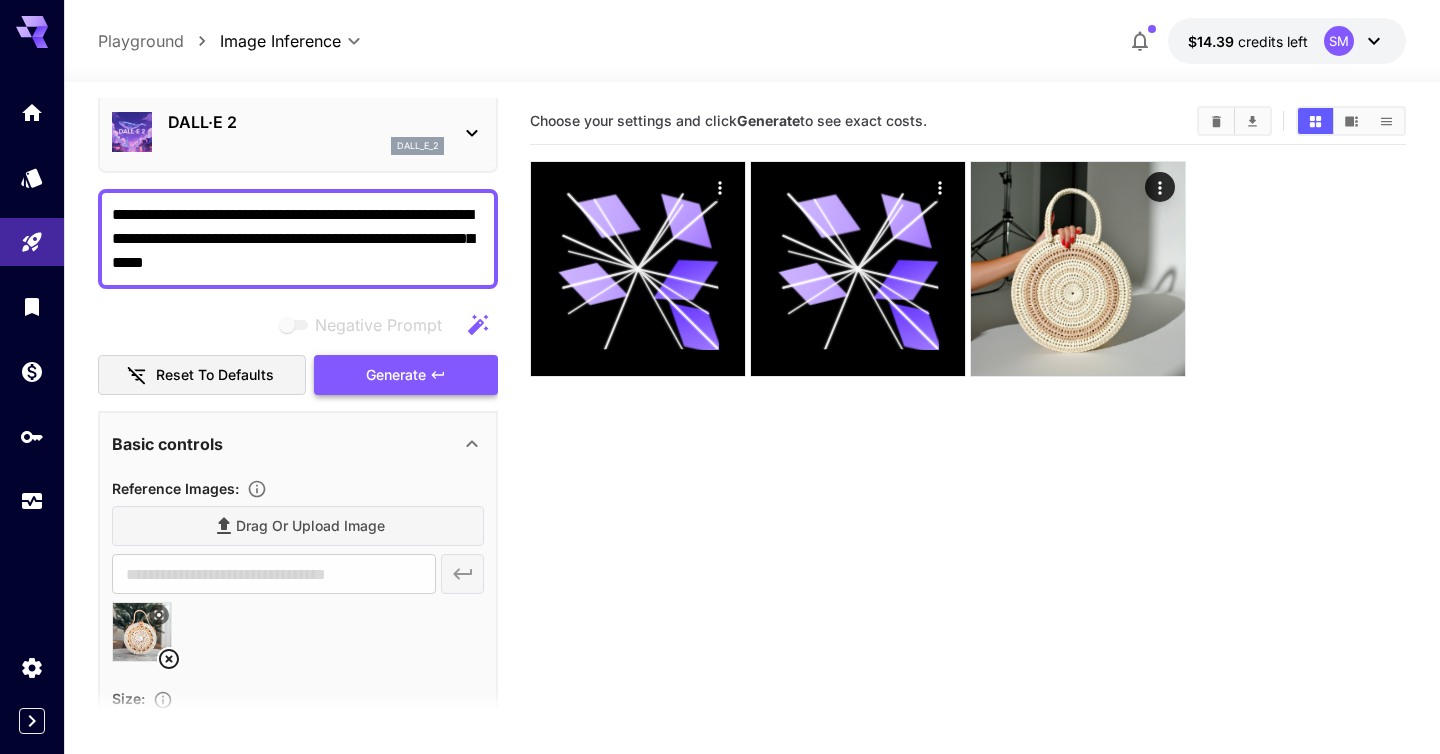 click on "Generate" at bounding box center (396, 375) 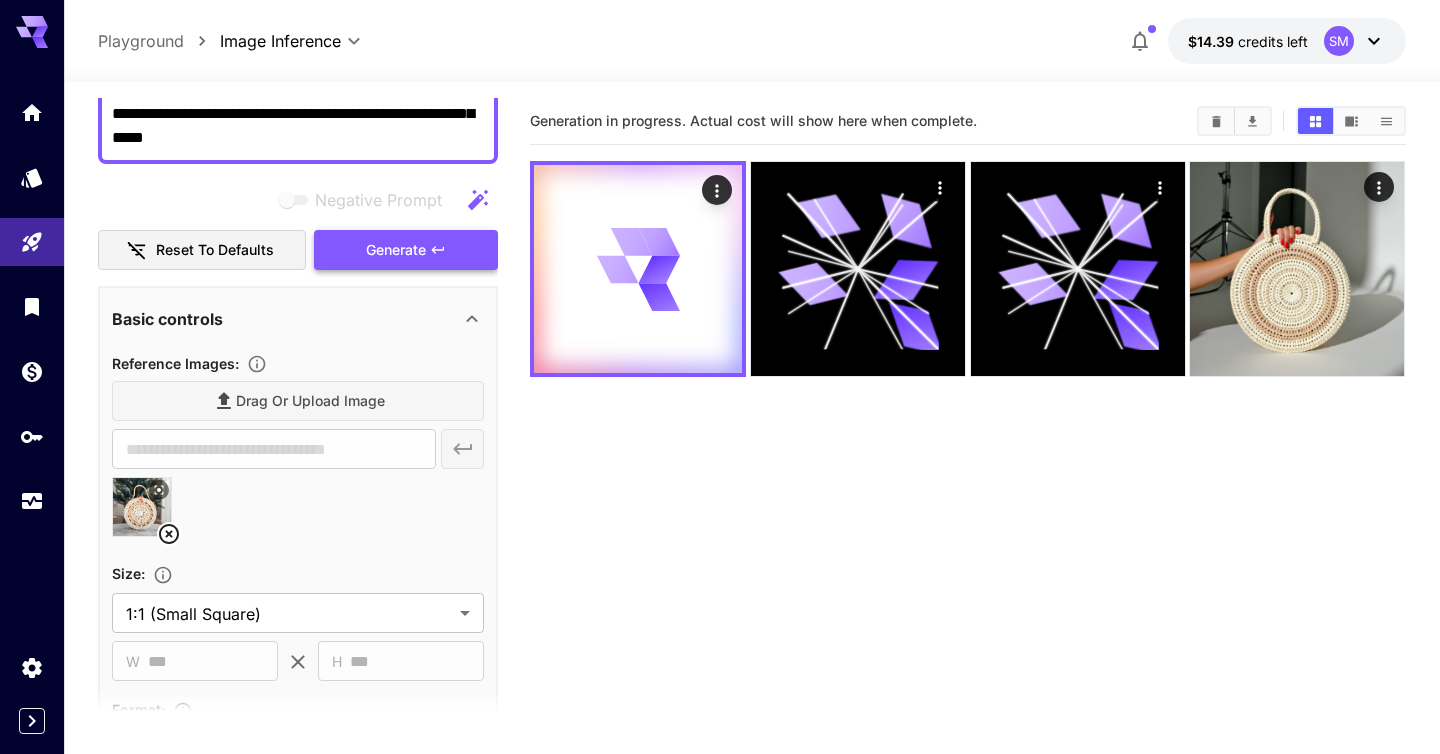 scroll, scrollTop: 0, scrollLeft: 0, axis: both 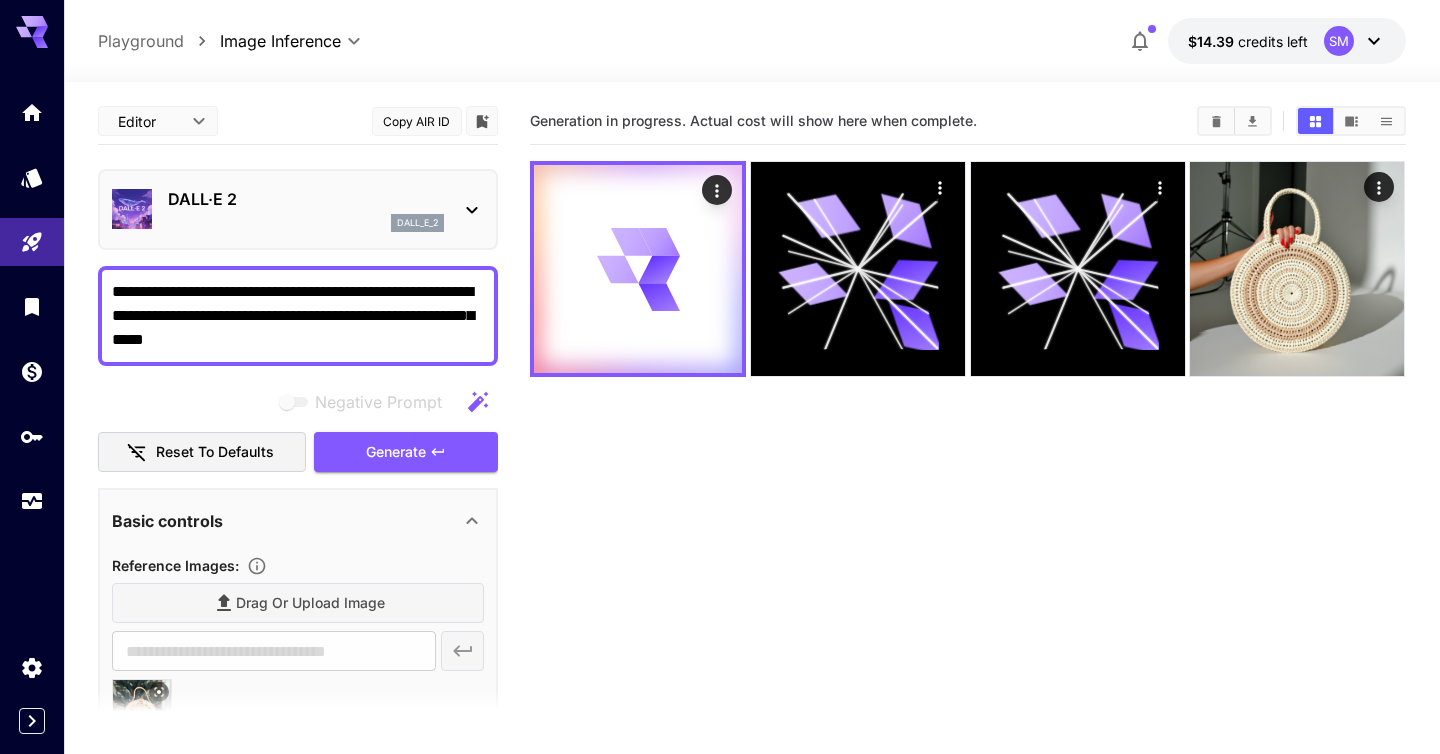 click on "**********" at bounding box center (298, 316) 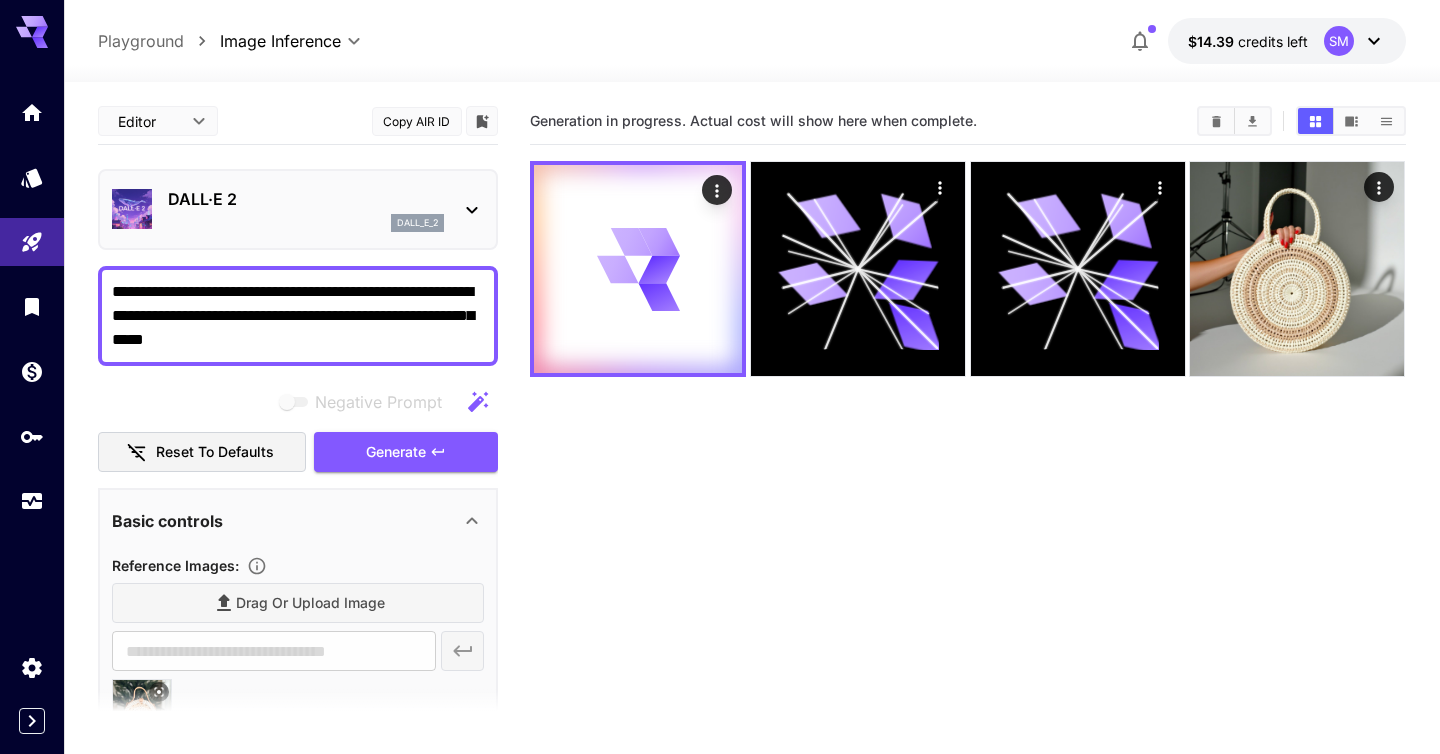 click at bounding box center (752, 70) 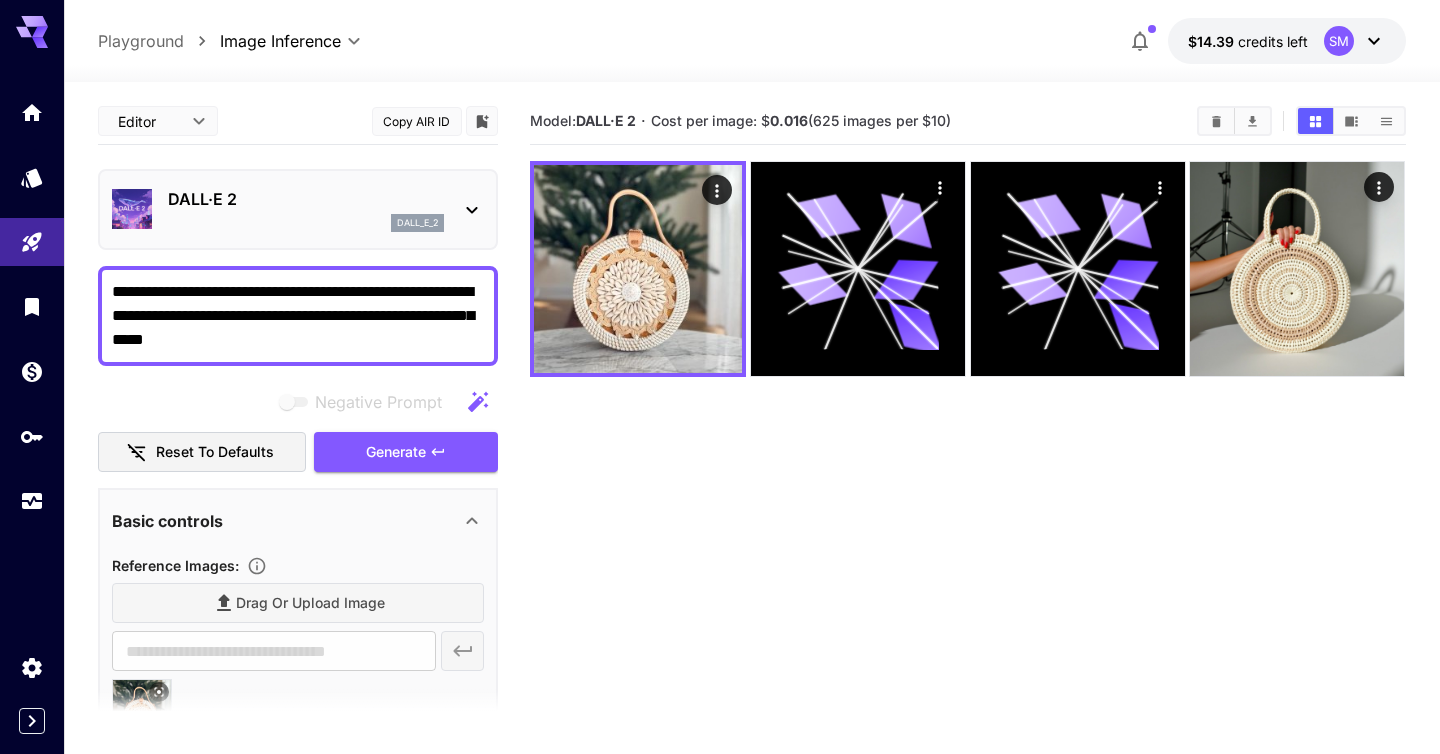 click on "dall_e_2" at bounding box center (306, 223) 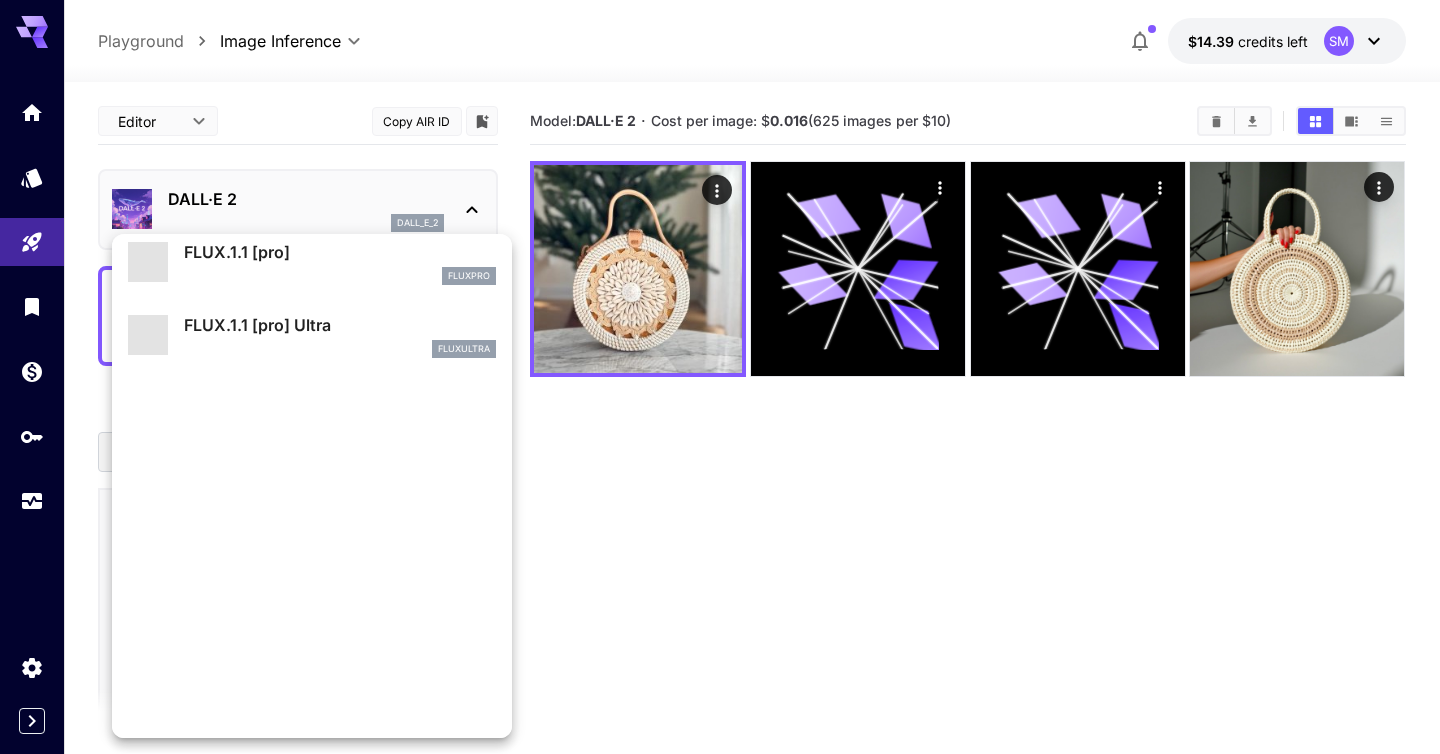 scroll, scrollTop: 1107, scrollLeft: 0, axis: vertical 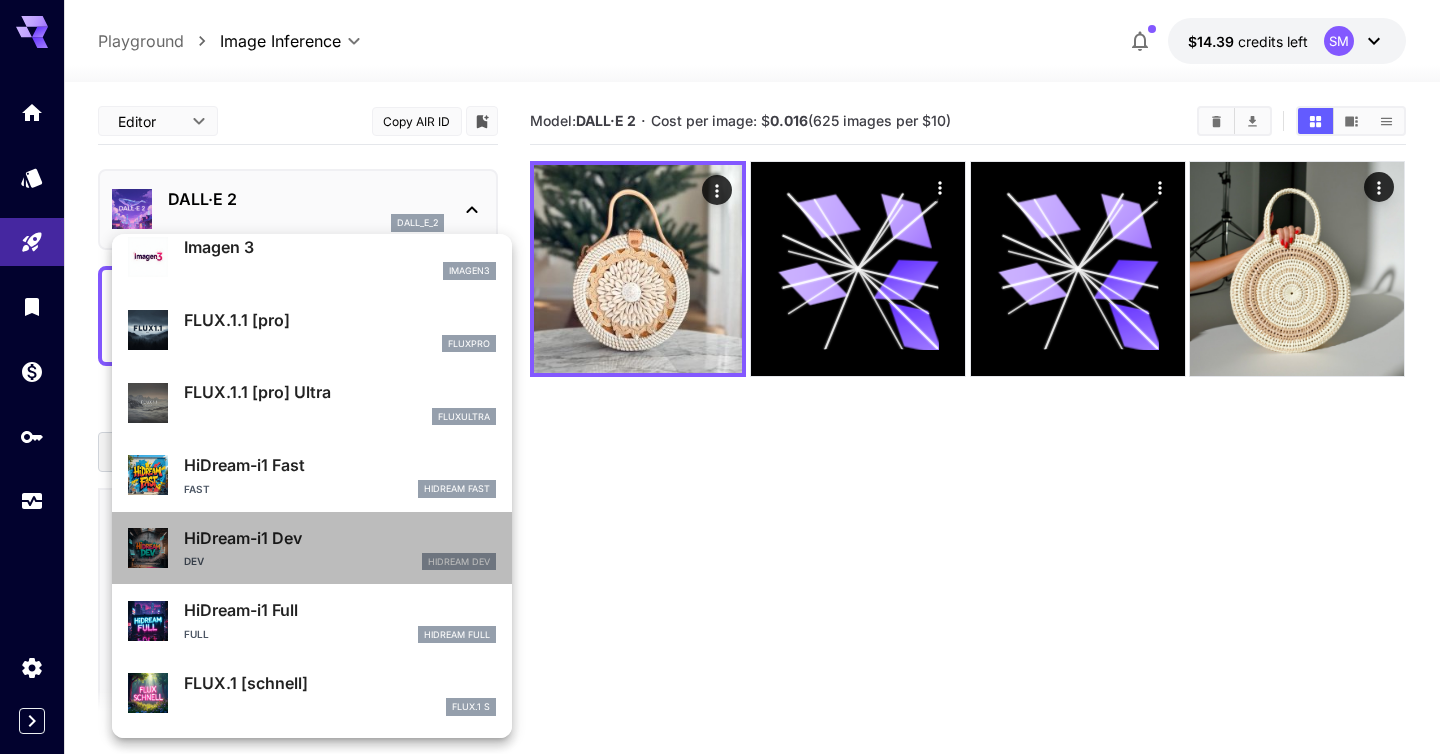 click on "HiDream-i1 Dev Dev HiDream Dev" at bounding box center (312, 548) 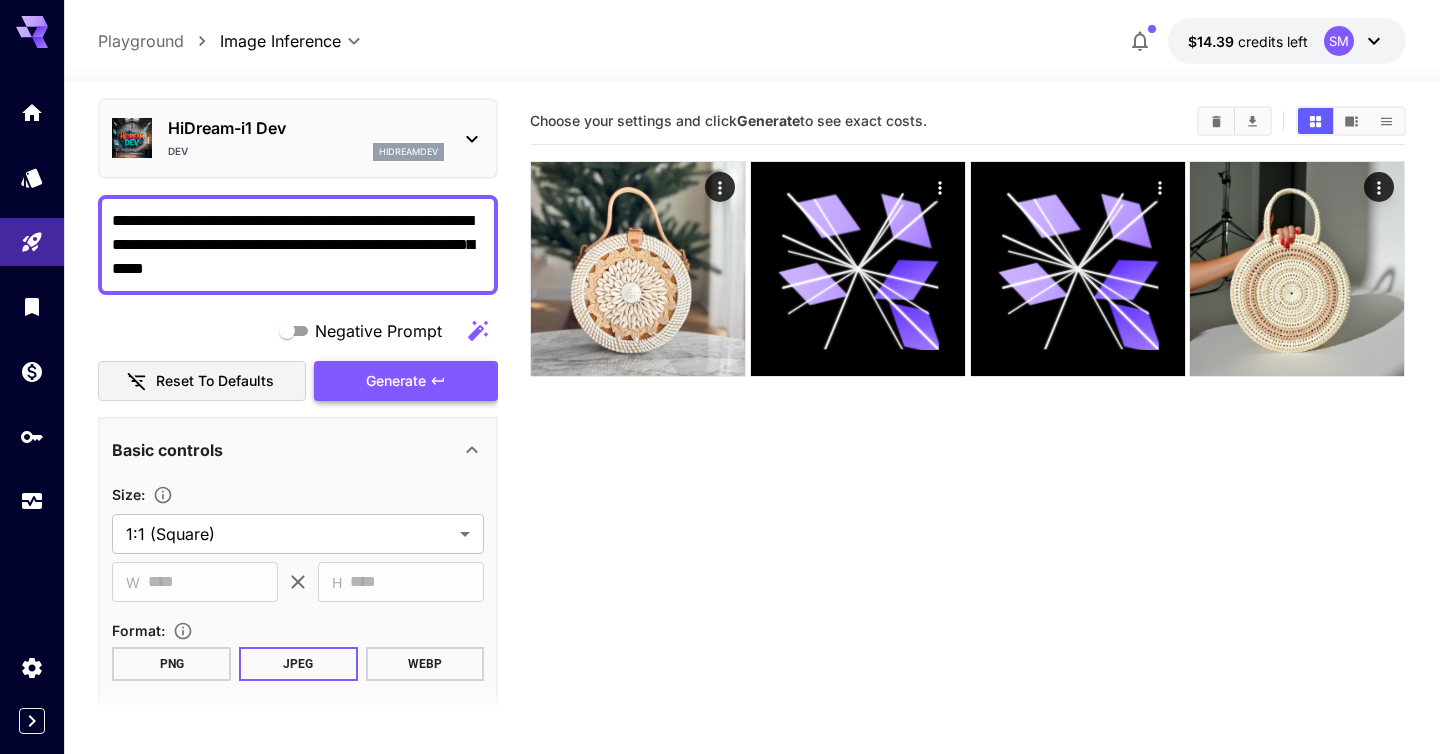 scroll, scrollTop: 0, scrollLeft: 0, axis: both 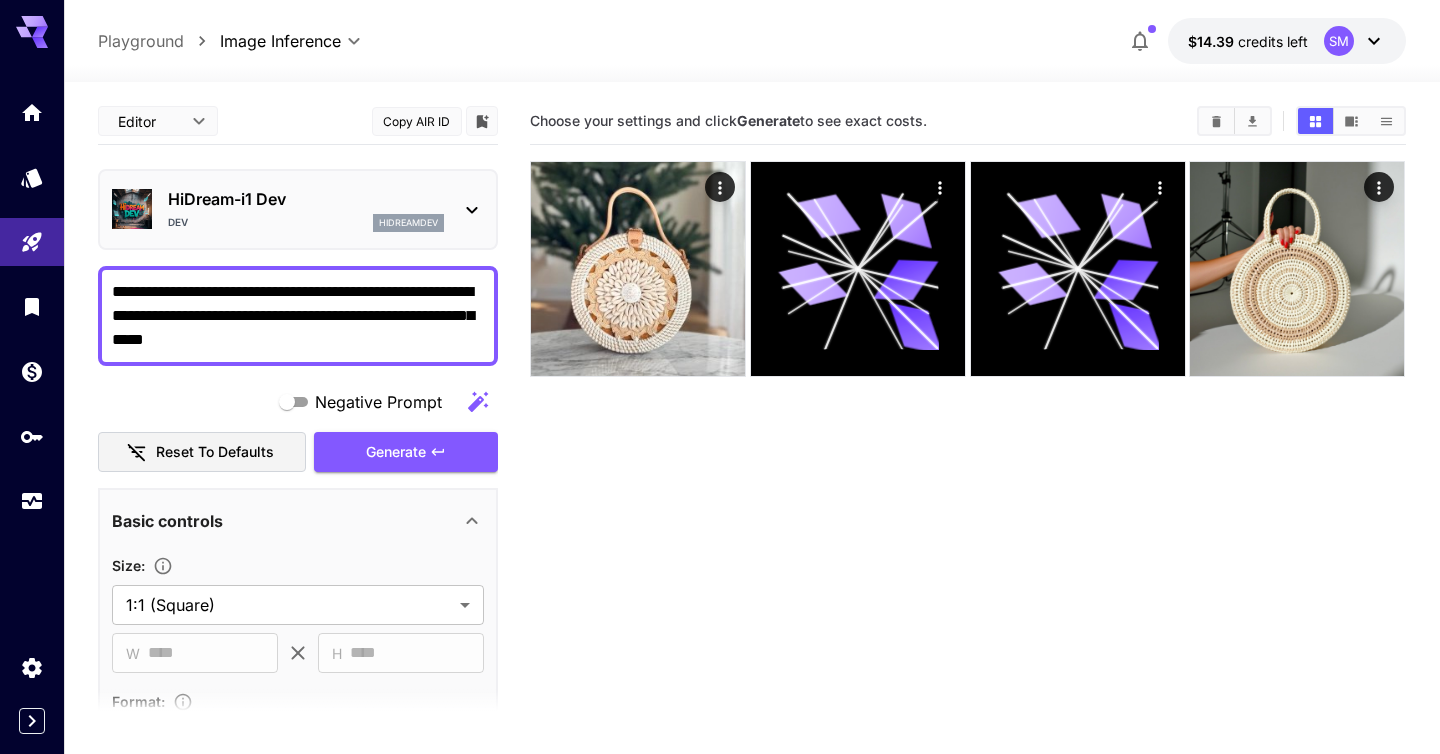 click on "Dev hidreamdev" at bounding box center [306, 223] 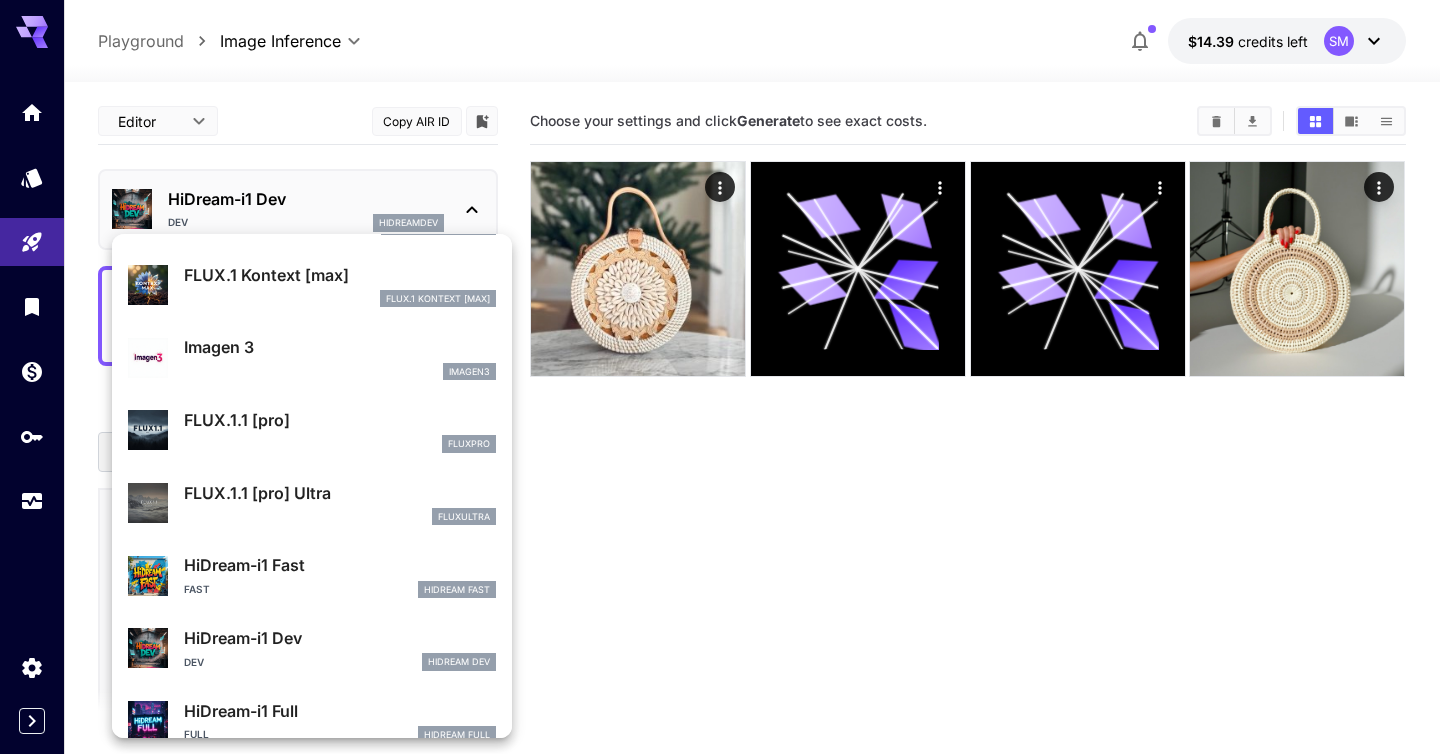 scroll, scrollTop: 894, scrollLeft: 0, axis: vertical 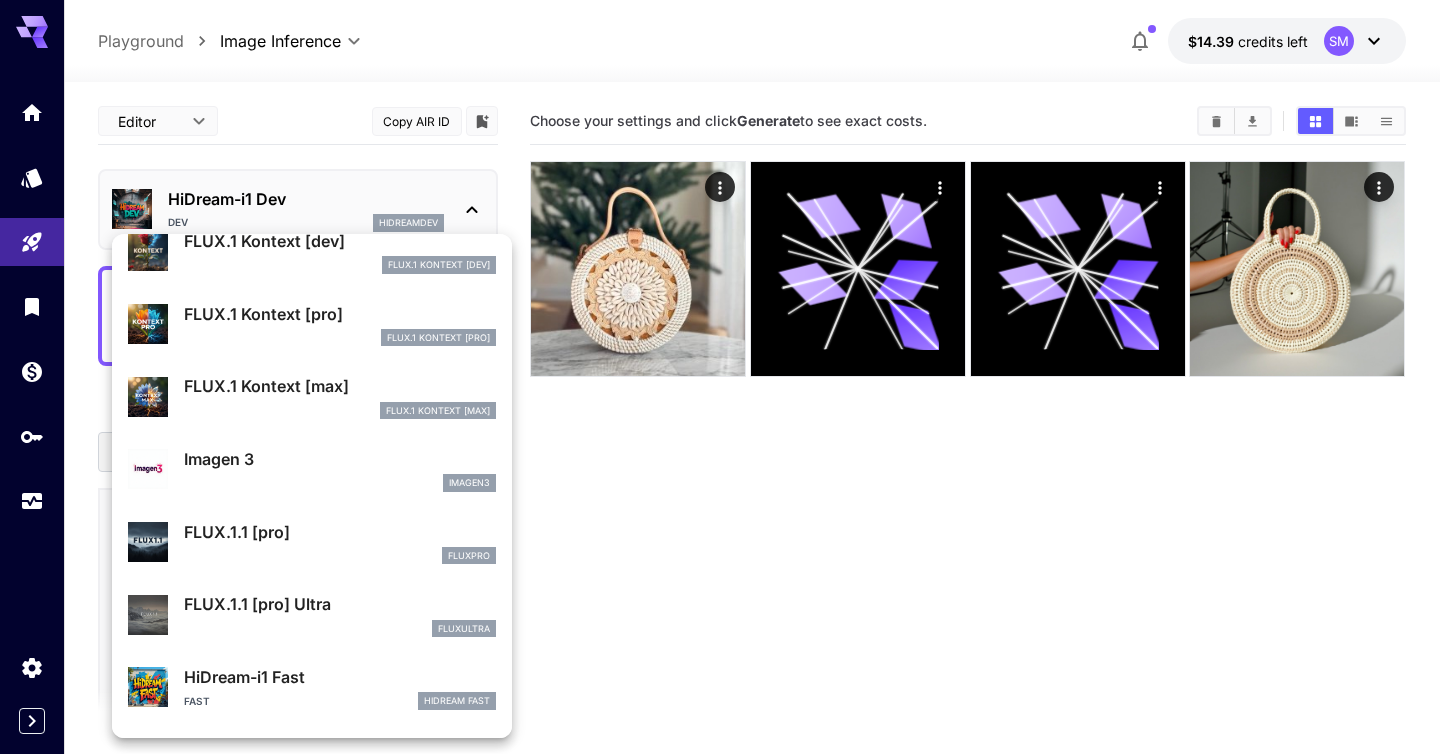 click on "Imagen 3" at bounding box center [340, 459] 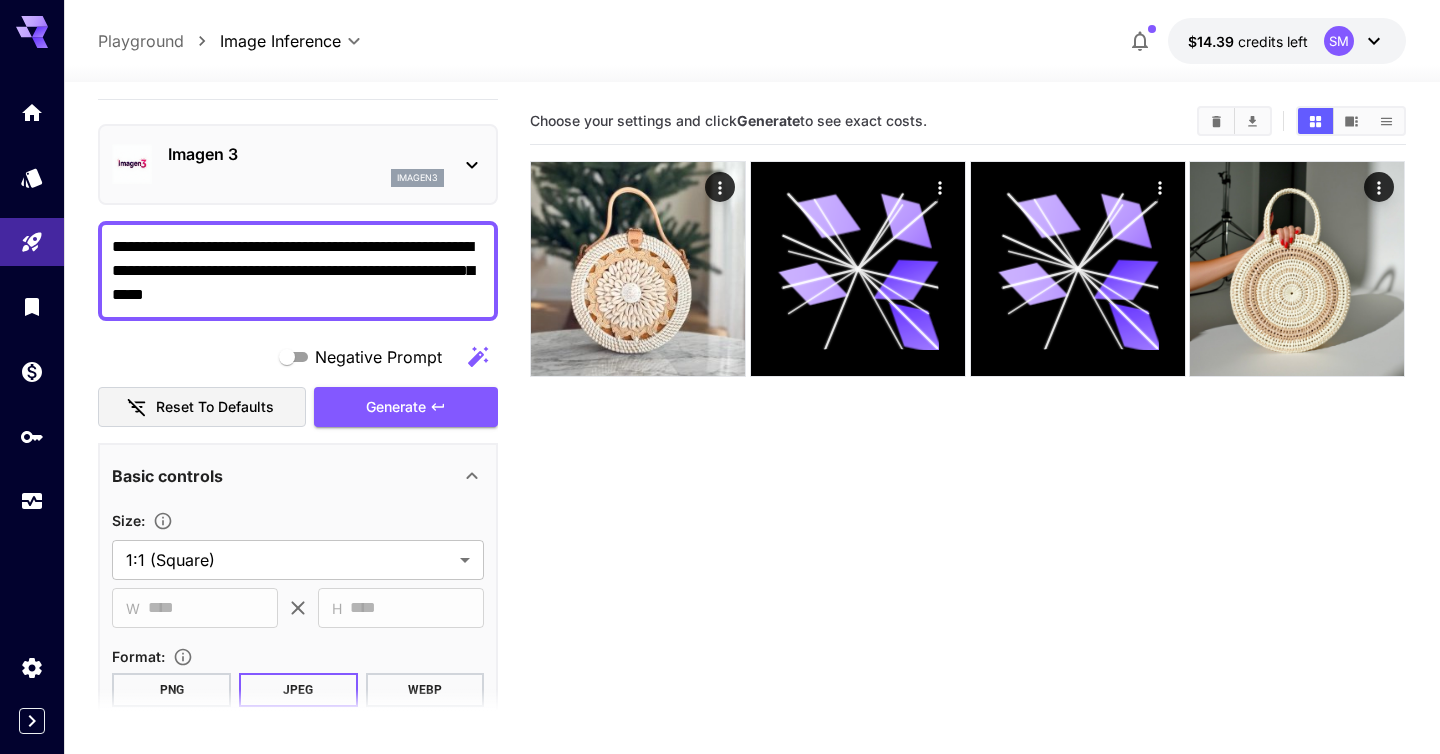 scroll, scrollTop: 0, scrollLeft: 0, axis: both 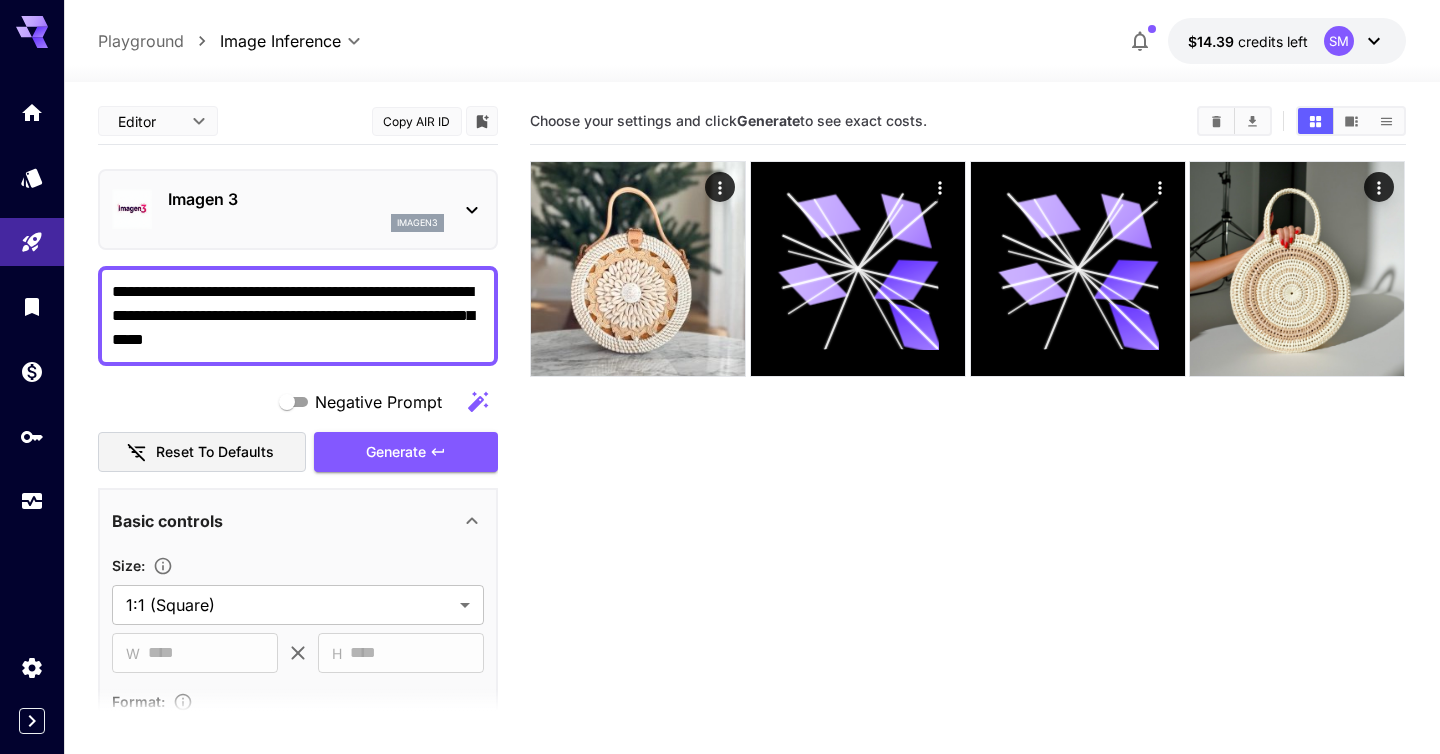 click on "Imagen 3" at bounding box center [306, 199] 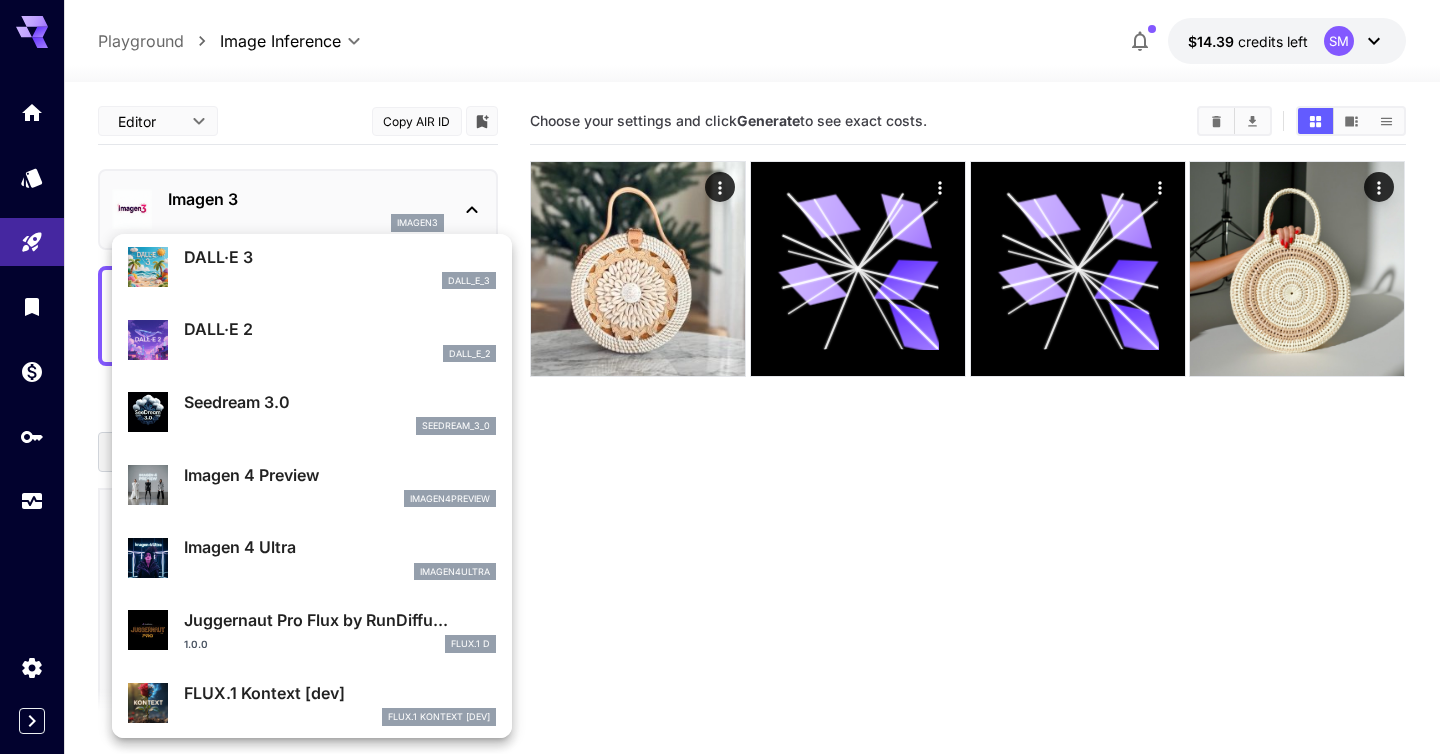scroll, scrollTop: 445, scrollLeft: 0, axis: vertical 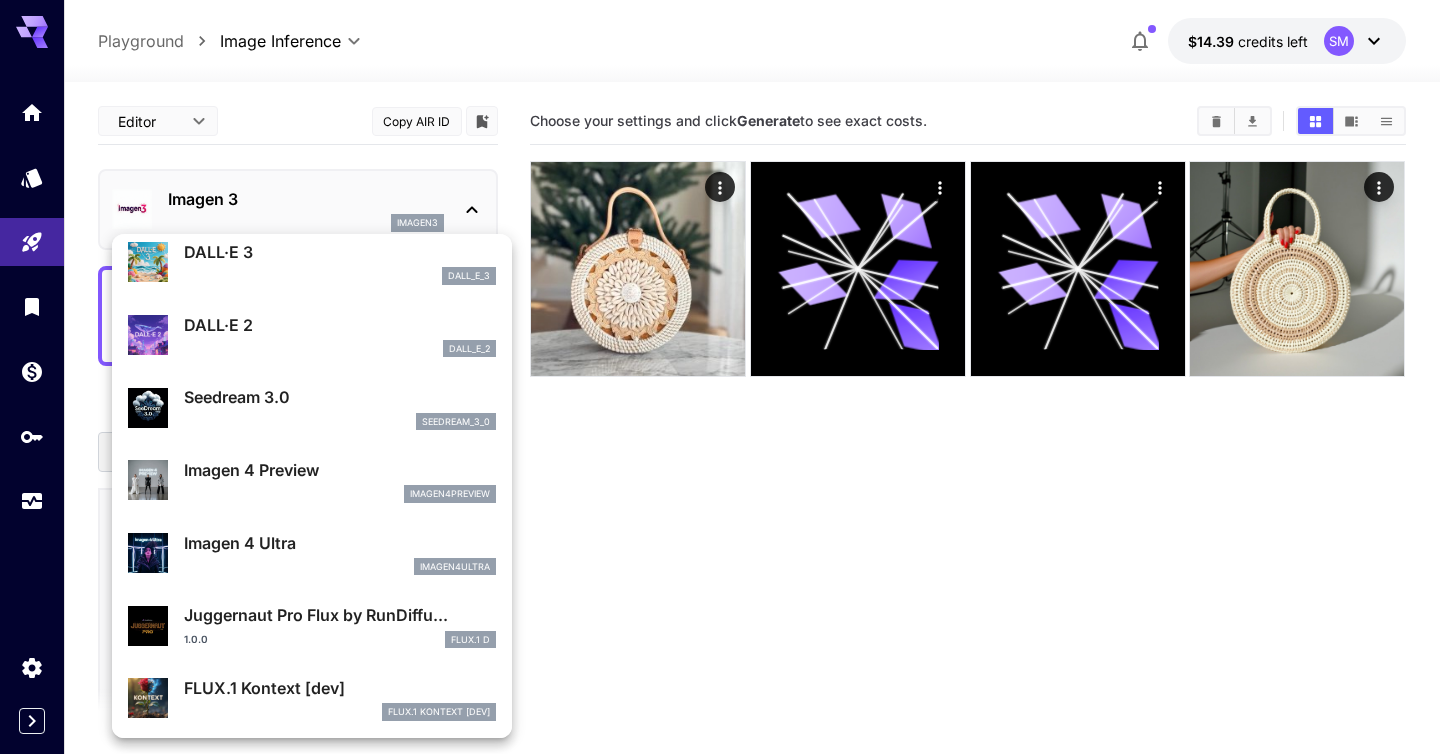 click on "Seedream 3.0 seedream_3_0" at bounding box center [312, 407] 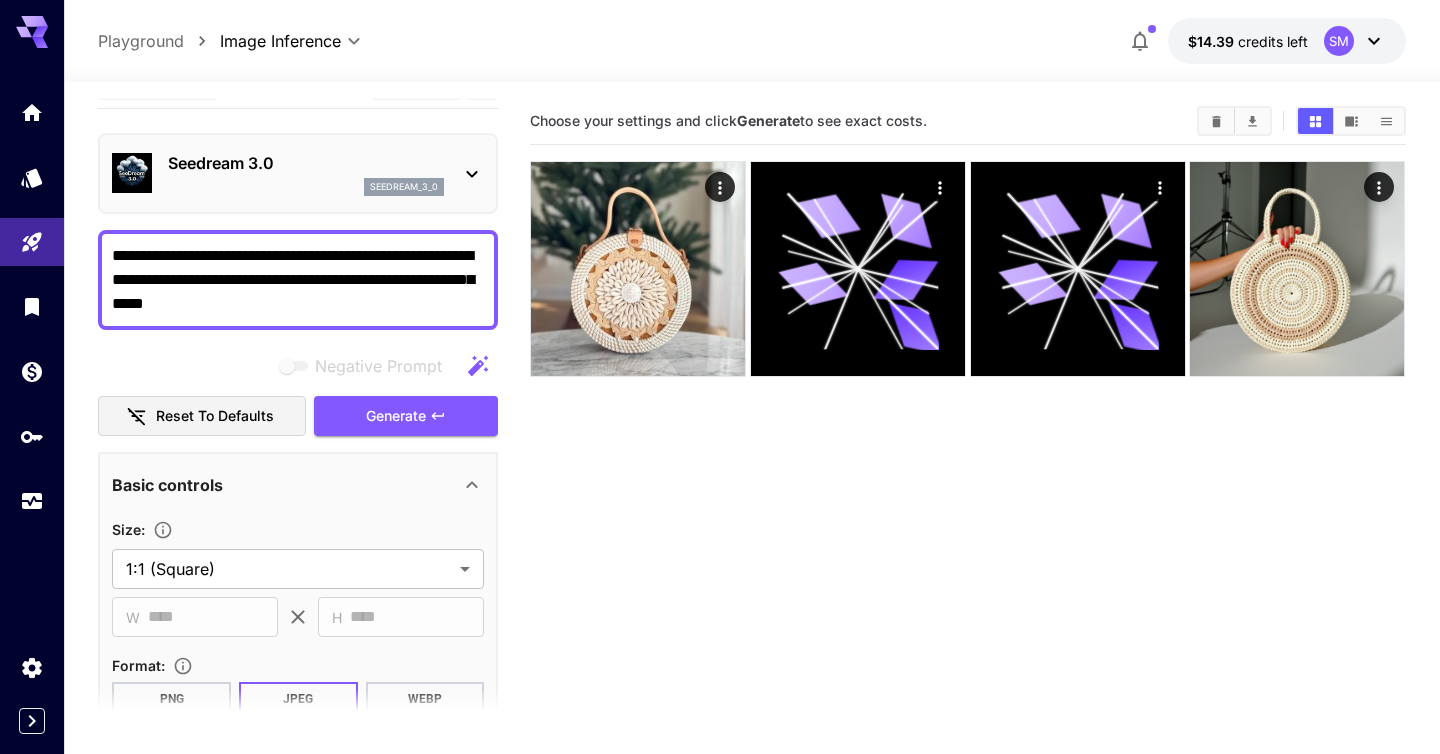 scroll, scrollTop: 0, scrollLeft: 0, axis: both 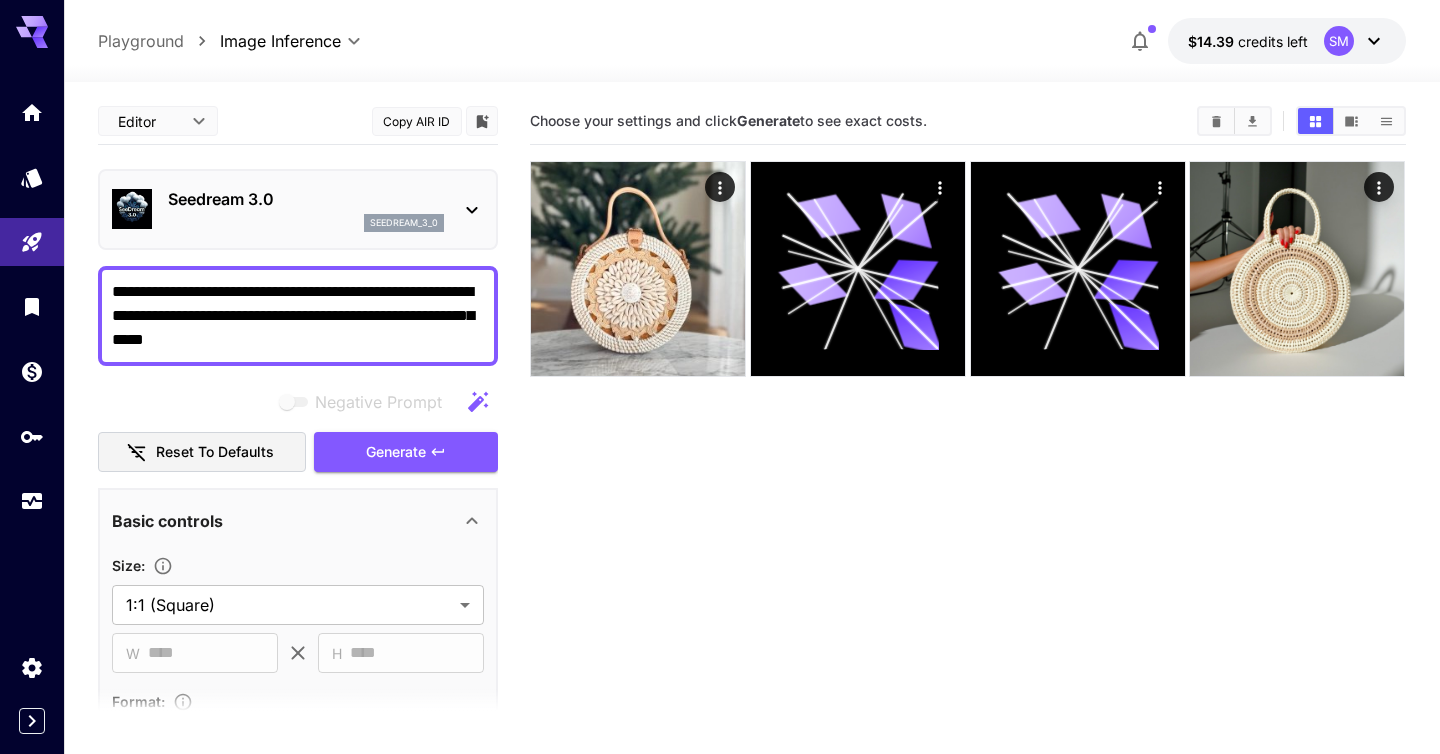 click on "seedream_3_0" at bounding box center (306, 223) 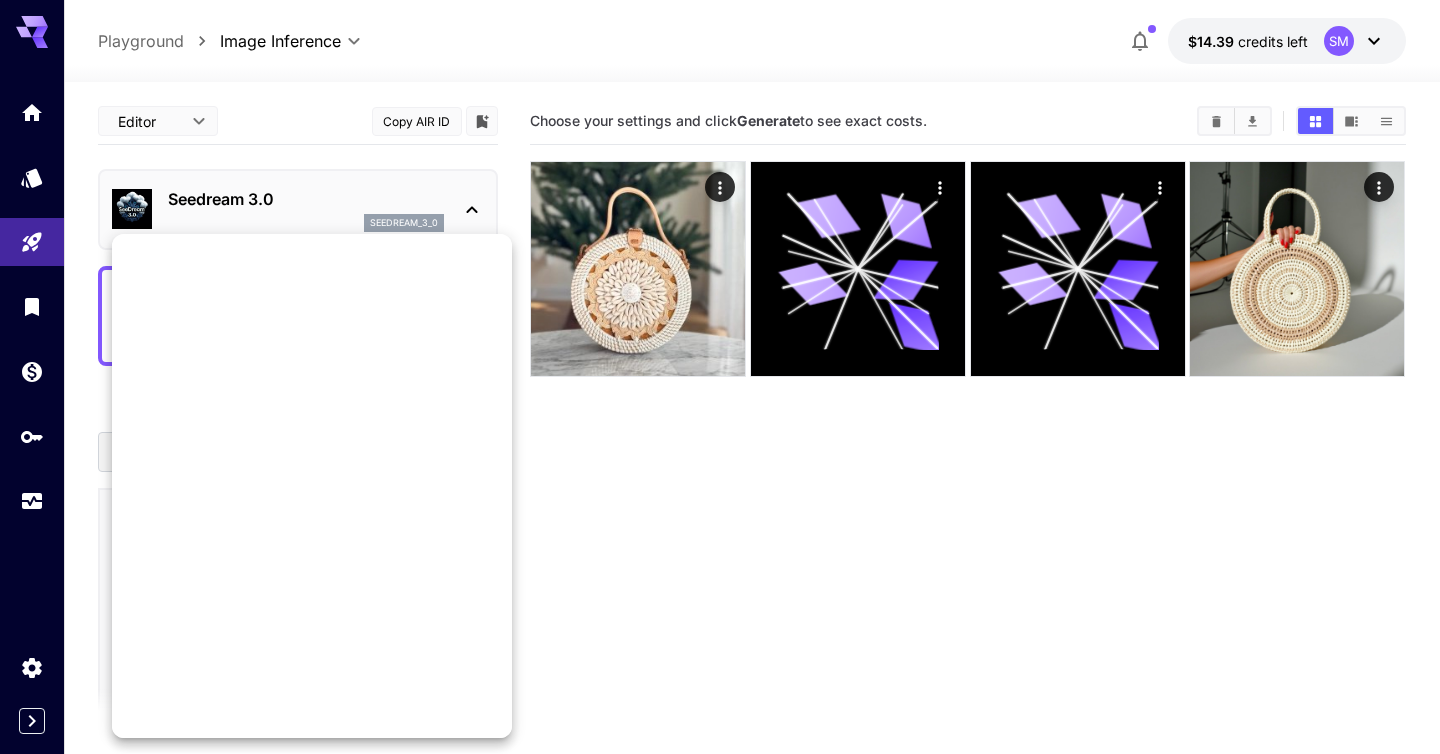 scroll, scrollTop: 1107, scrollLeft: 0, axis: vertical 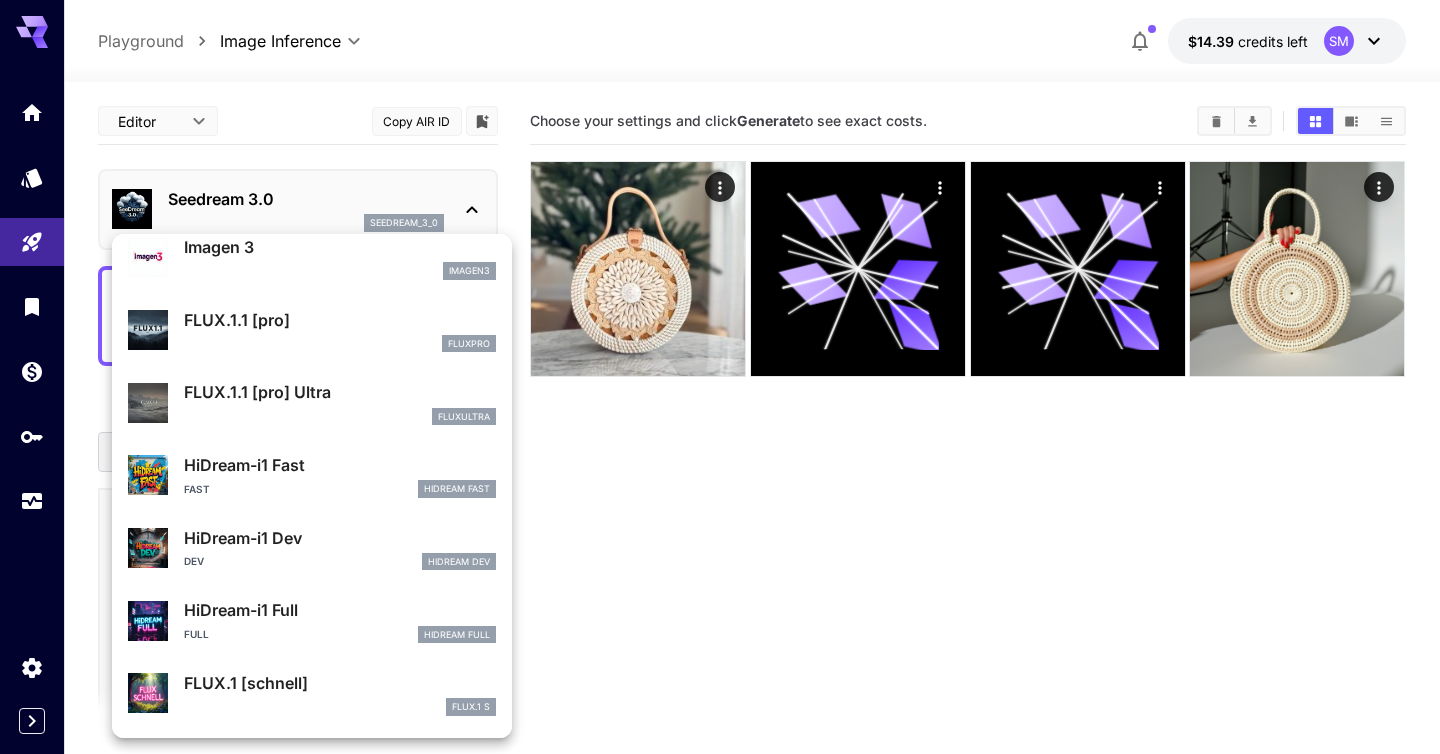 click at bounding box center [720, 377] 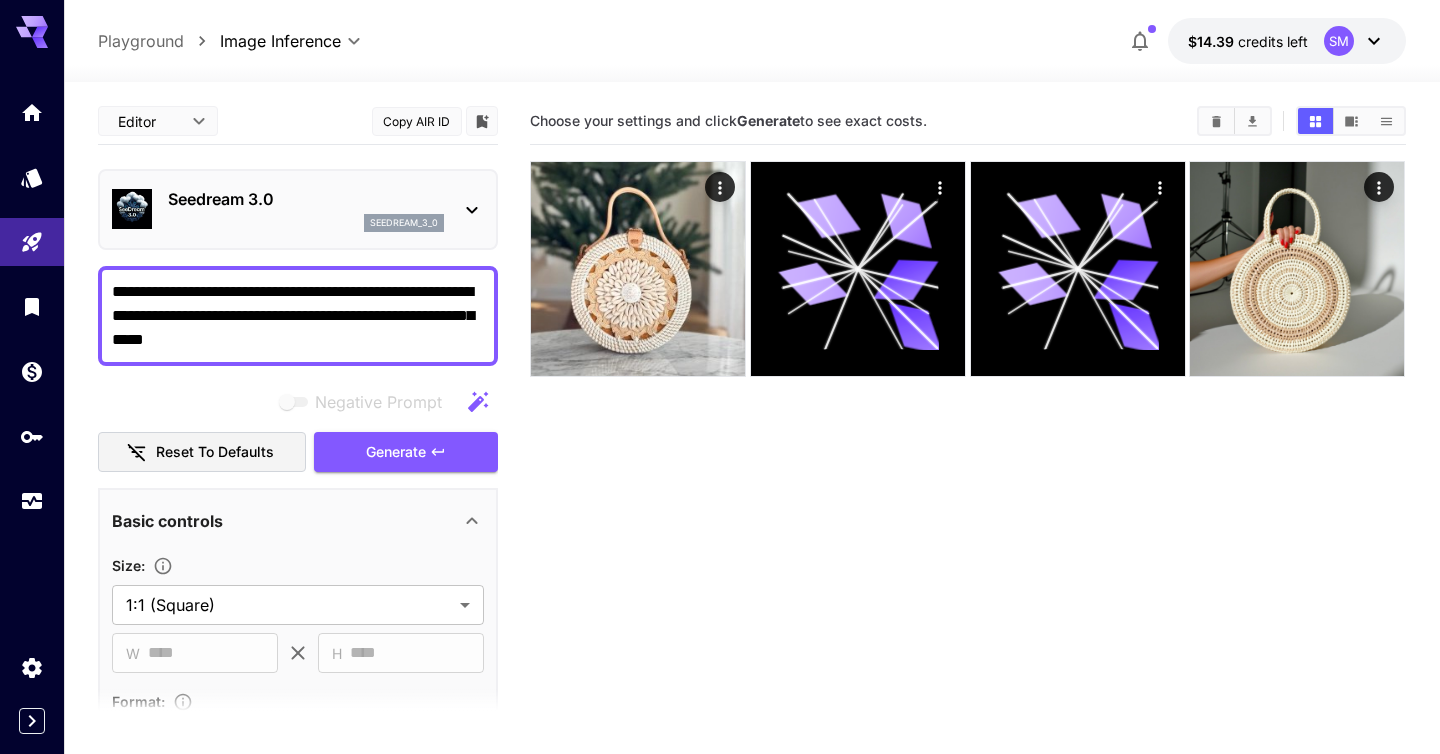 click on "**********" at bounding box center (720, 456) 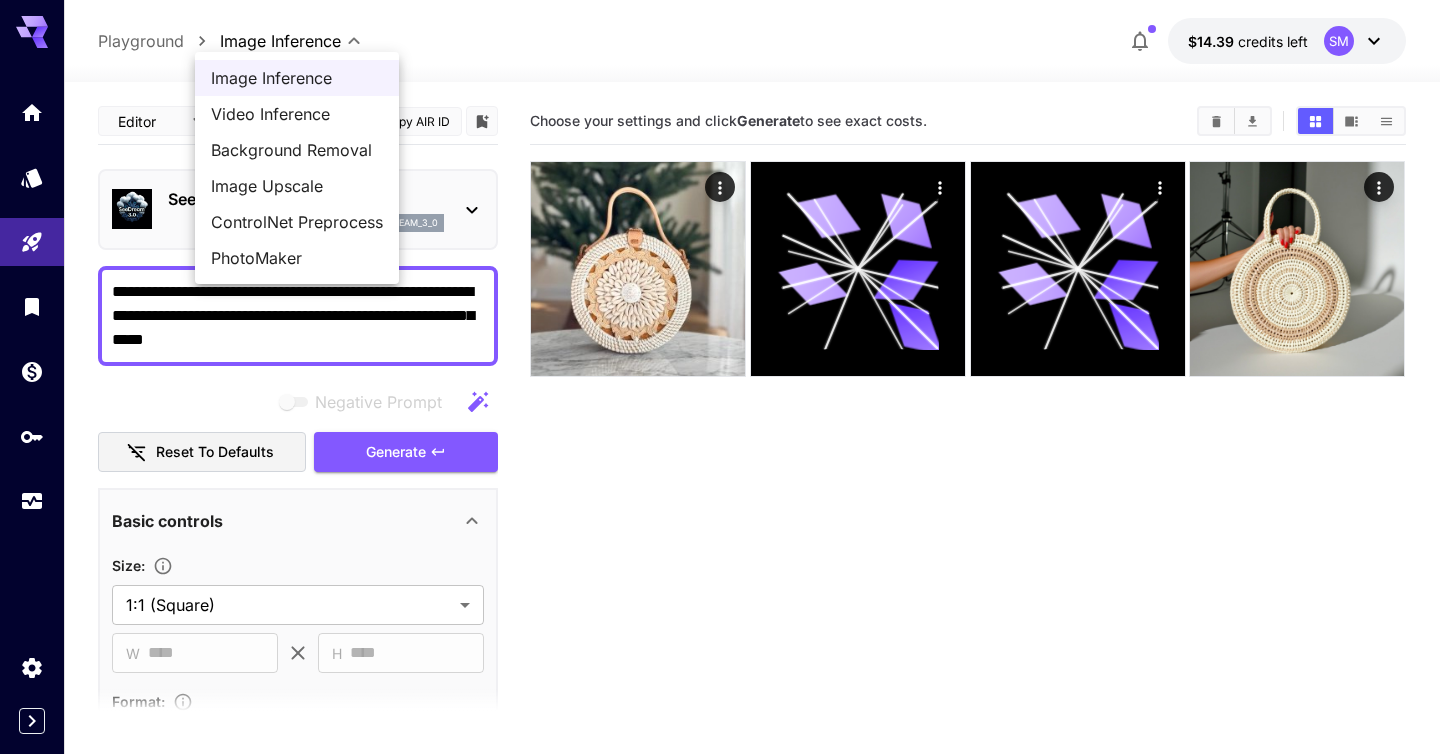 click on "ControlNet Preprocess" at bounding box center (297, 222) 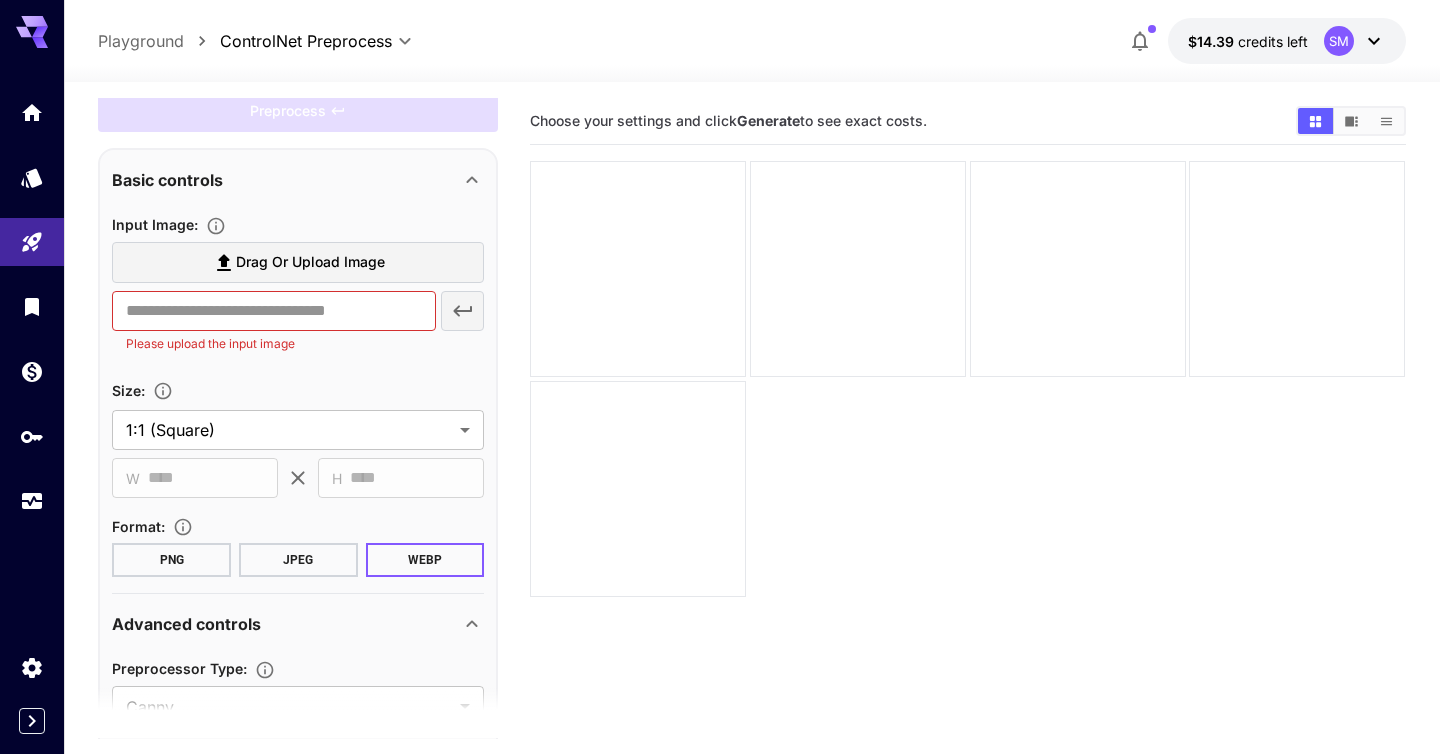 scroll, scrollTop: 0, scrollLeft: 0, axis: both 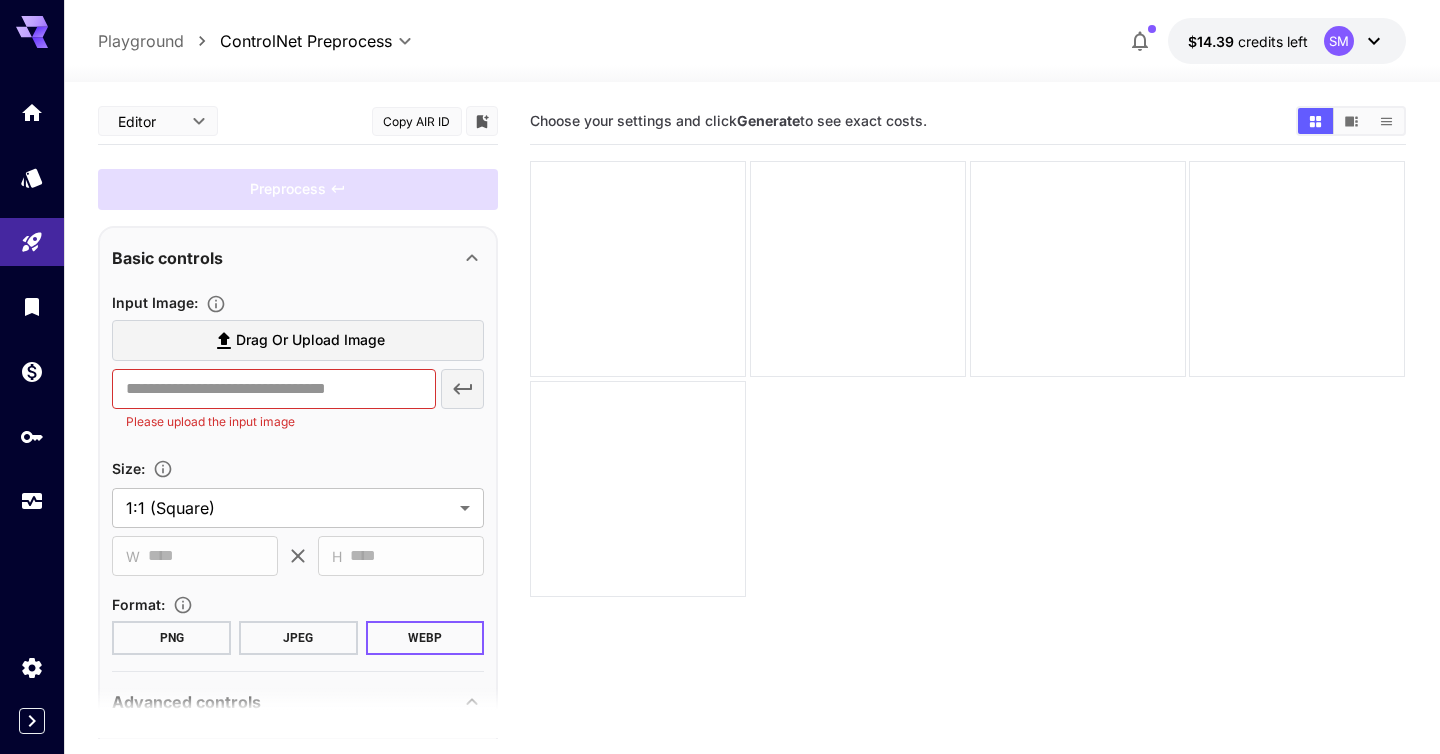 click on "Drag or upload image" at bounding box center [310, 340] 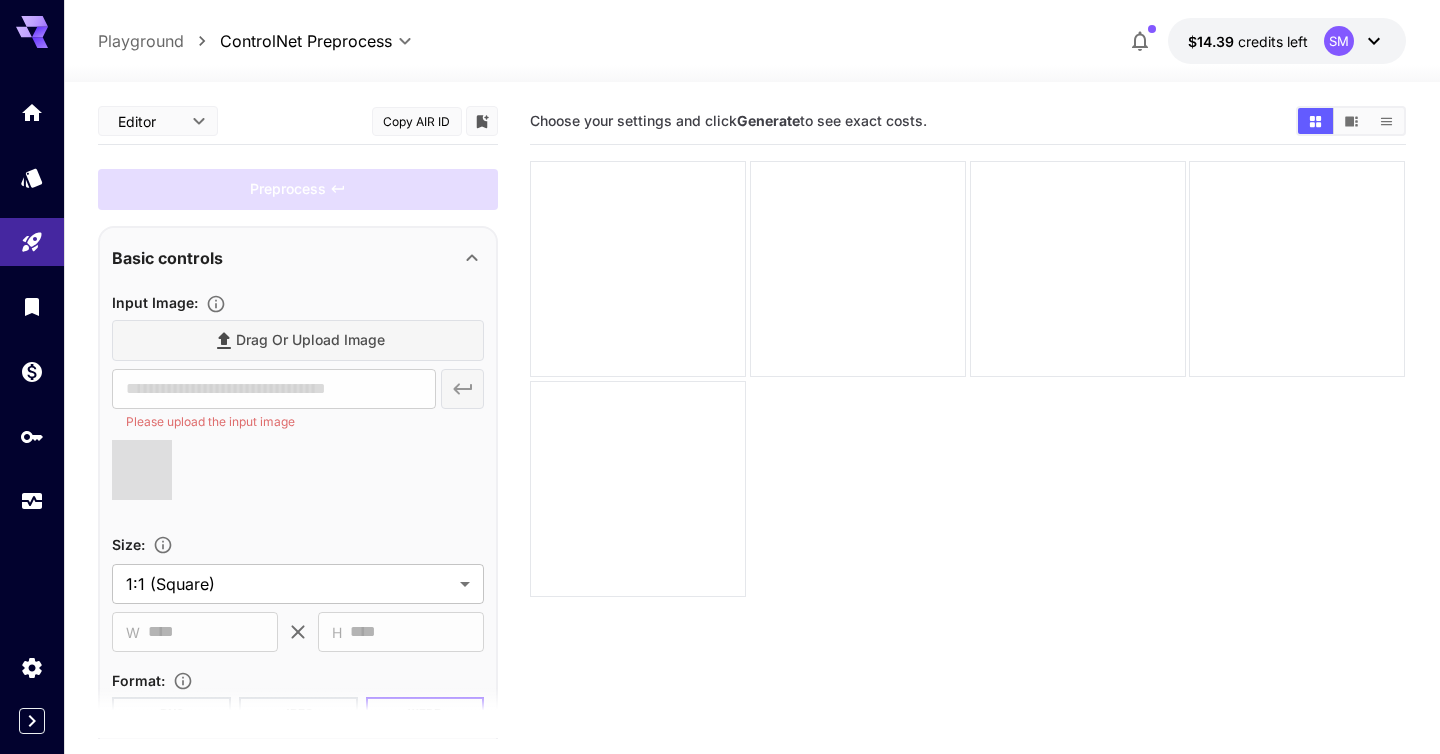 type on "**********" 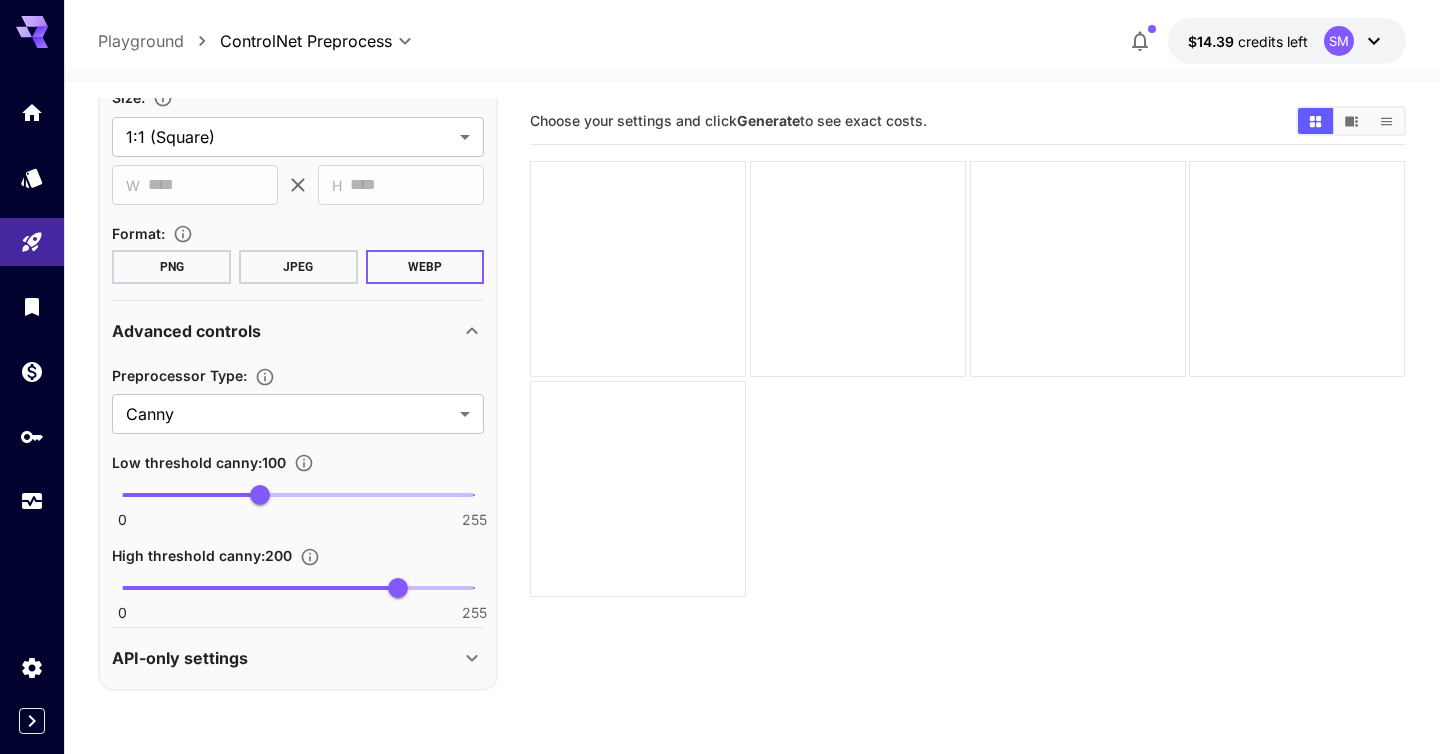 scroll, scrollTop: 0, scrollLeft: 0, axis: both 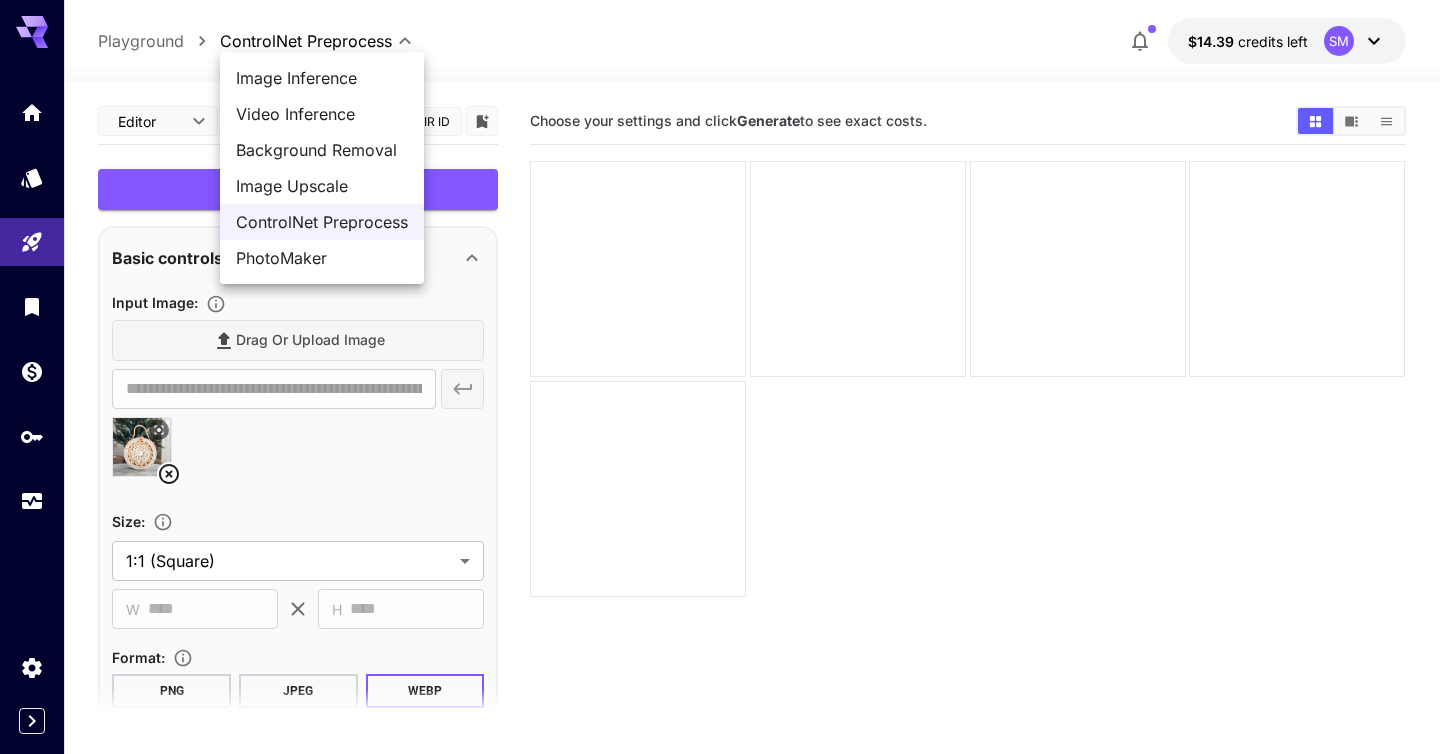 click on "**********" at bounding box center (720, 456) 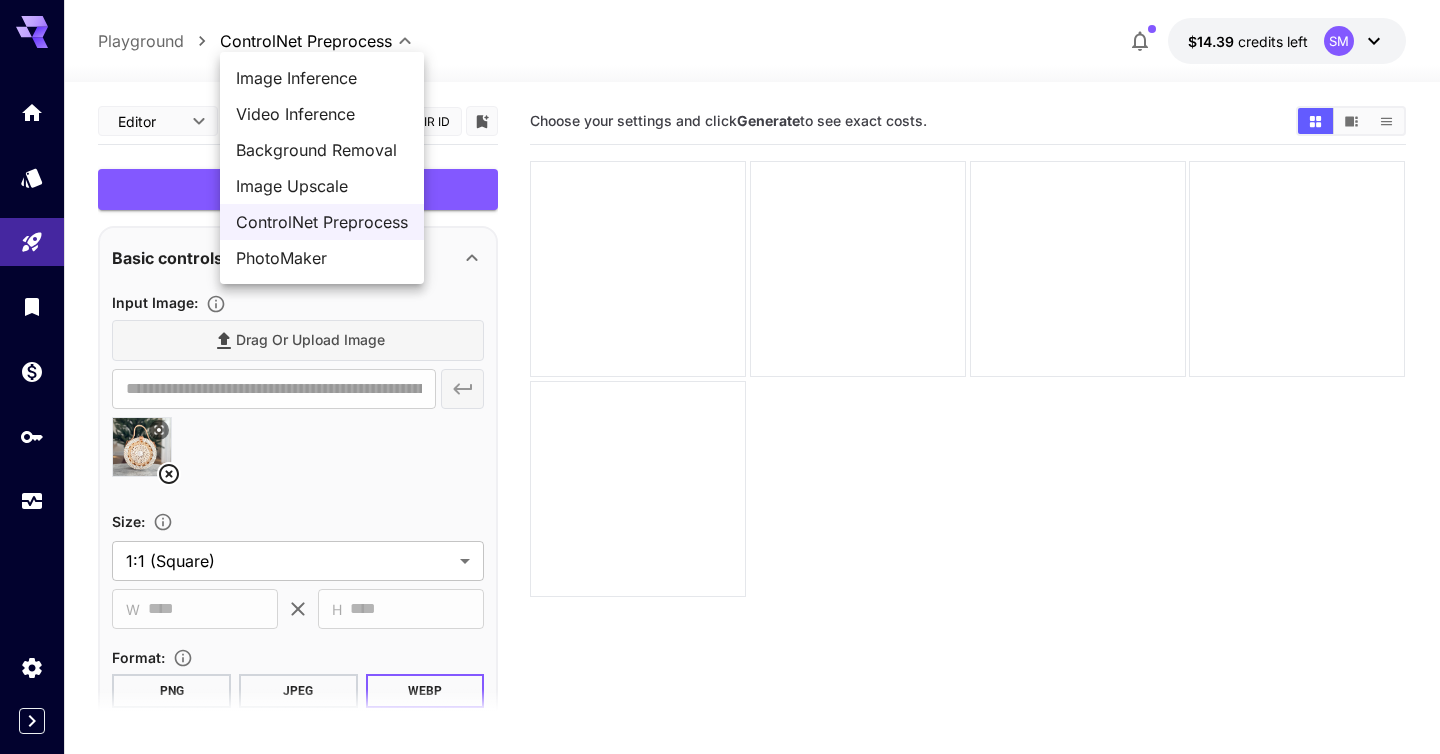 click on "PhotoMaker" at bounding box center [322, 258] 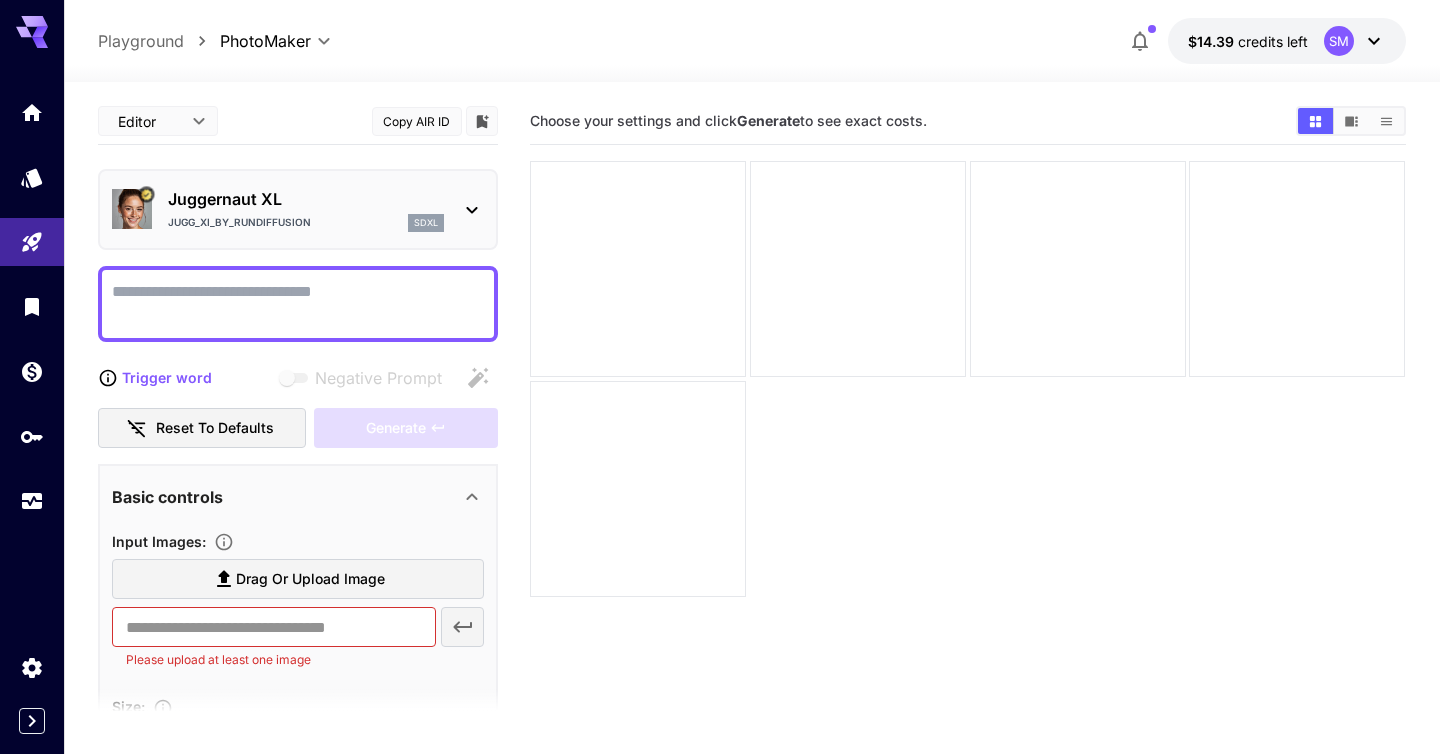 scroll, scrollTop: 58, scrollLeft: 0, axis: vertical 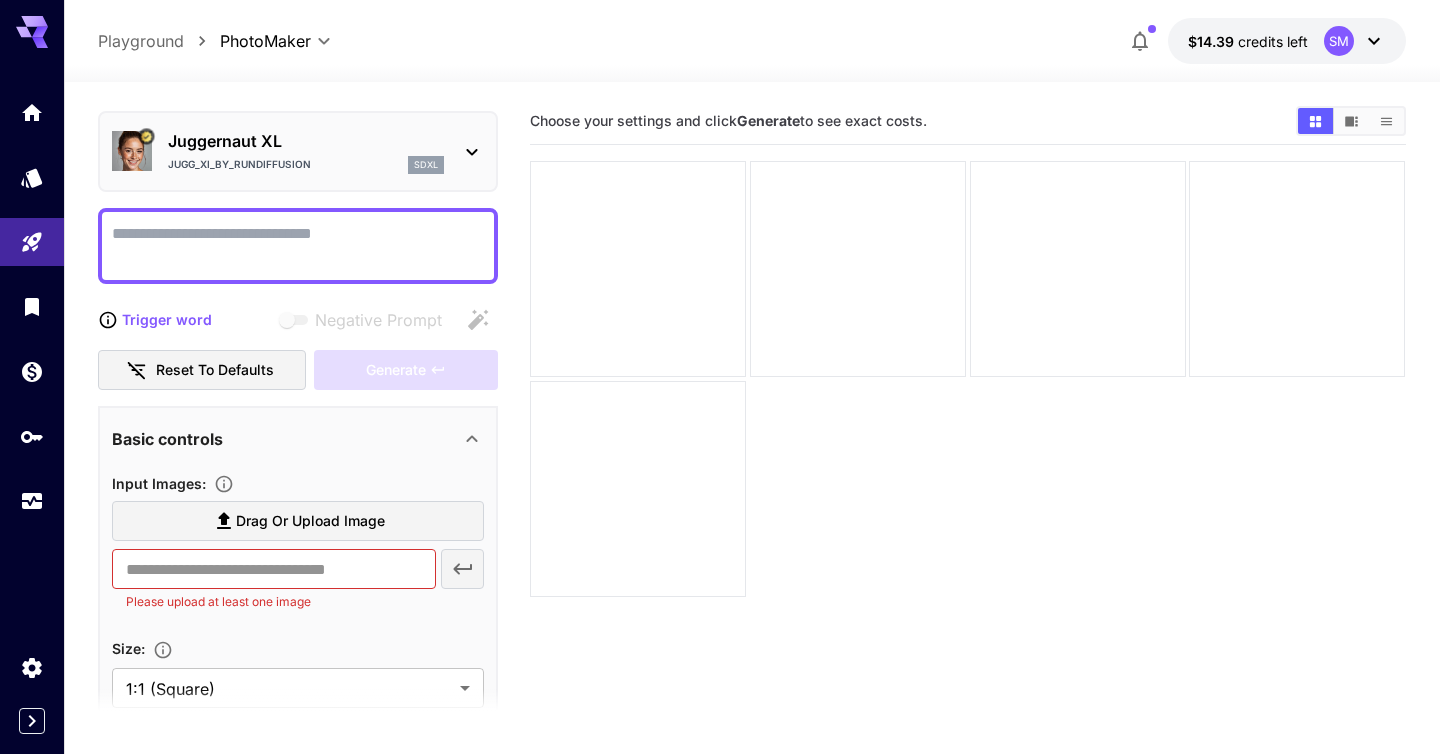 click on "Drag or upload image" at bounding box center [310, 521] 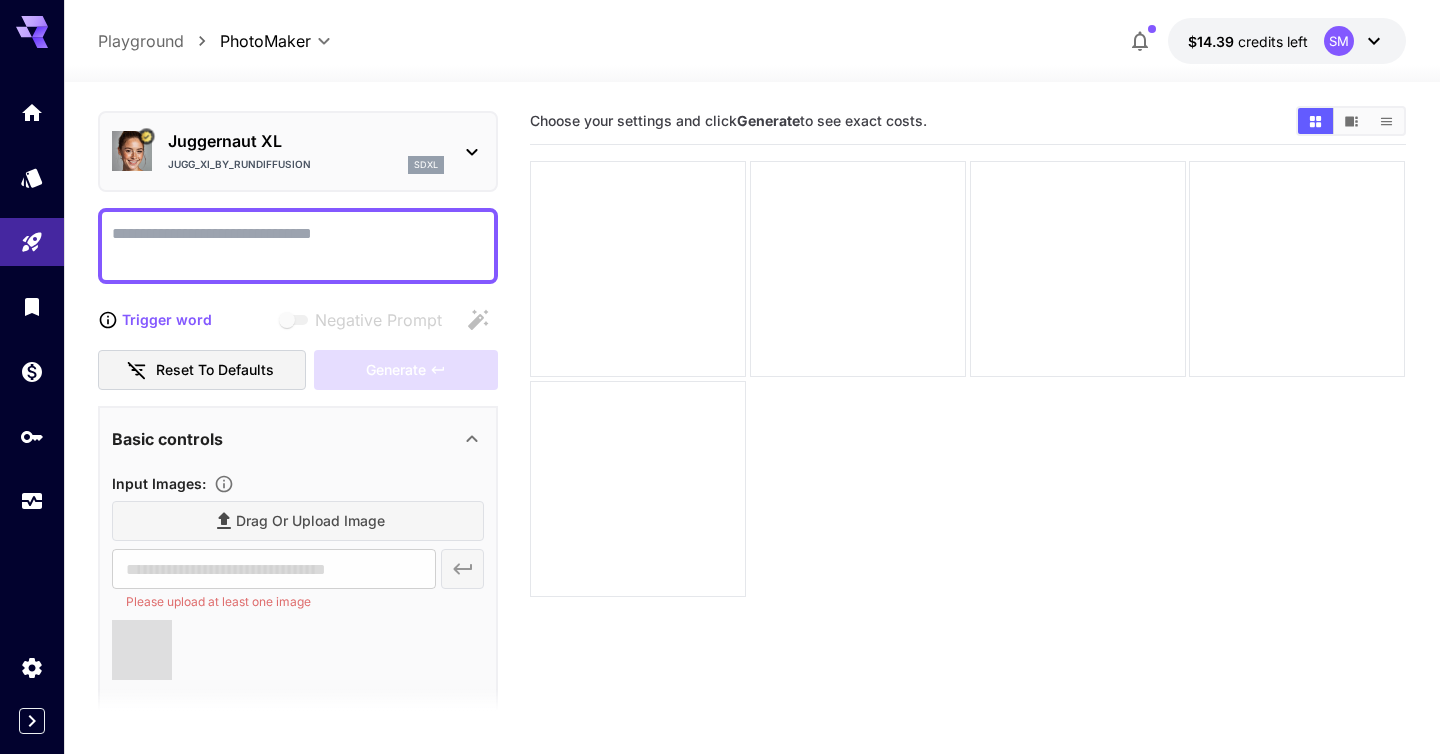 type on "**********" 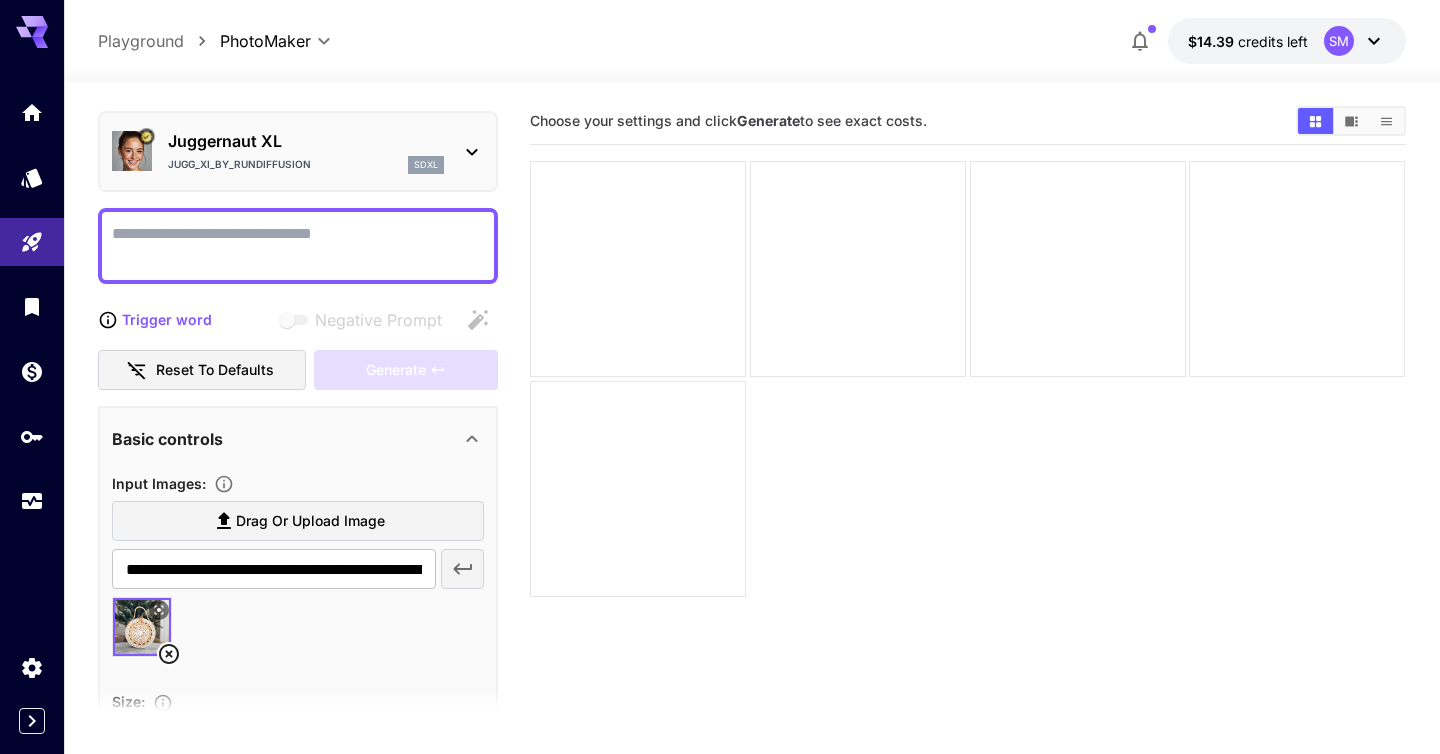 click on "Negative Prompt" at bounding box center [298, 246] 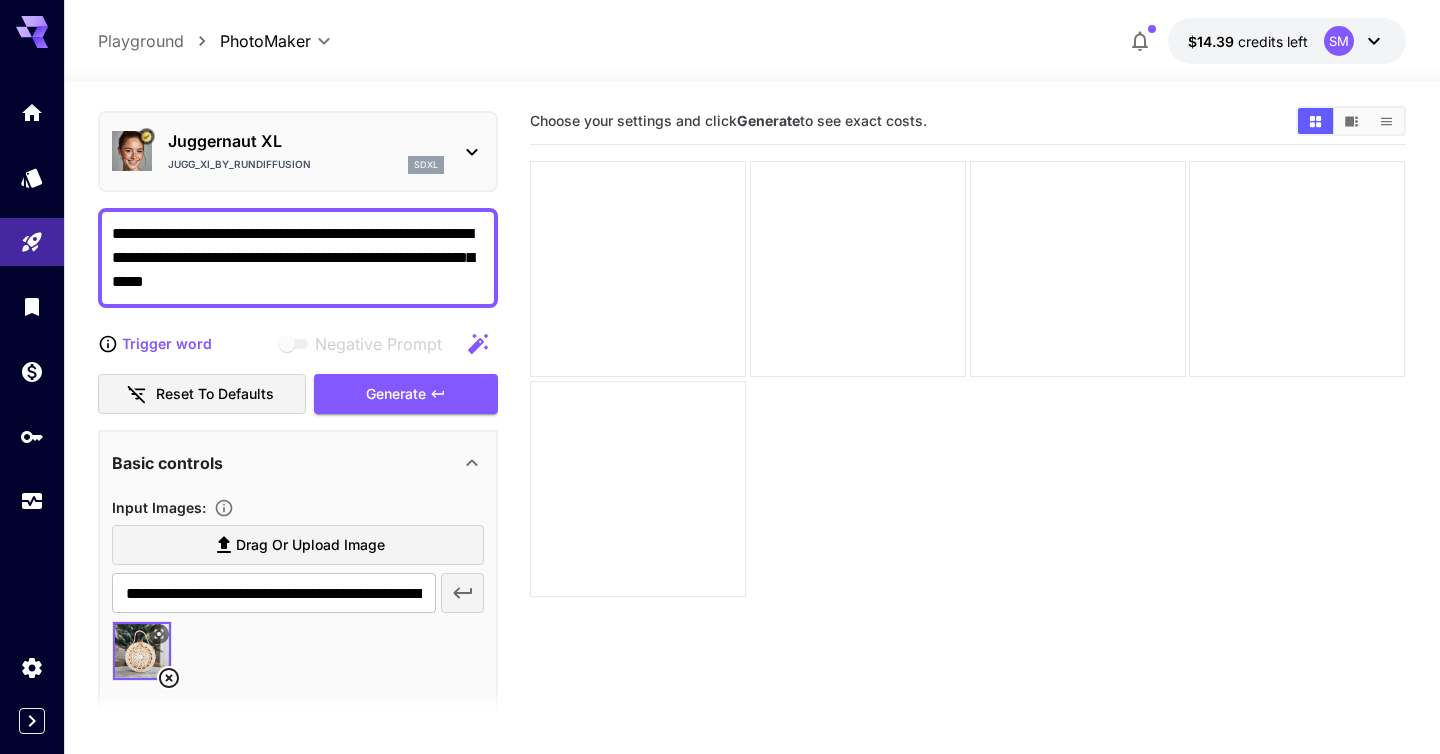 type on "**********" 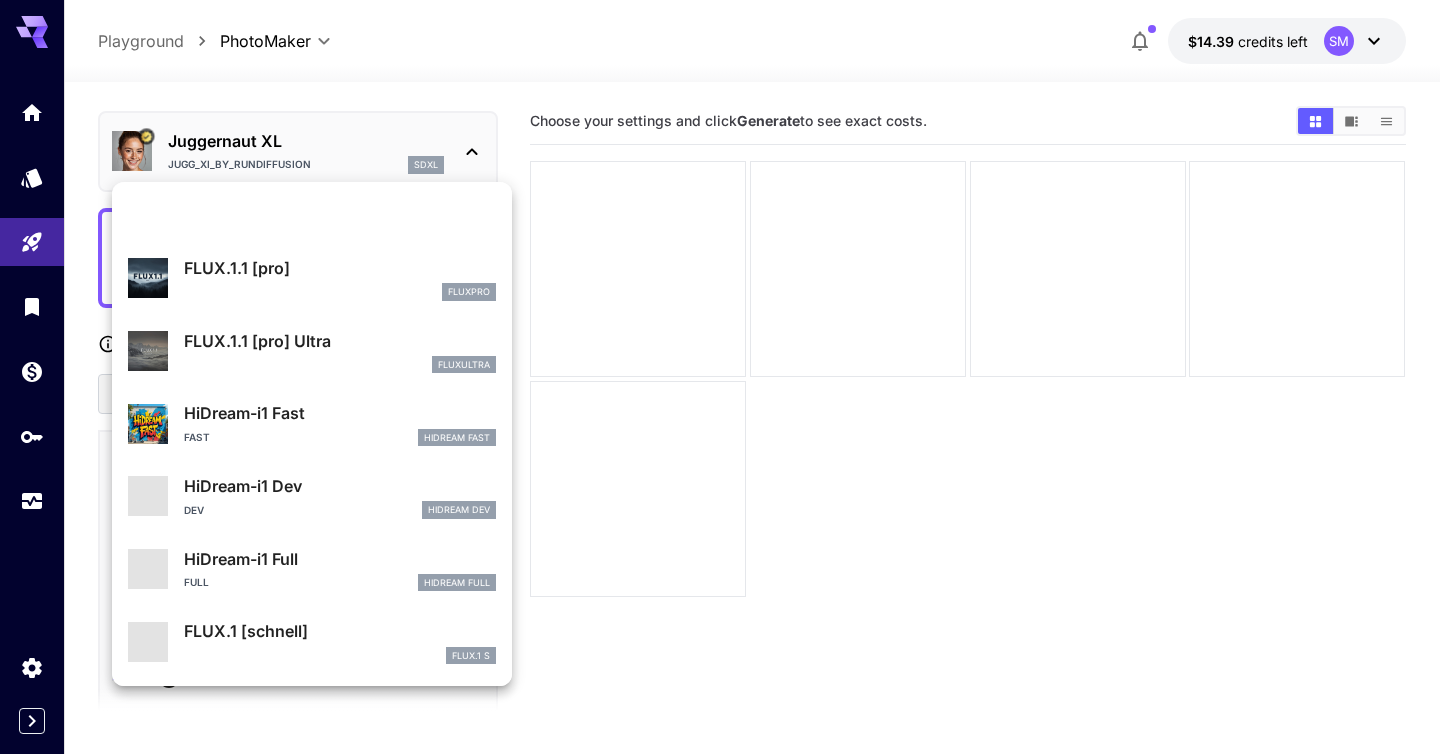 scroll, scrollTop: 1107, scrollLeft: 0, axis: vertical 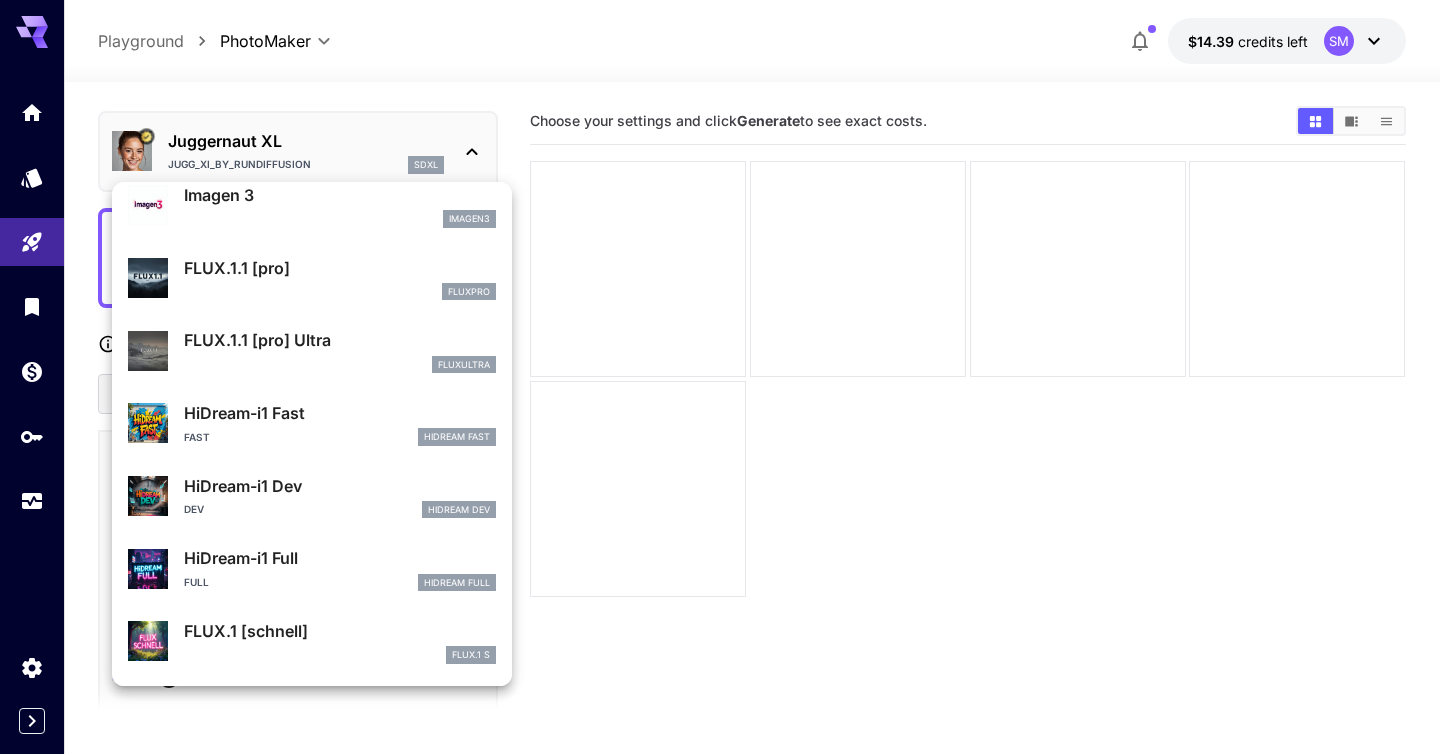 click at bounding box center (720, 377) 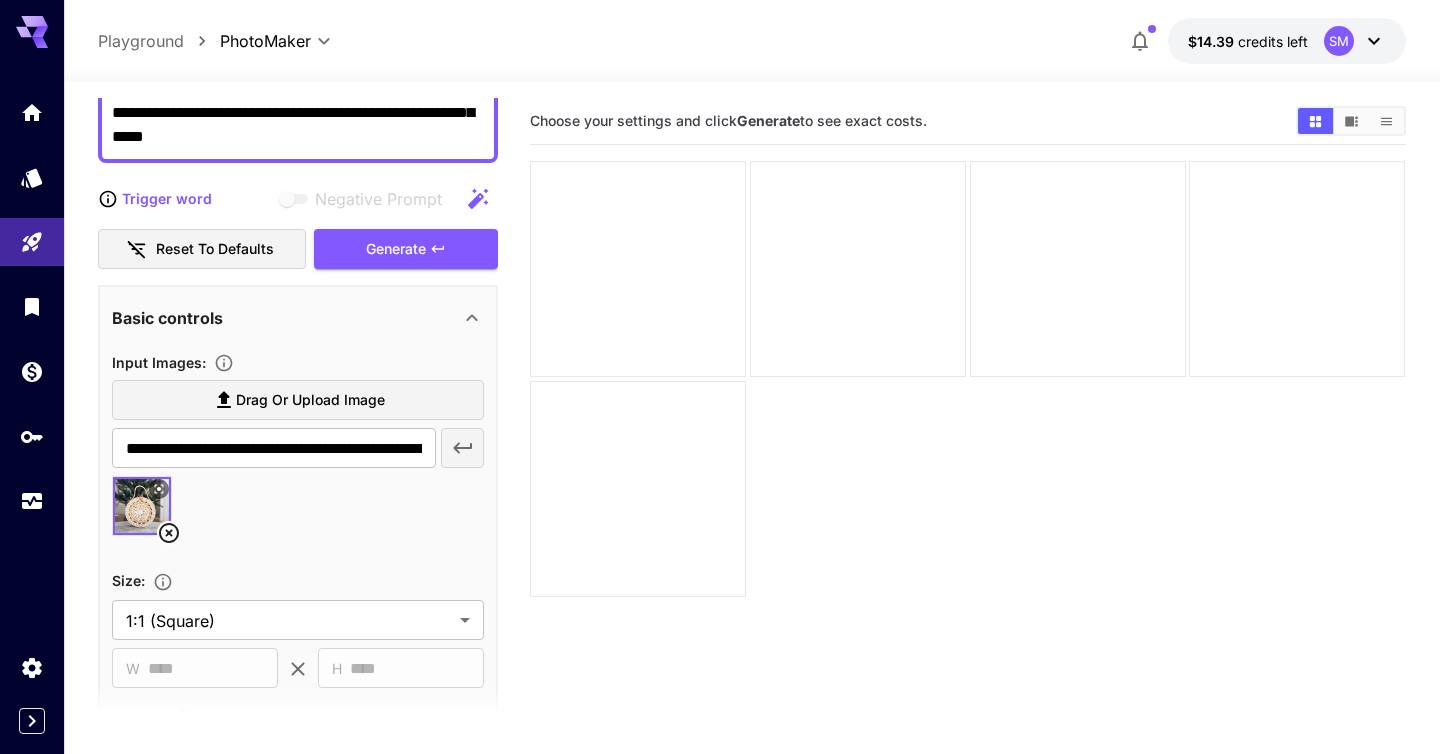 scroll, scrollTop: 0, scrollLeft: 0, axis: both 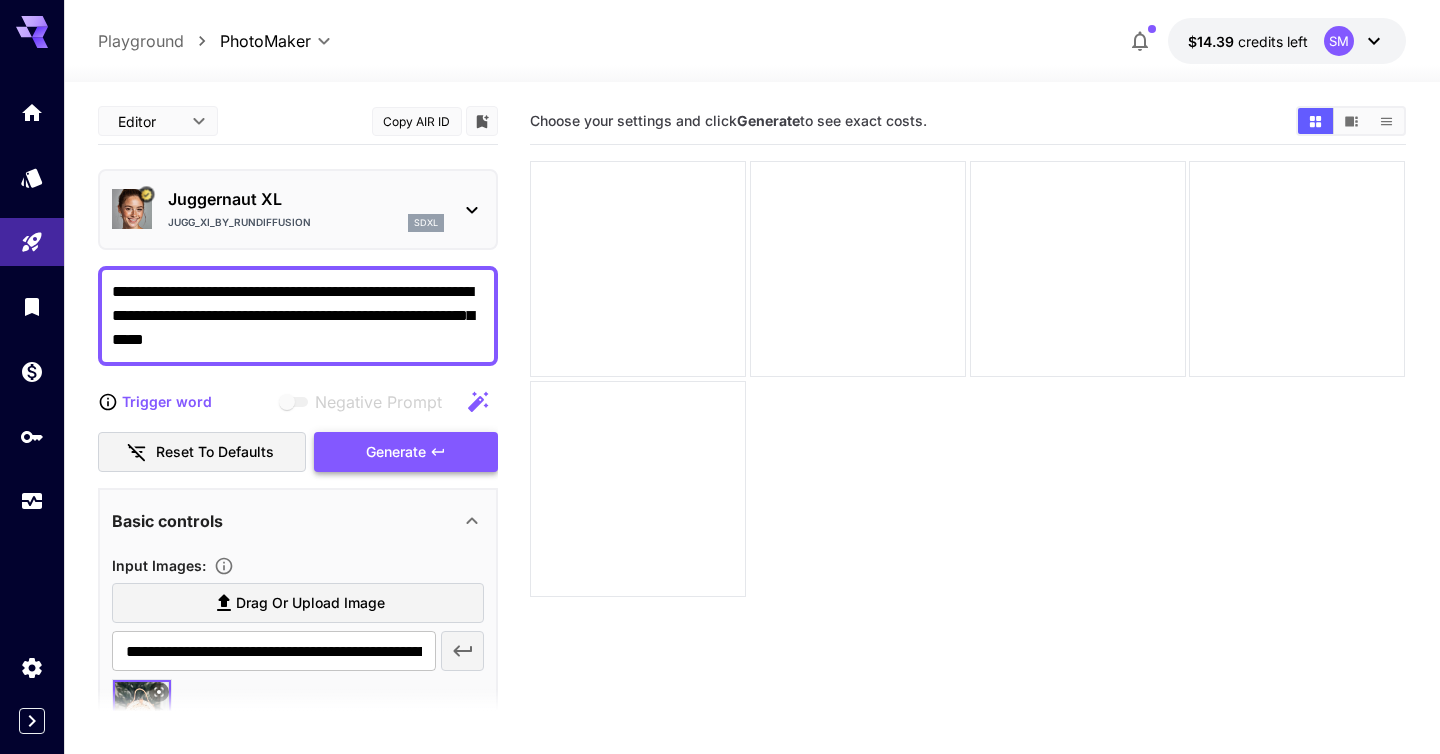 click on "Generate" at bounding box center [406, 452] 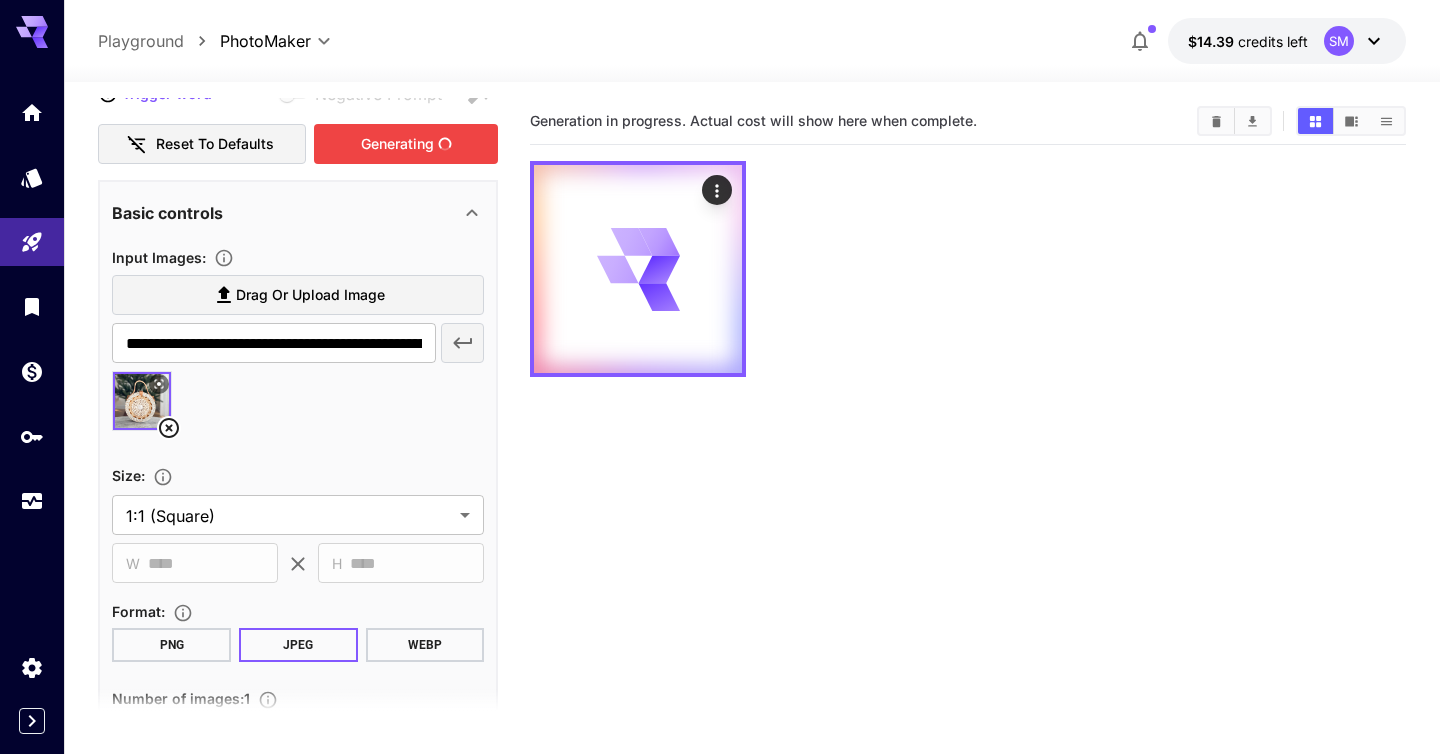 scroll, scrollTop: 134, scrollLeft: 0, axis: vertical 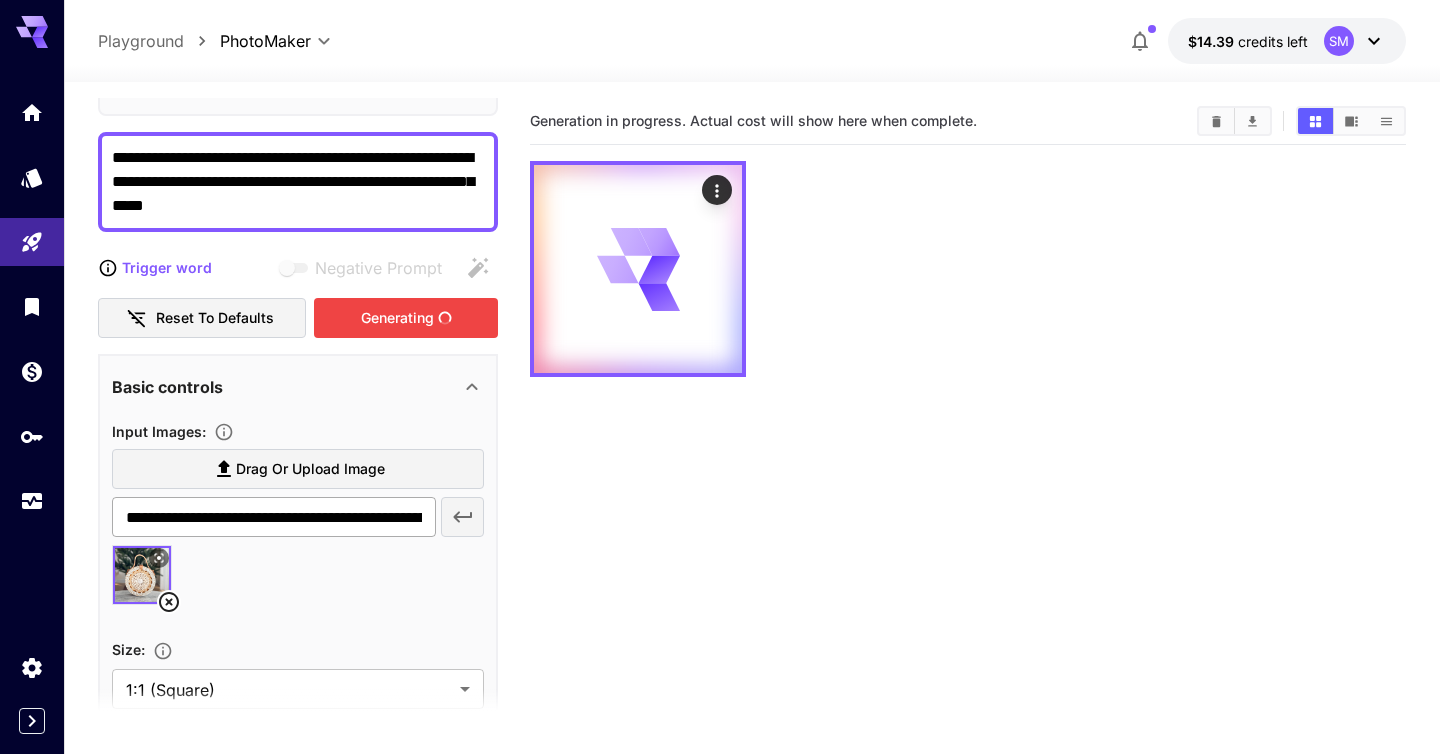 click on "**********" at bounding box center (273, 517) 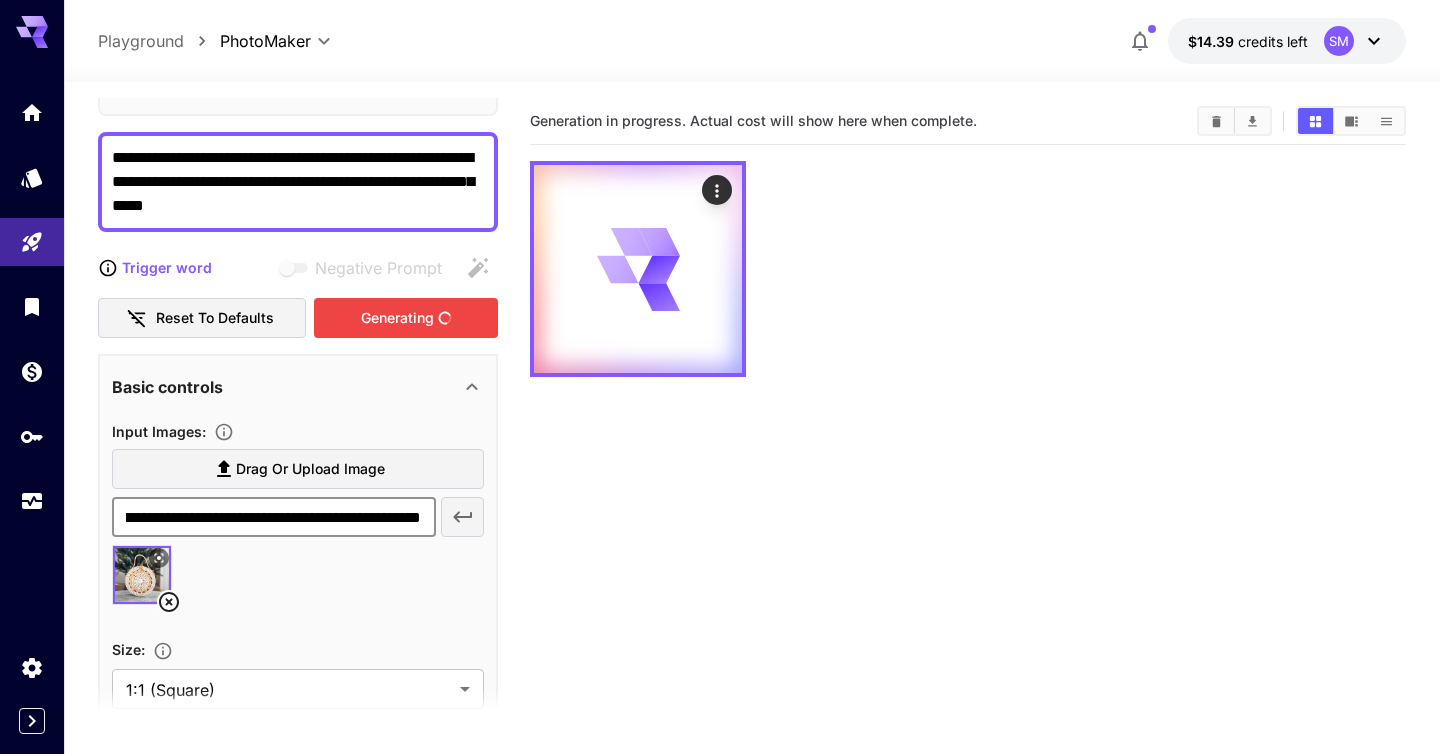 scroll, scrollTop: 0, scrollLeft: 0, axis: both 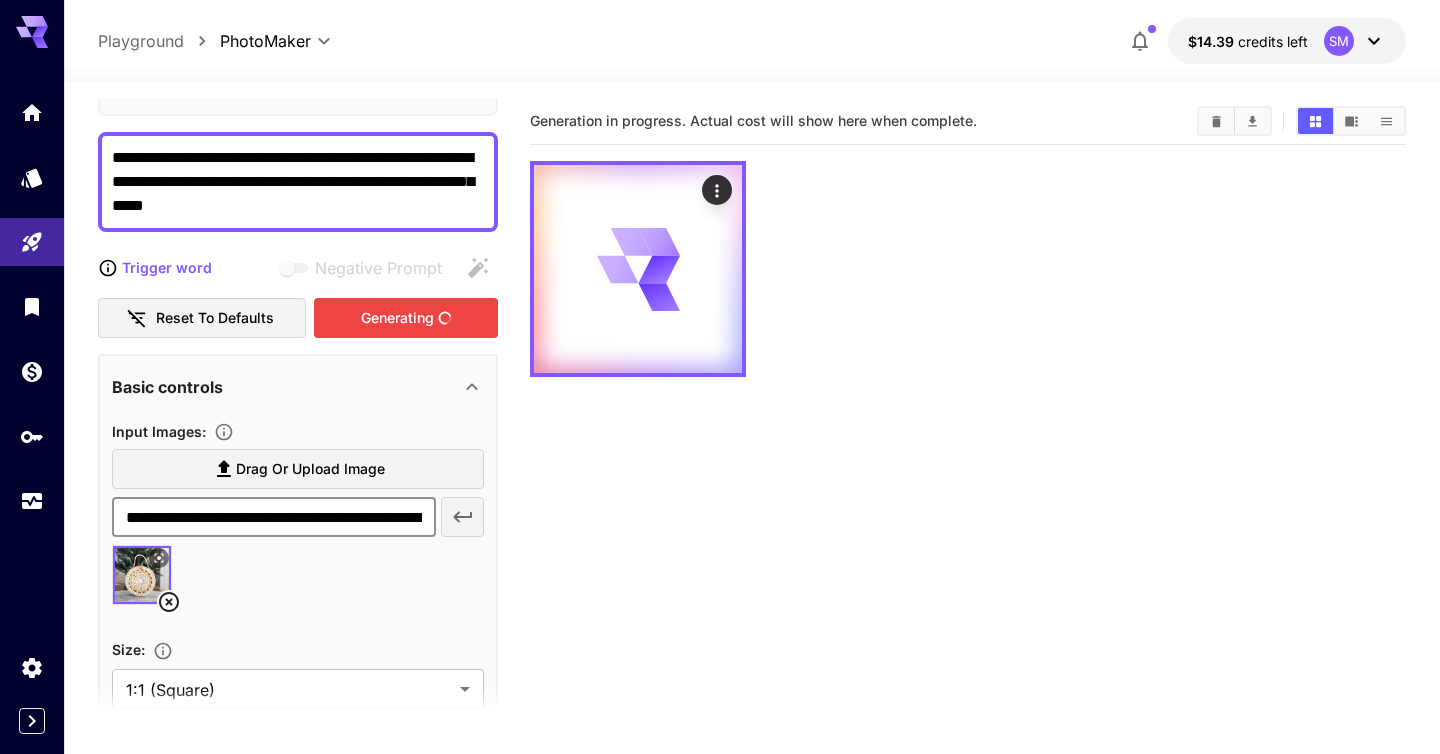 click at bounding box center (298, 583) 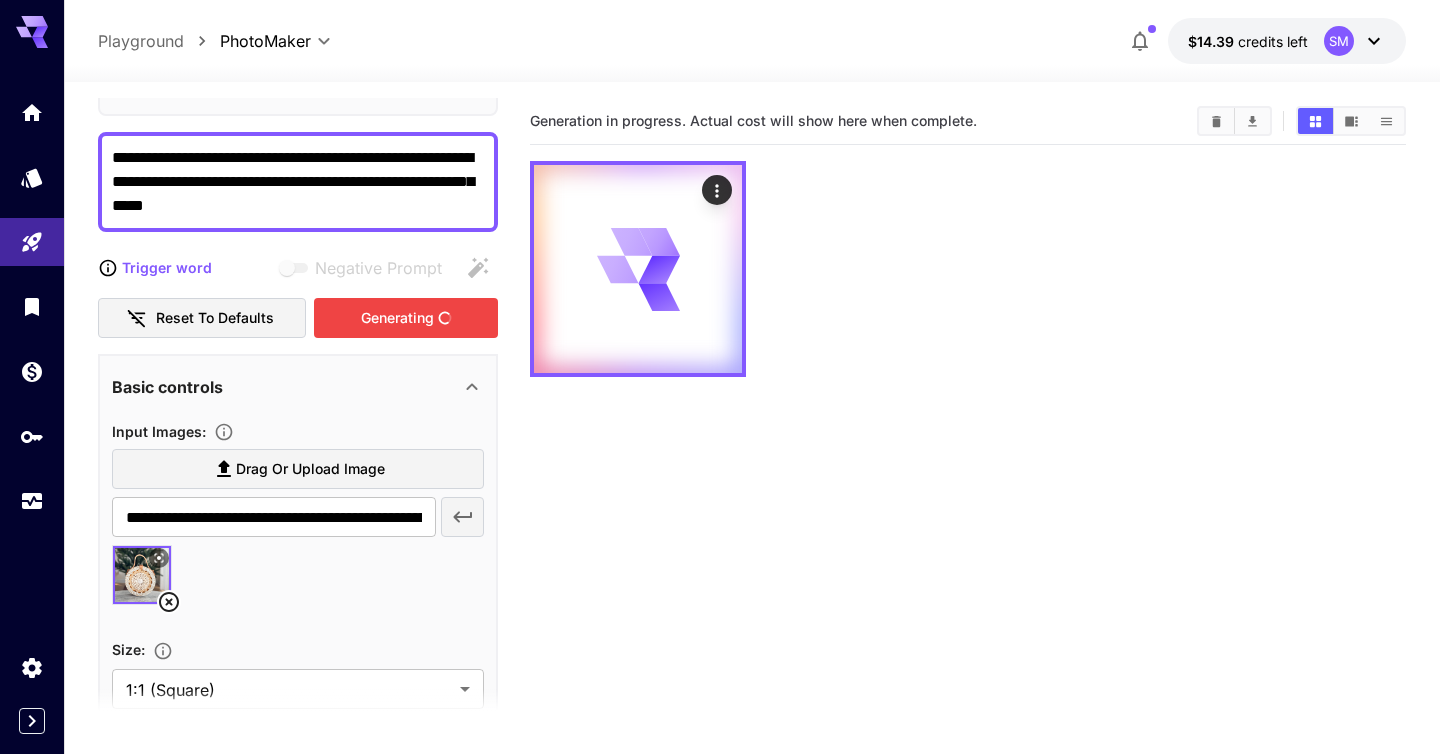 scroll, scrollTop: 0, scrollLeft: 0, axis: both 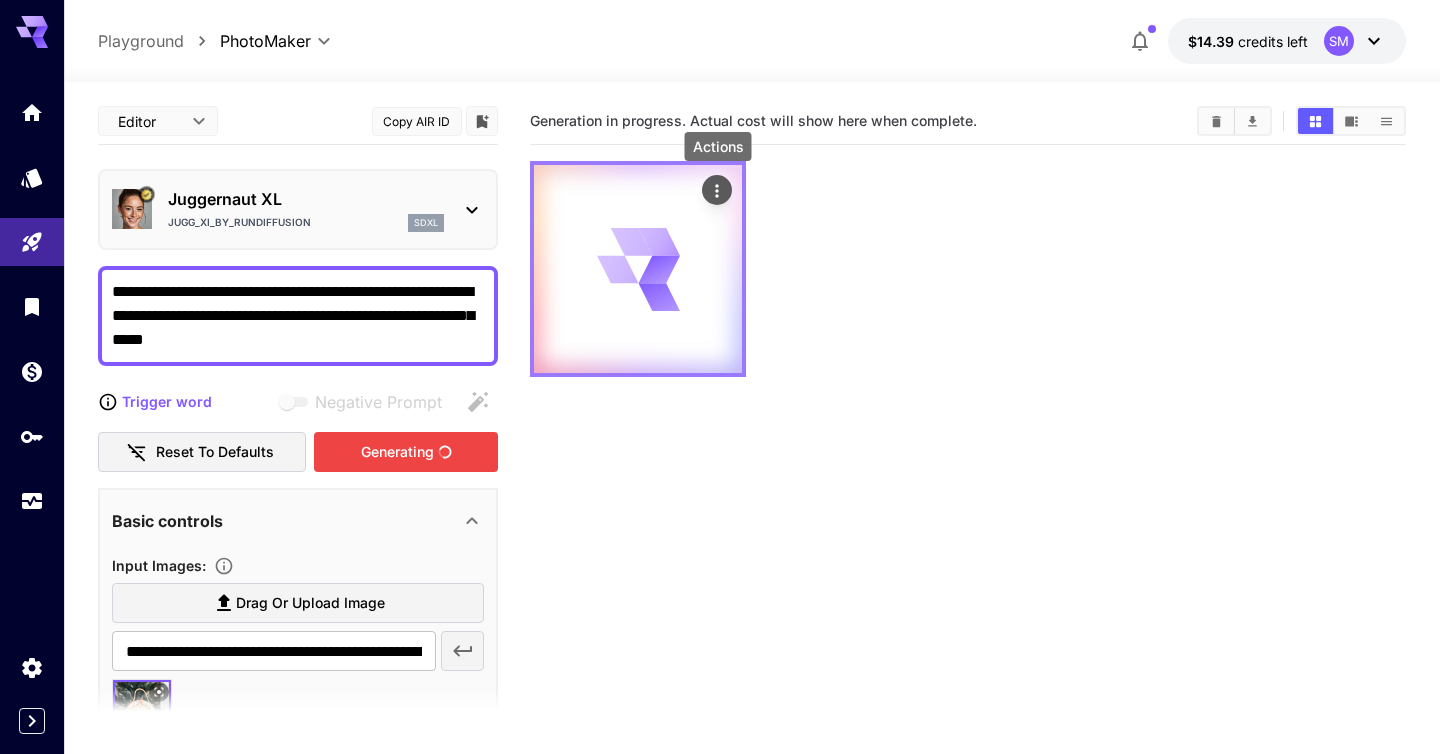 click 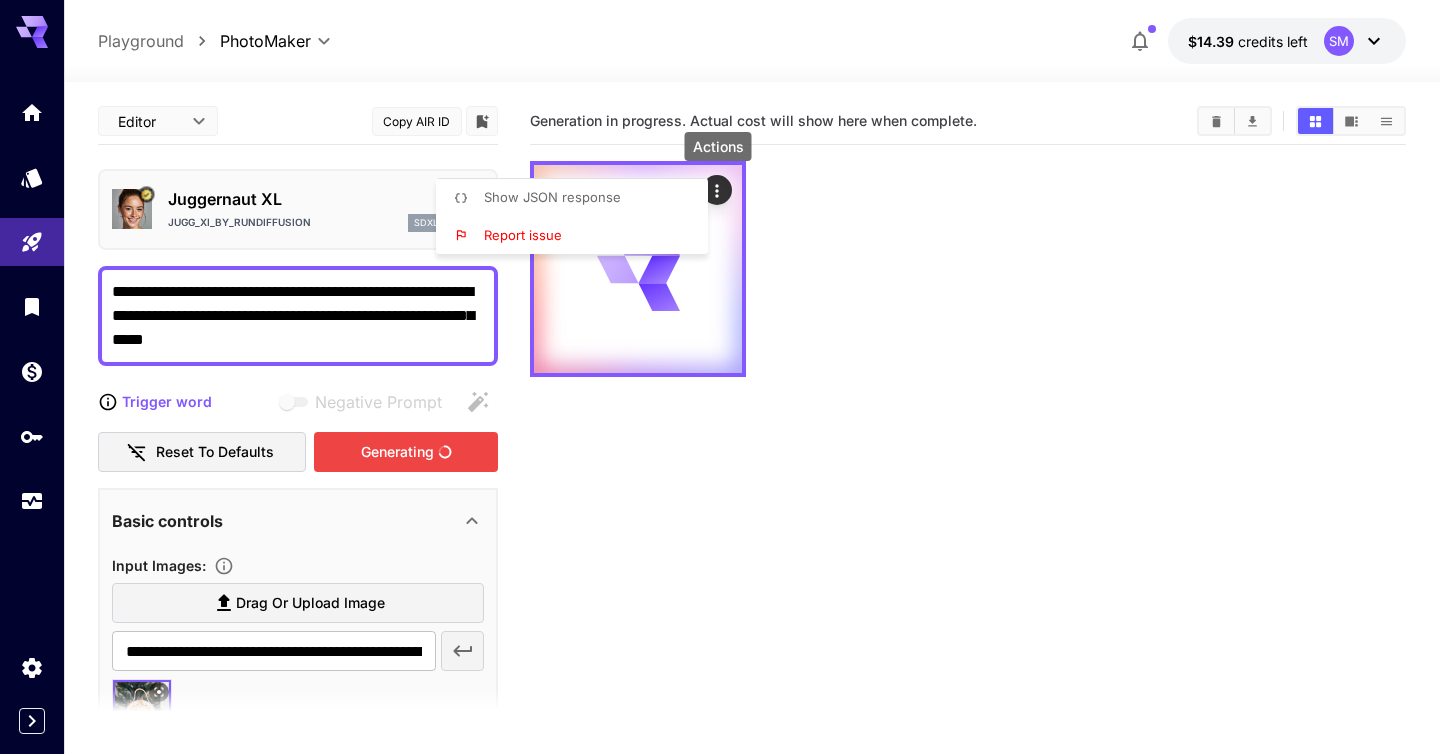 click at bounding box center [720, 377] 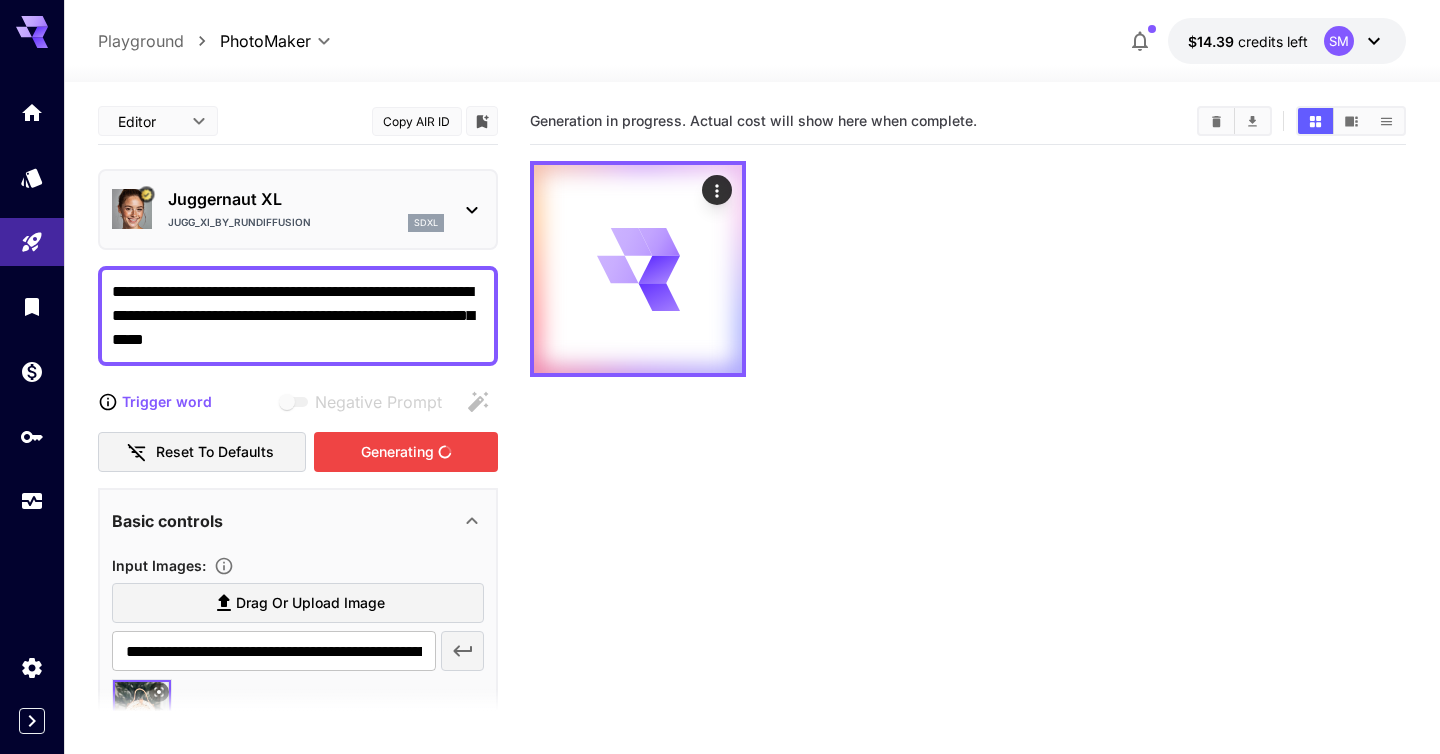 click at bounding box center [132, 209] 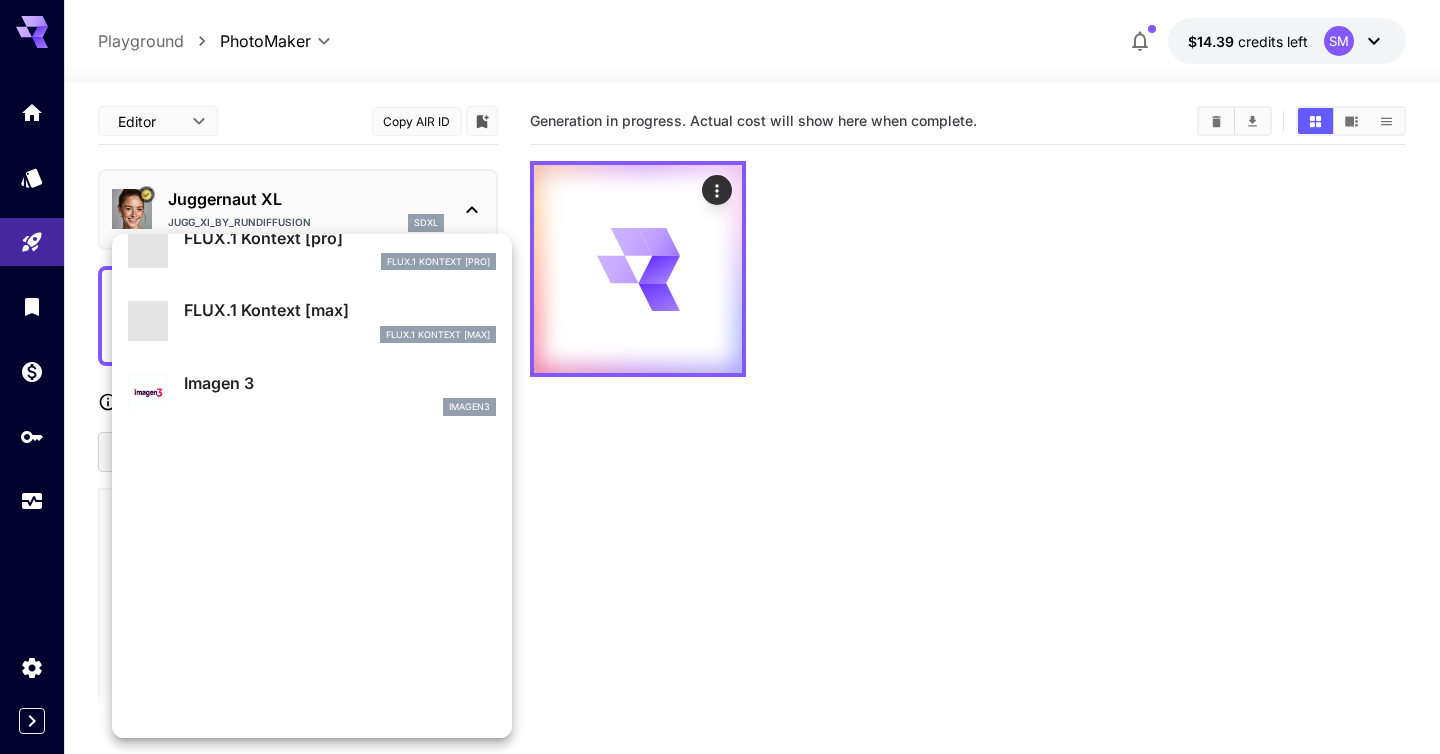 scroll, scrollTop: 1107, scrollLeft: 0, axis: vertical 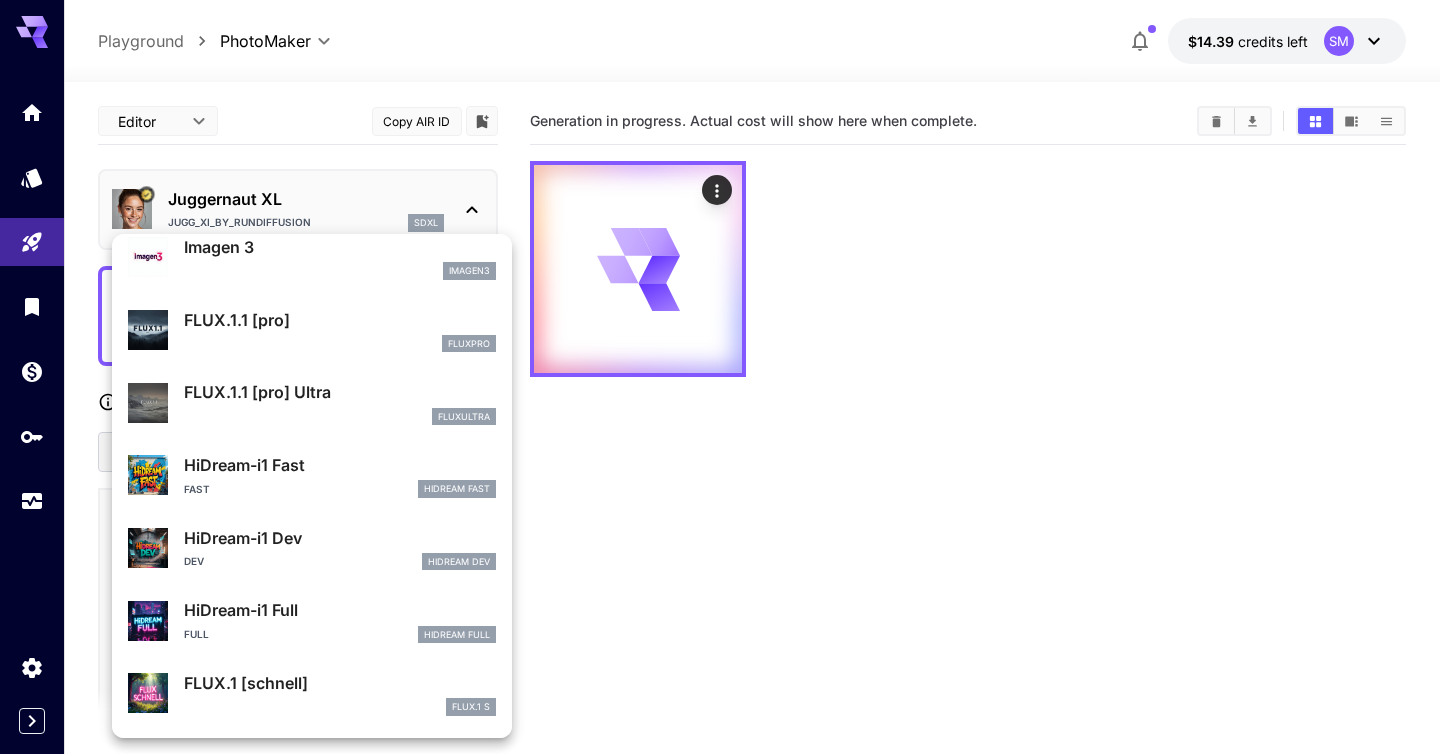 click at bounding box center [720, 377] 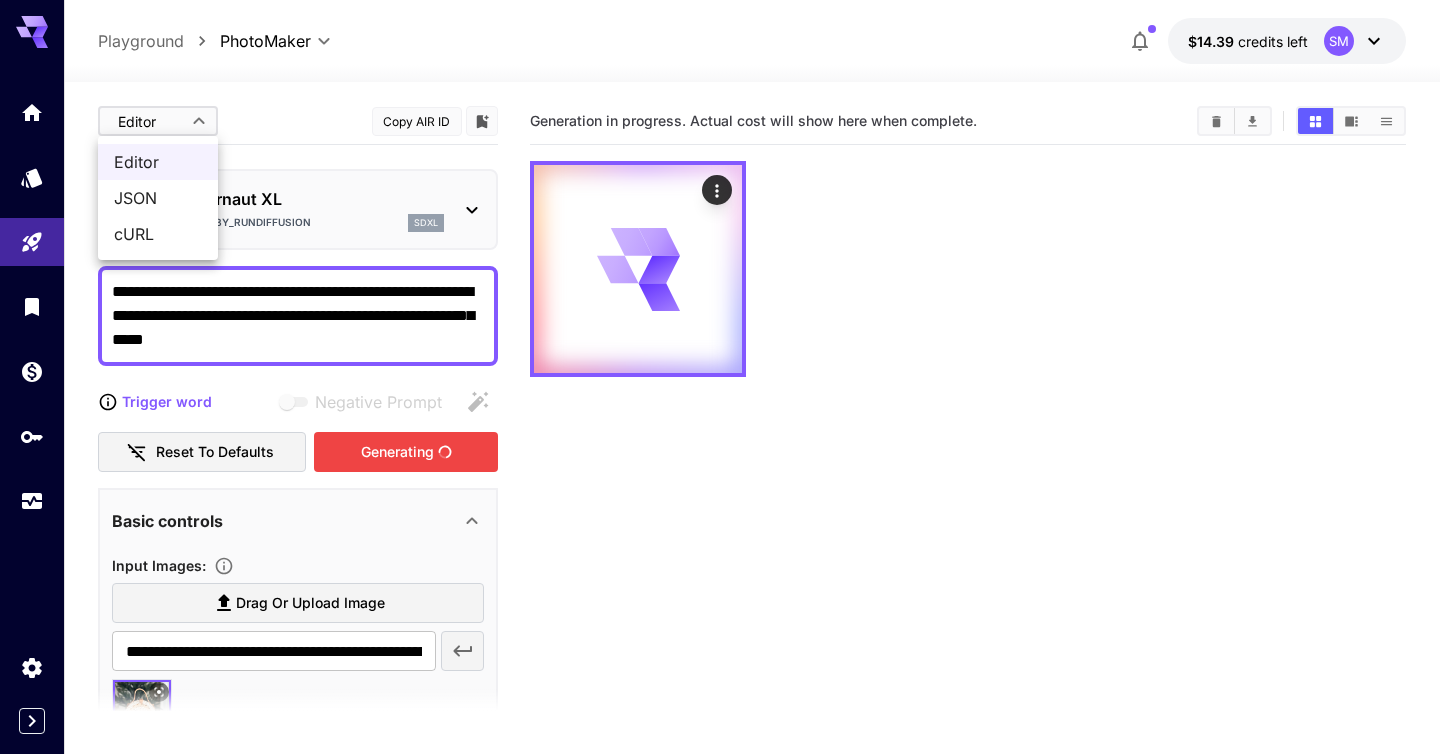 click on "**********" at bounding box center [720, 456] 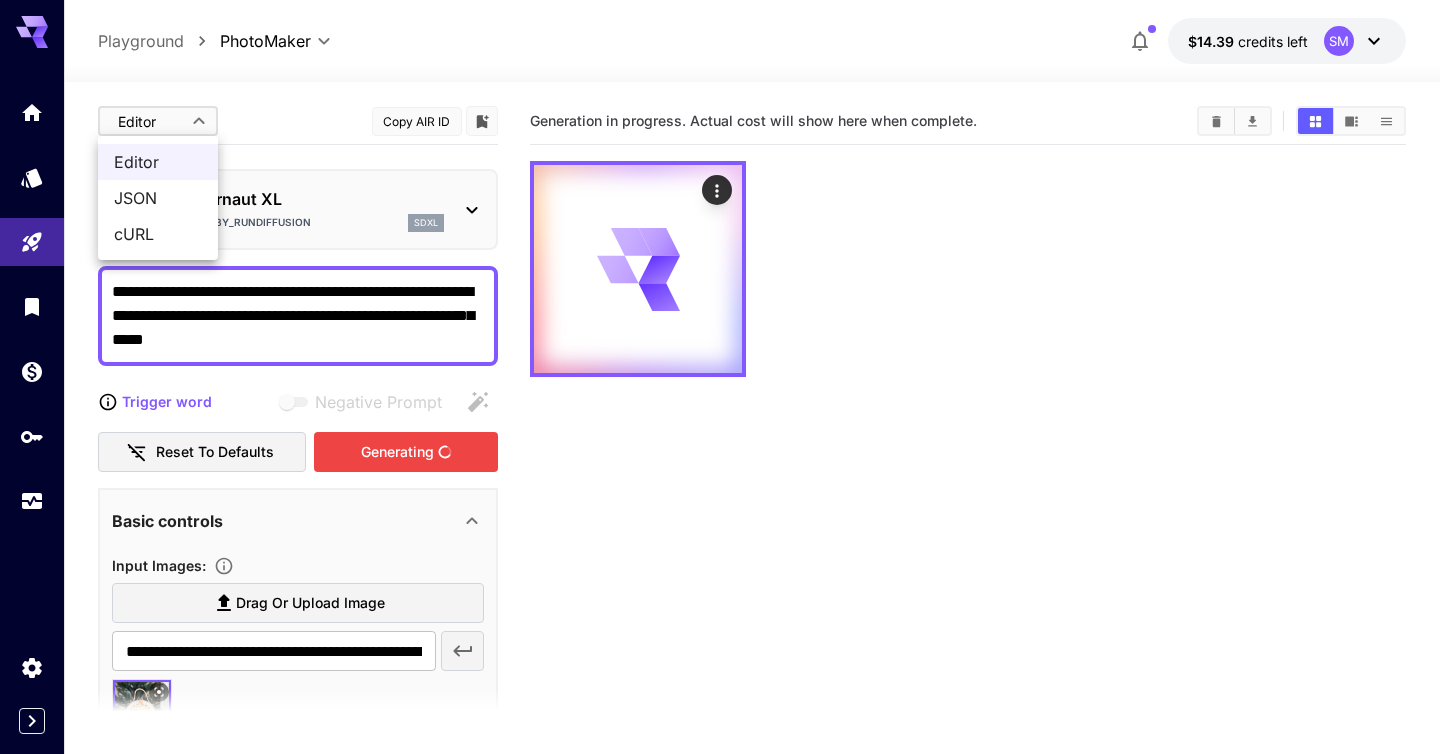 click at bounding box center [720, 377] 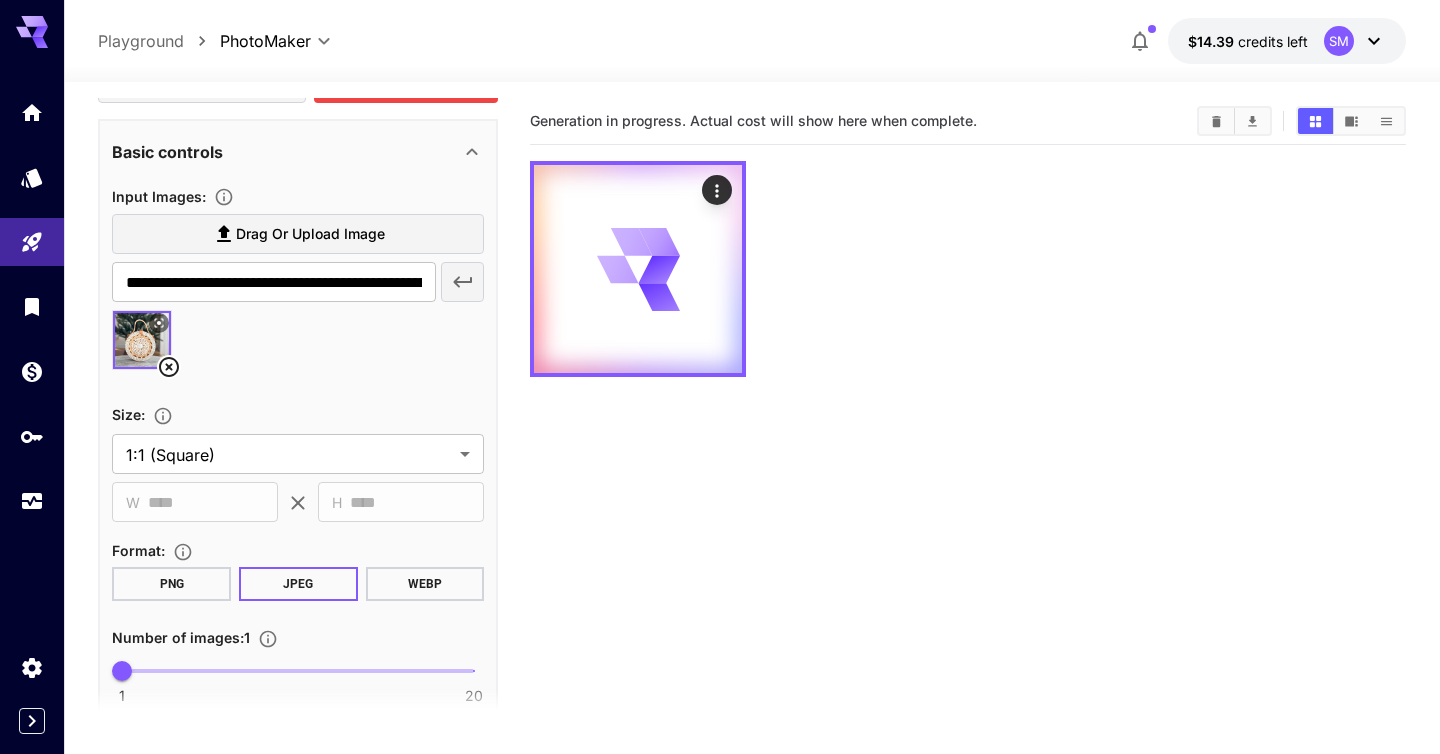 scroll, scrollTop: 379, scrollLeft: 0, axis: vertical 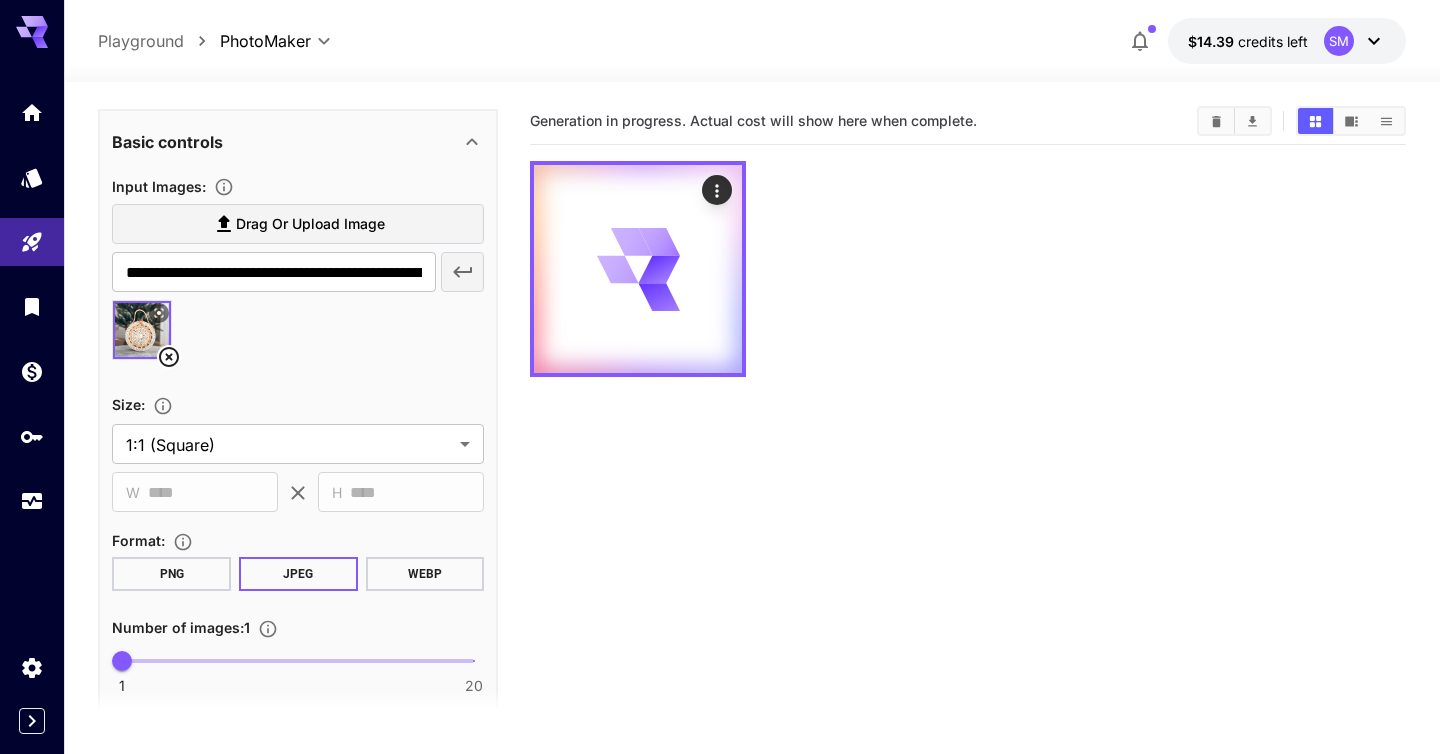 click at bounding box center (298, 338) 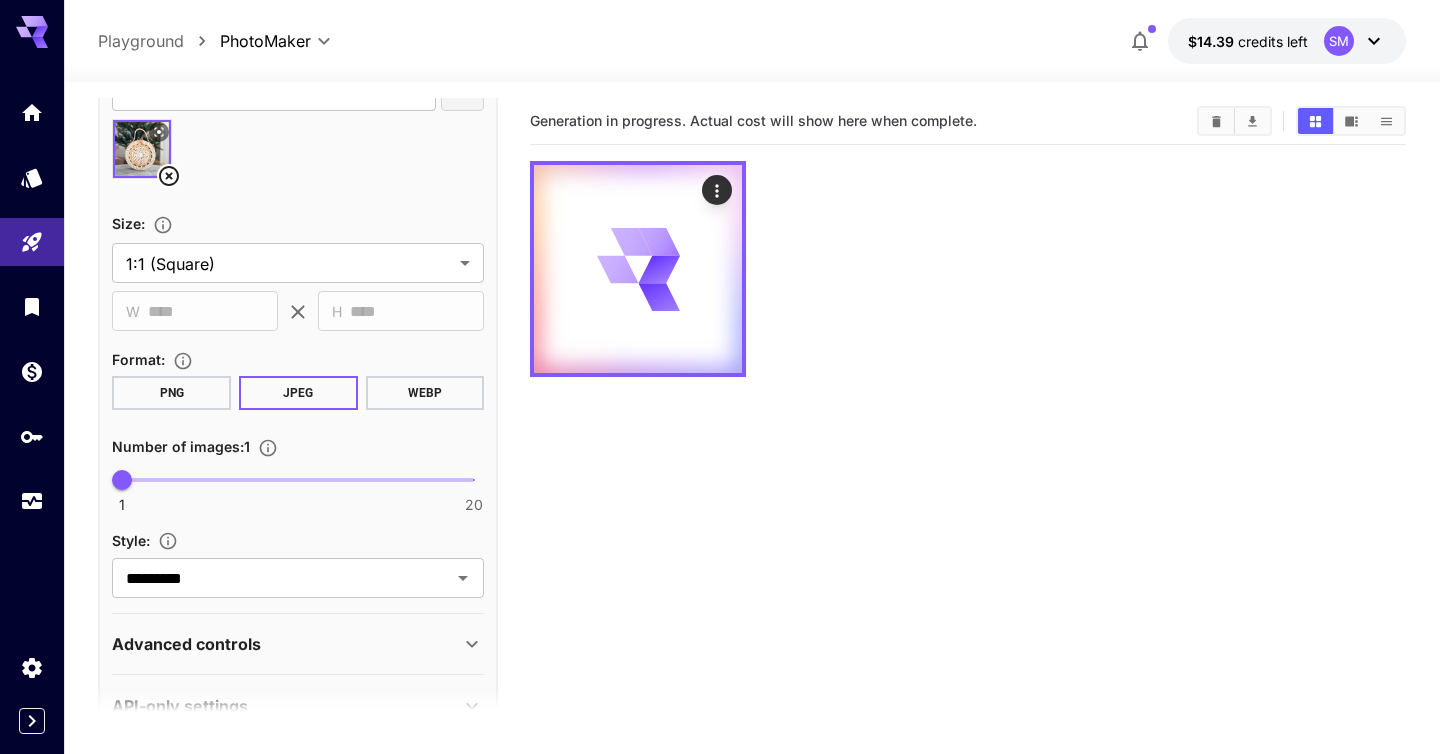 scroll, scrollTop: 609, scrollLeft: 0, axis: vertical 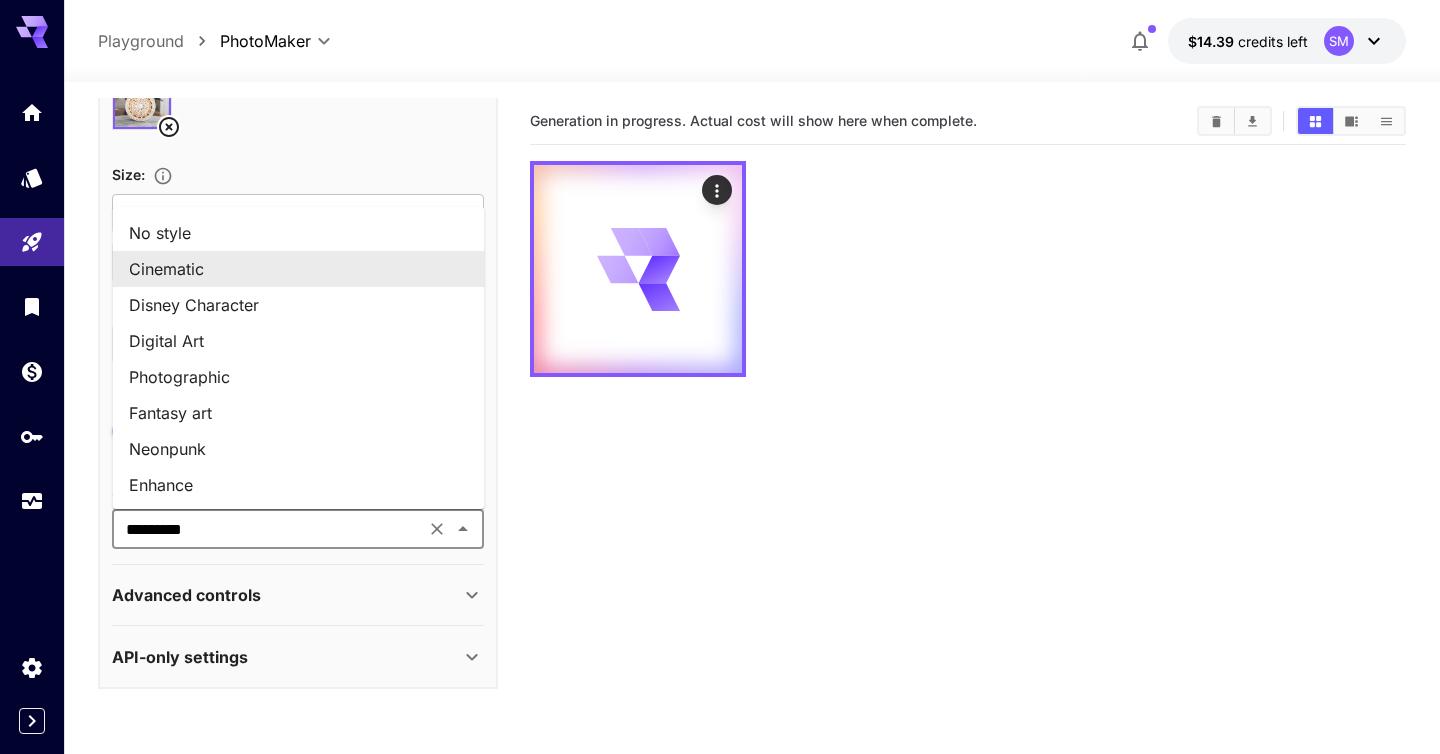 click on "*********" at bounding box center [268, 529] 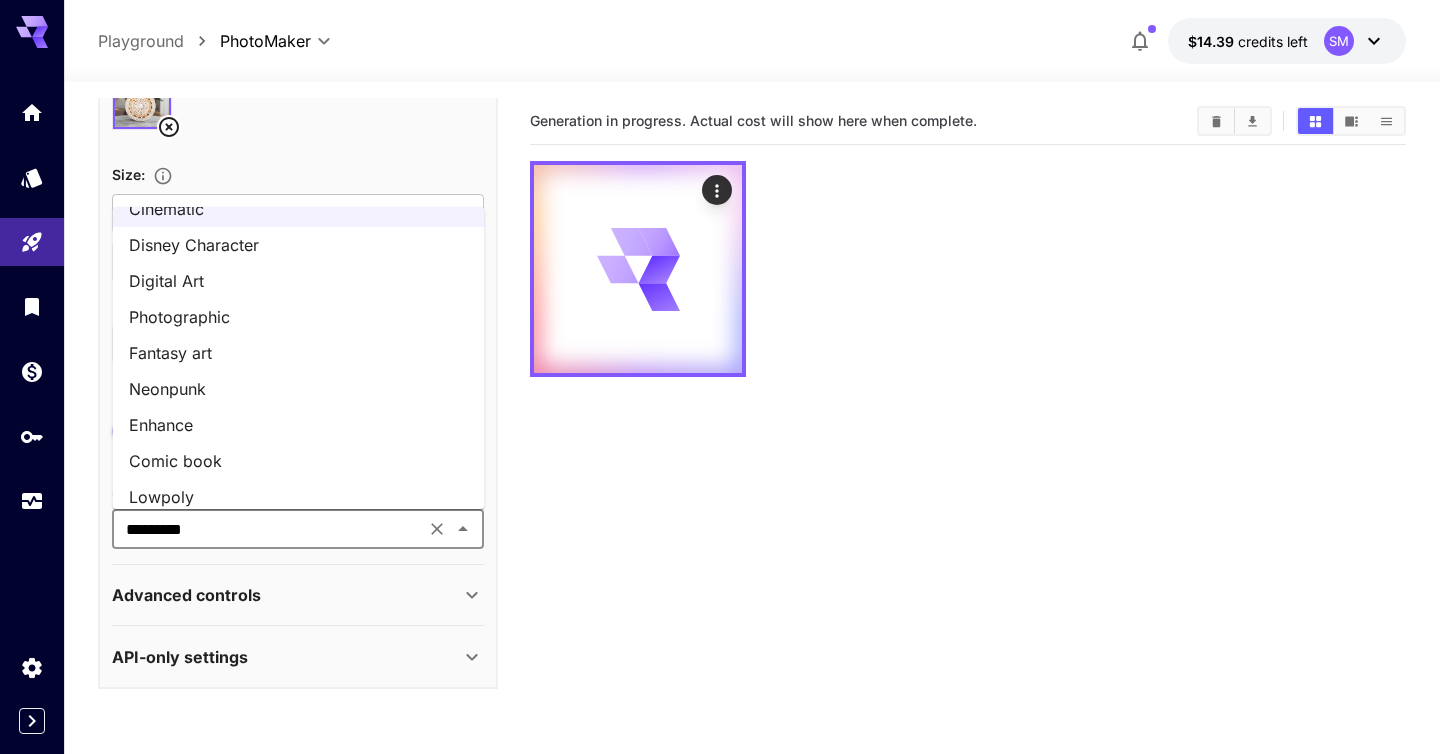 scroll, scrollTop: 110, scrollLeft: 0, axis: vertical 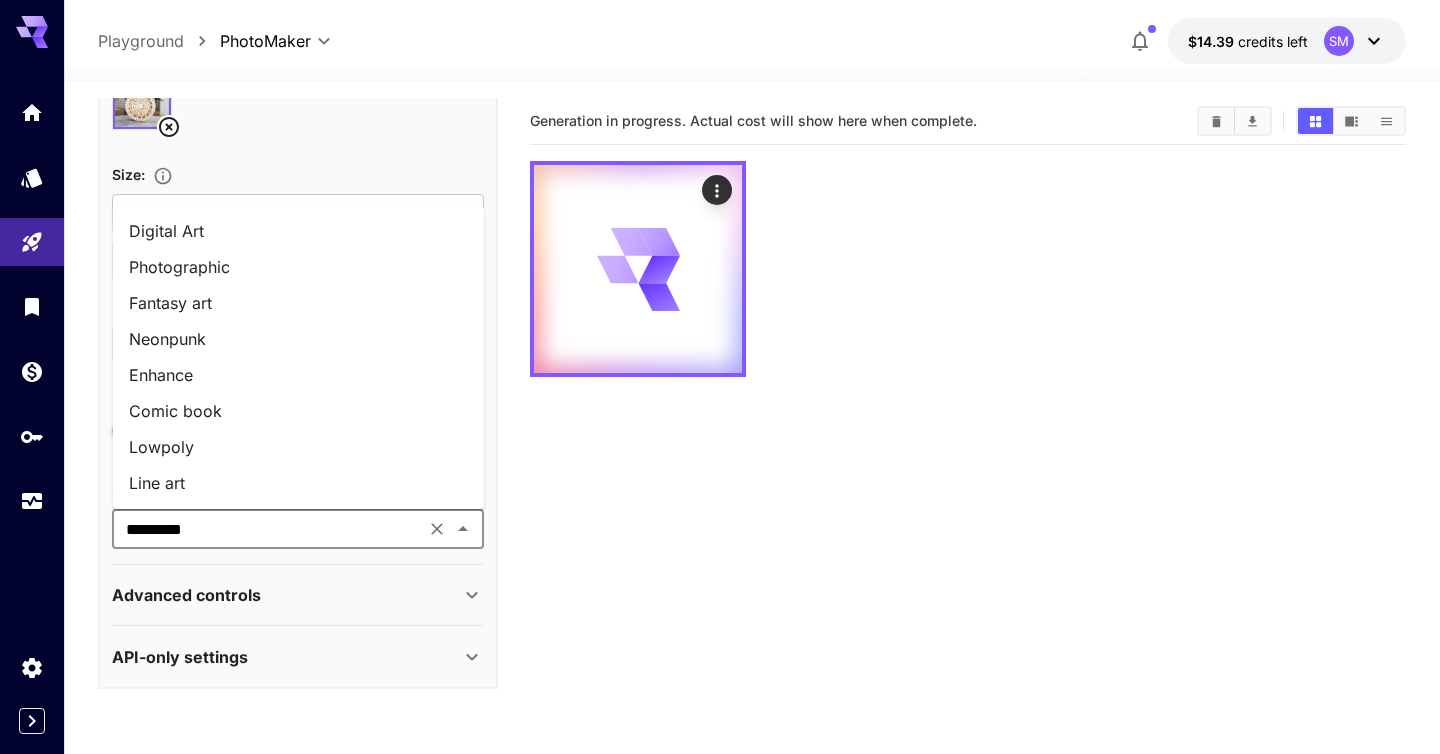 click at bounding box center (752, 70) 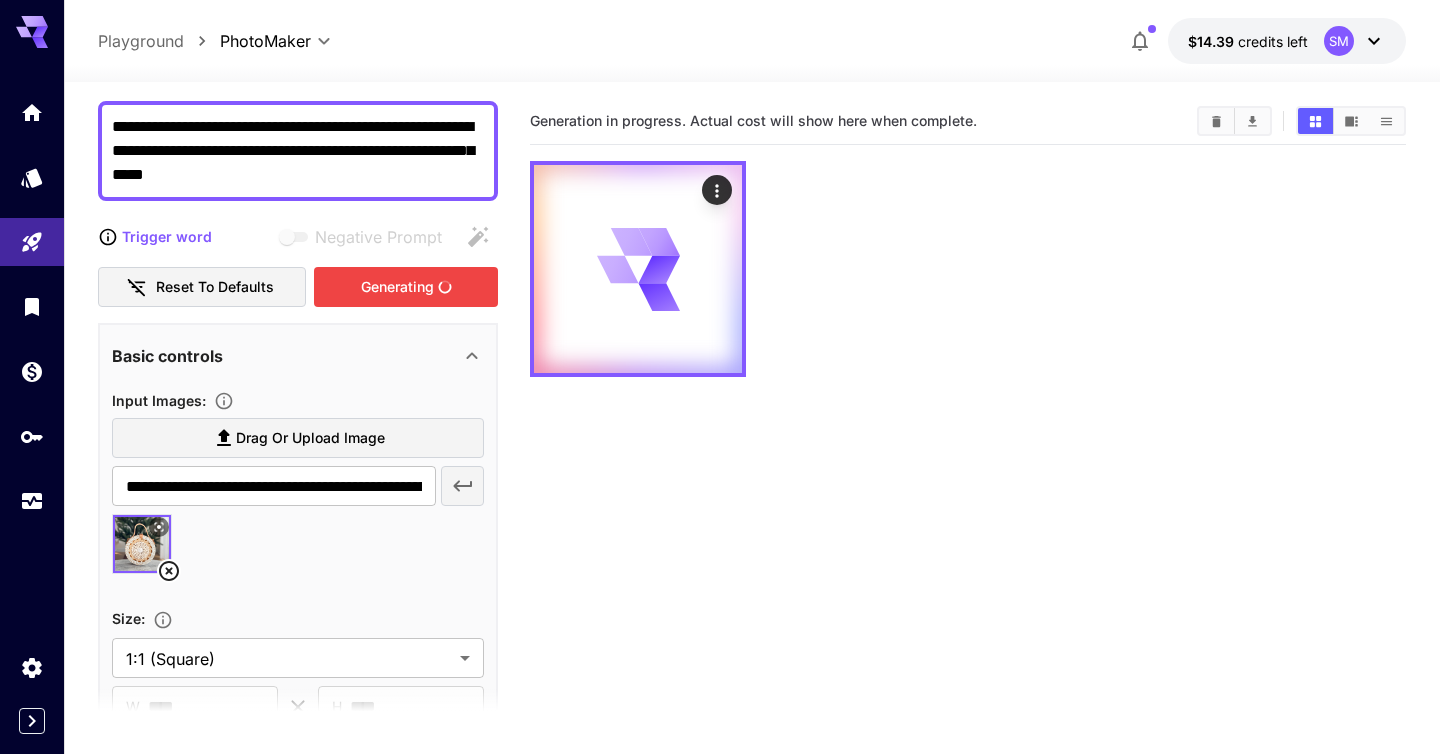 scroll, scrollTop: 0, scrollLeft: 0, axis: both 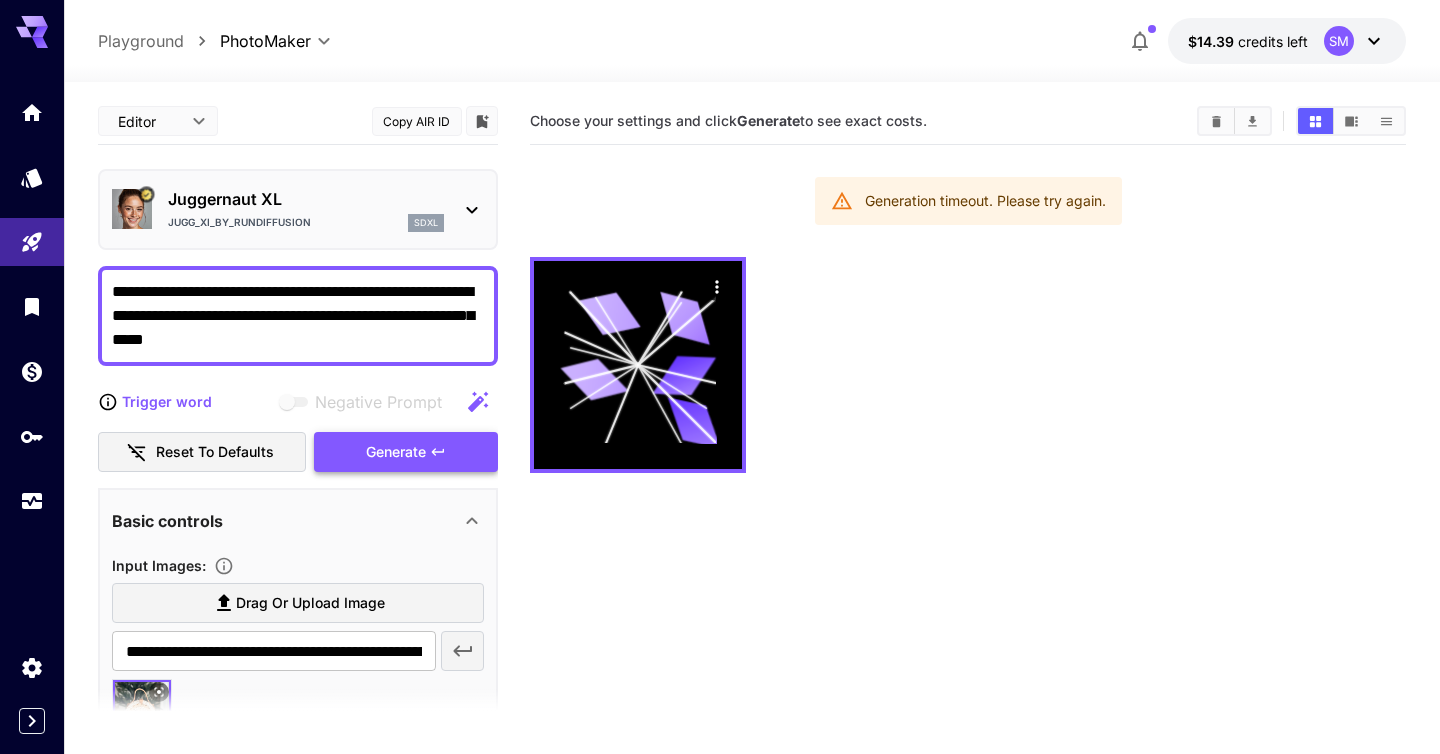 click on "Generate" at bounding box center [406, 452] 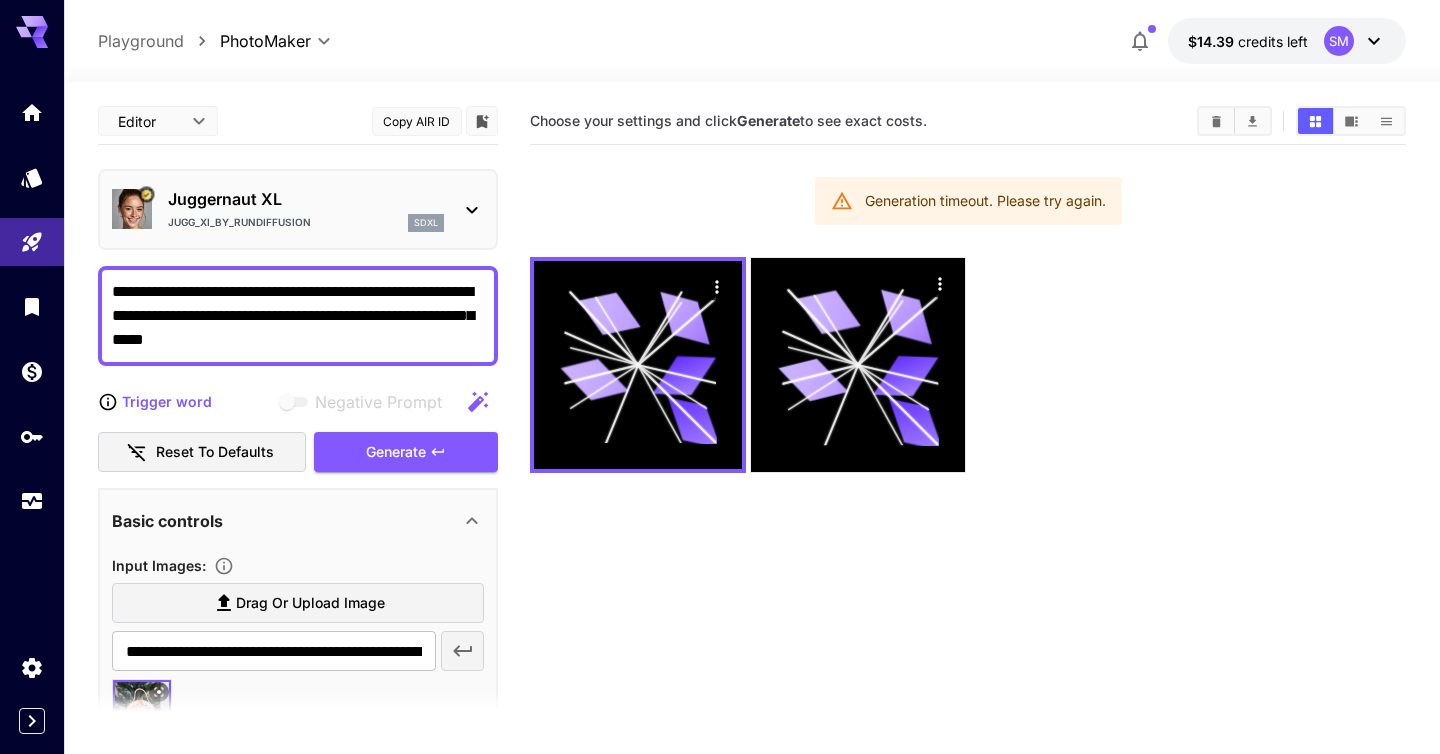 click on "Playground" at bounding box center [141, 41] 